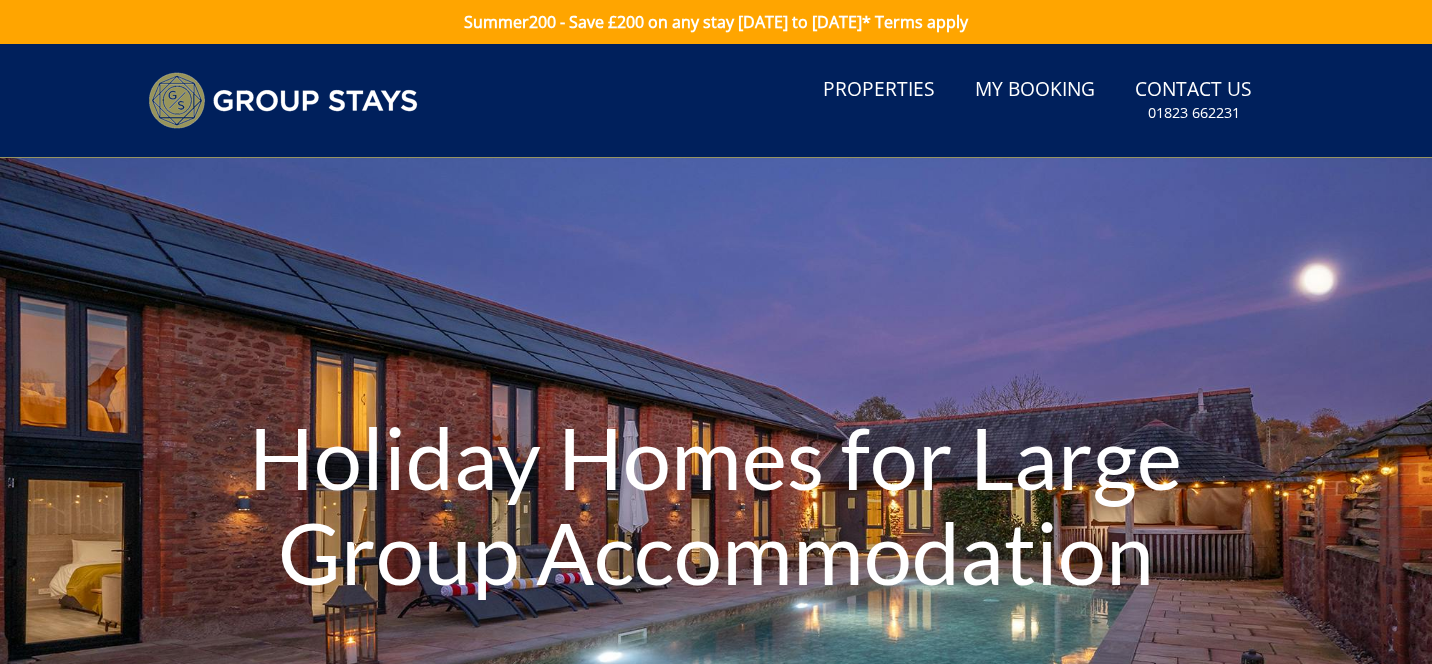 scroll, scrollTop: 0, scrollLeft: 0, axis: both 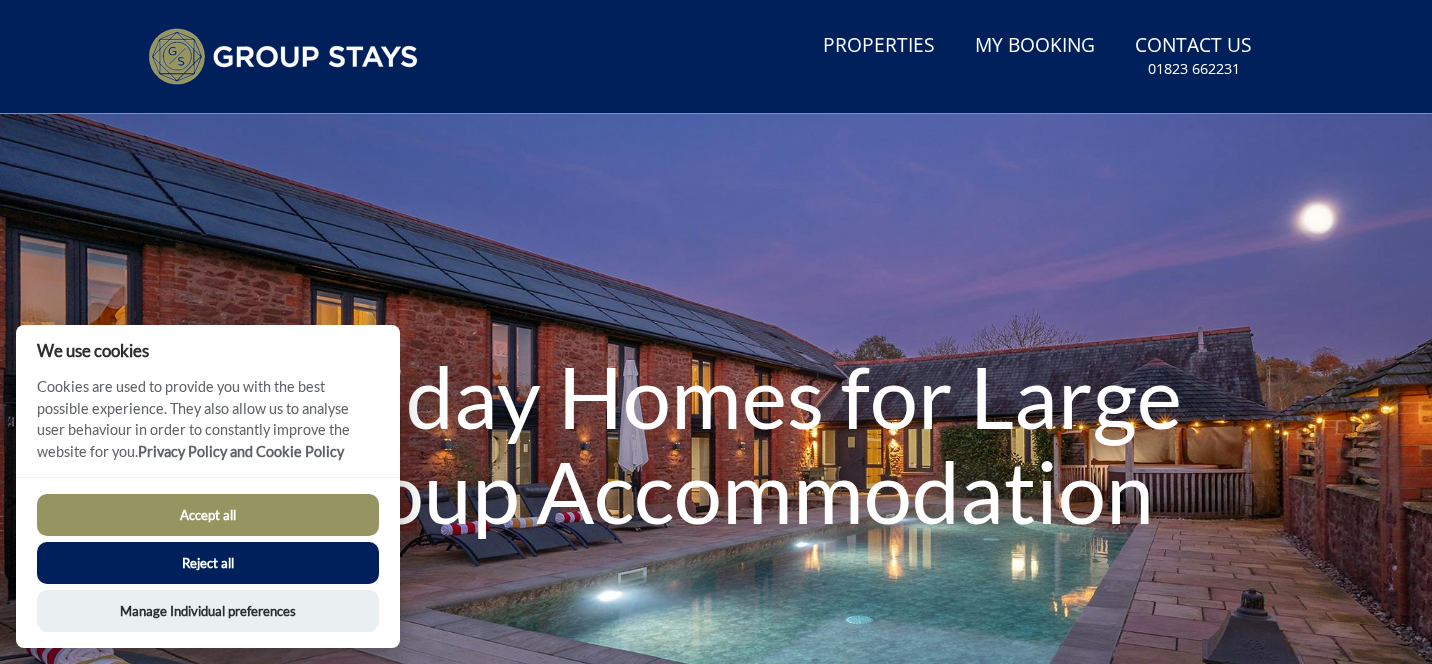 click on "Accept all" at bounding box center (208, 515) 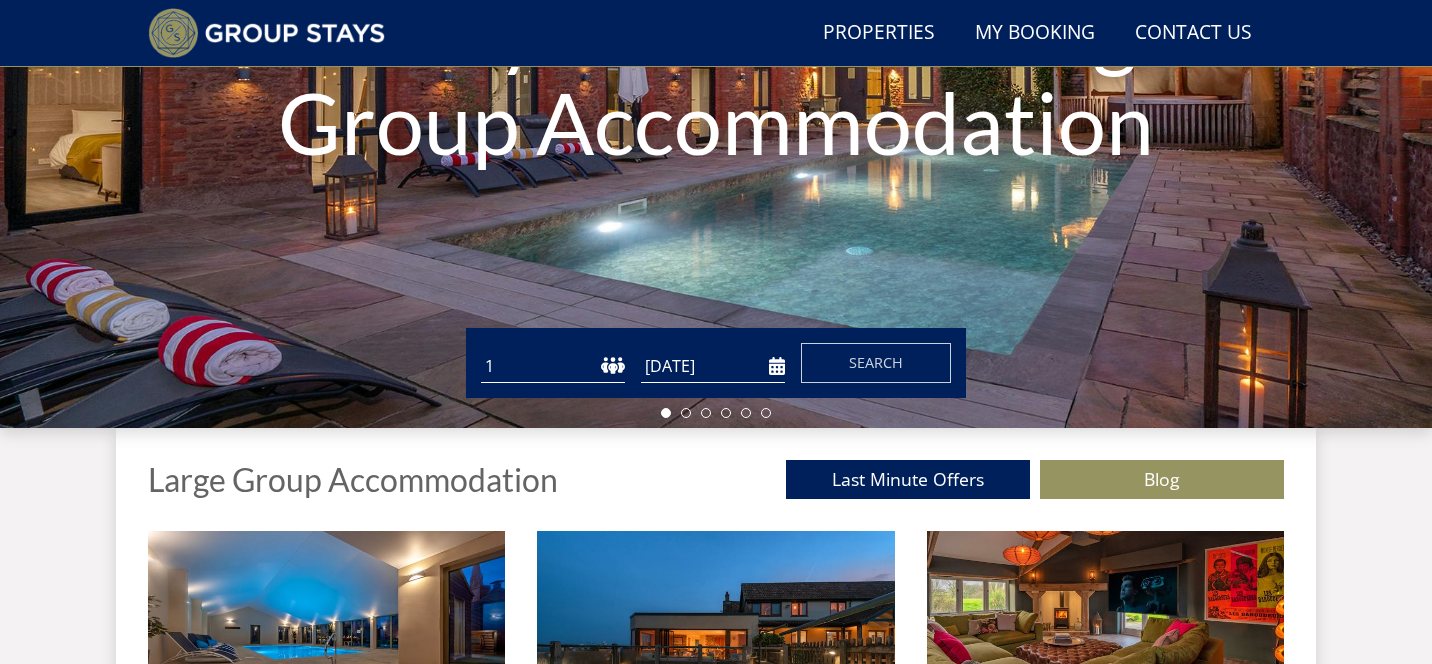 scroll, scrollTop: 420, scrollLeft: 0, axis: vertical 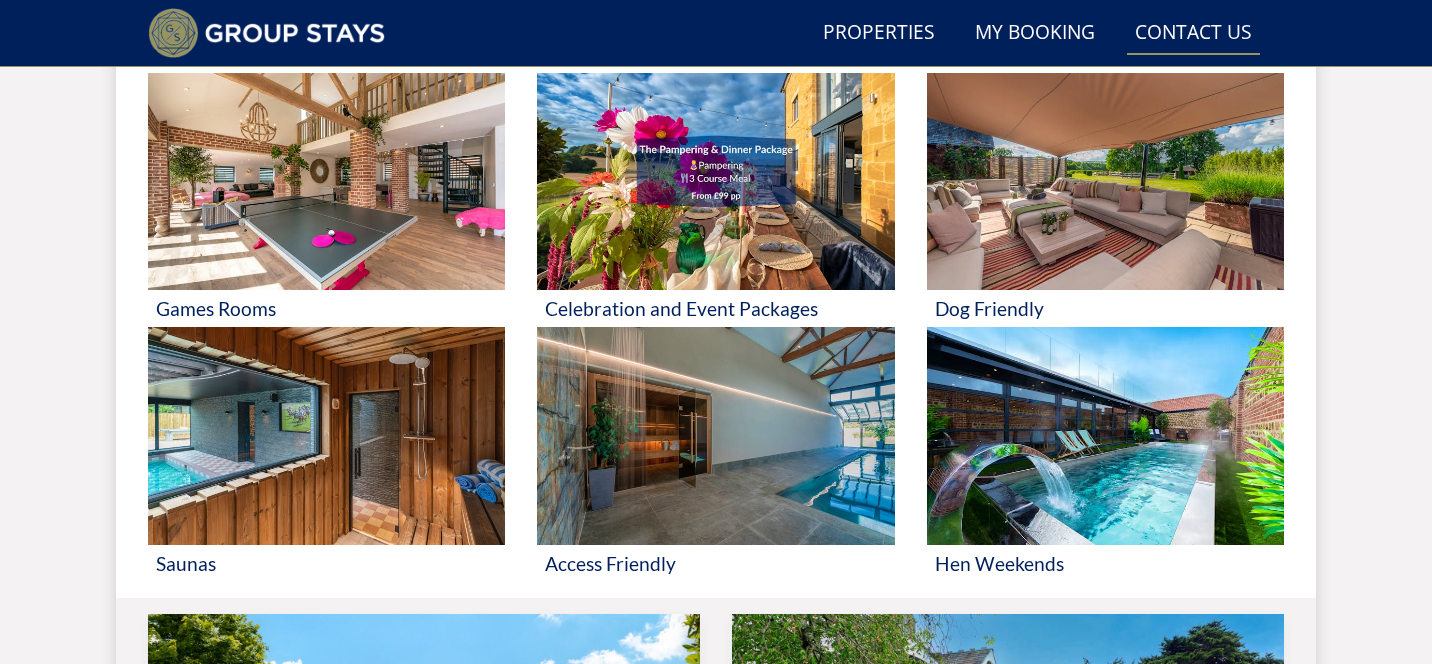 click on "Contact Us  [PHONE_NUMBER]" at bounding box center (1193, 33) 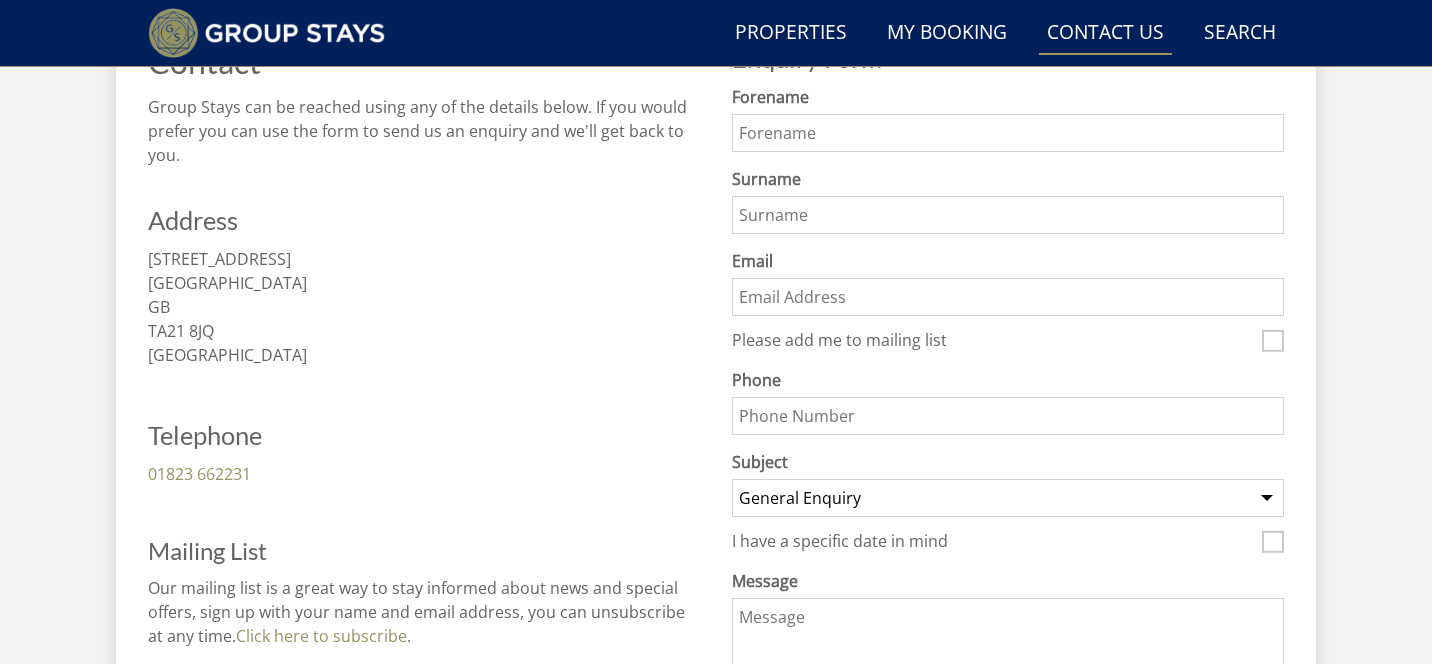 scroll, scrollTop: 785, scrollLeft: 0, axis: vertical 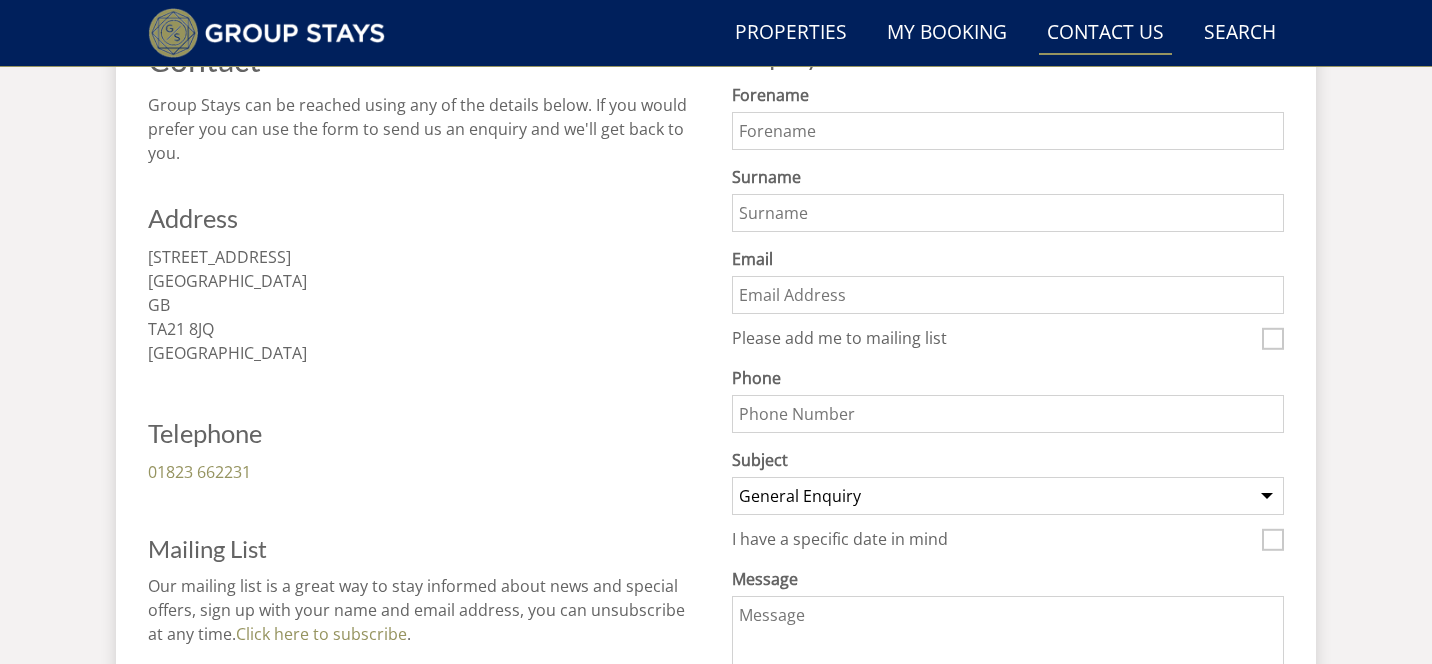 click on "Forename" at bounding box center [1008, 131] 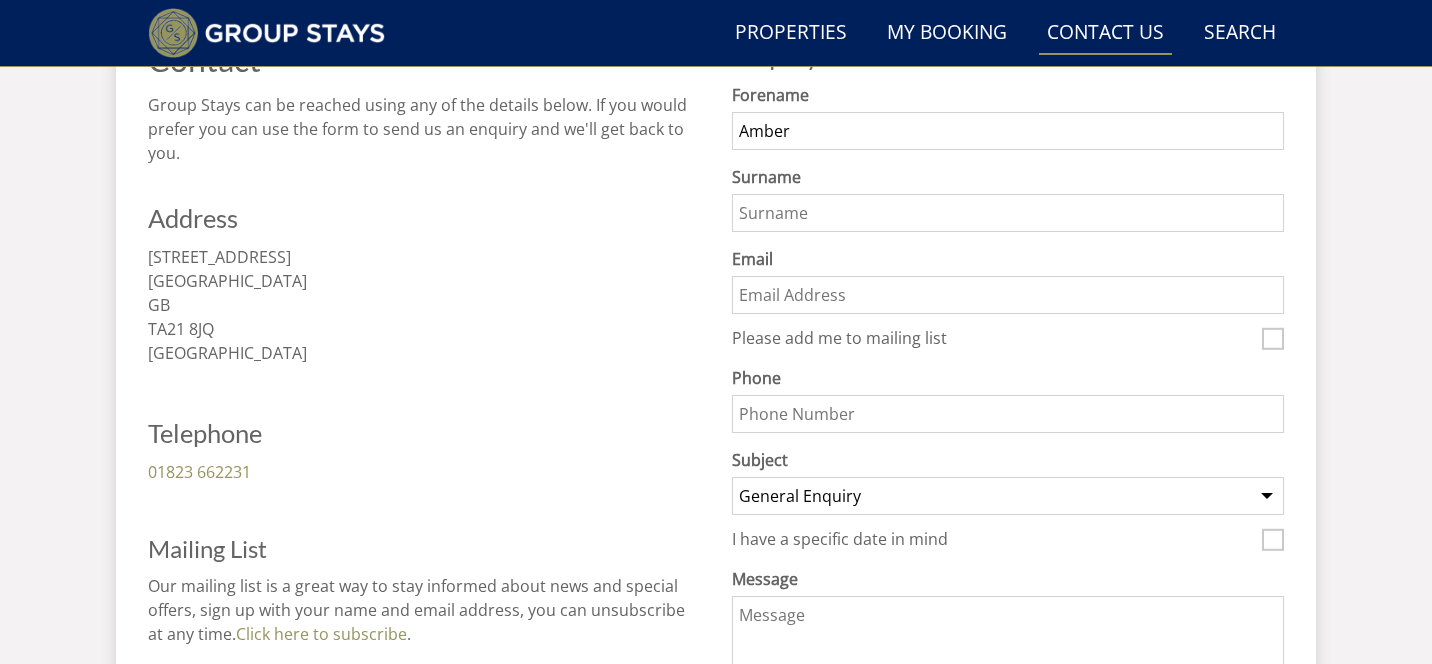 type on "Calleran" 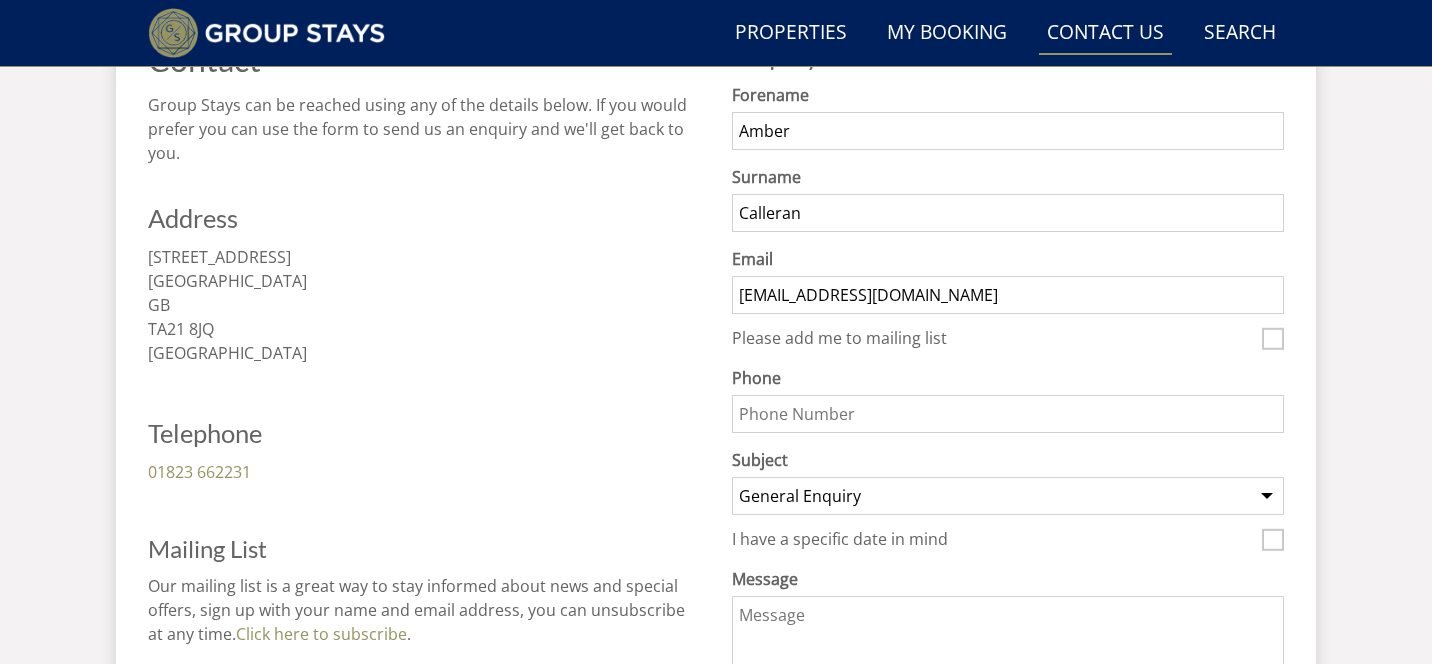 type on "07882490556" 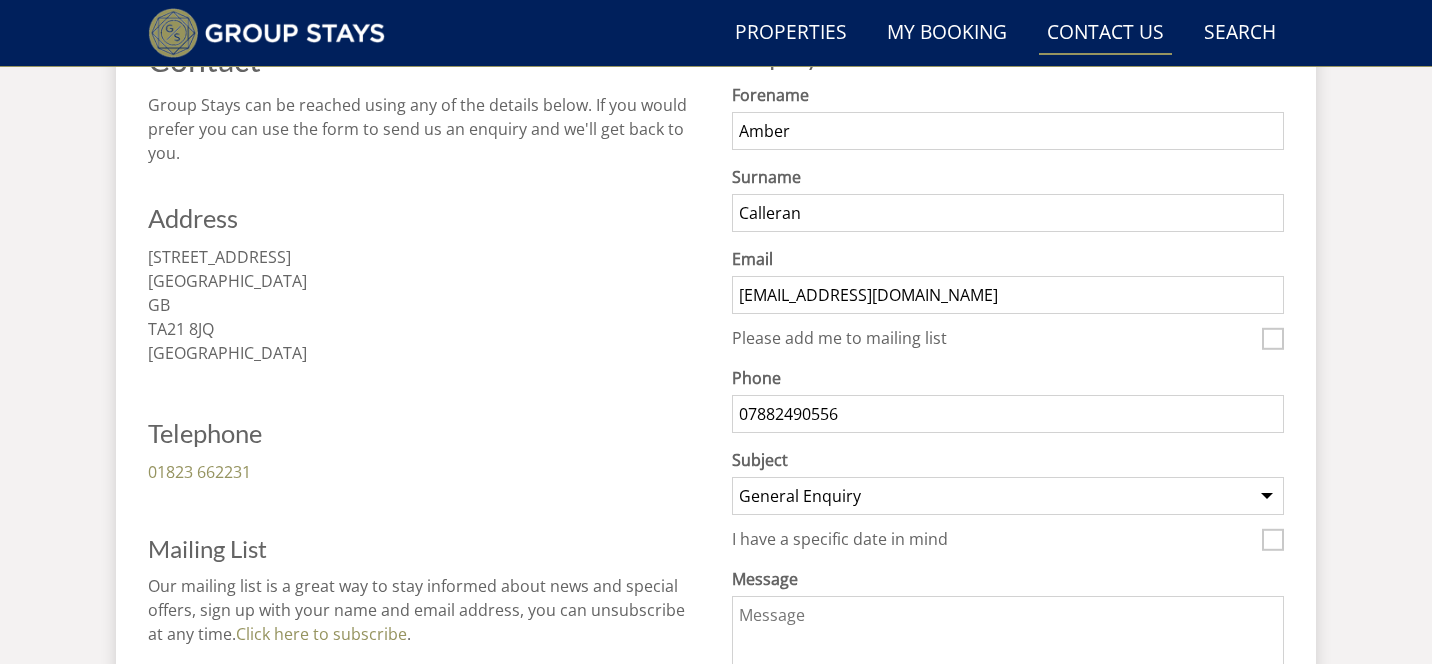 click on "General Enquiry
Listing My Property
BABBLEBROOK
BRIX BARN
[GEOGRAPHIC_DATA]
THE PLOUGH
JOLLYOAKS
BLUEWATER
HENNAWAYS
[GEOGRAPHIC_DATA]
[GEOGRAPHIC_DATA]
[PERSON_NAME][GEOGRAPHIC_DATA]
[PERSON_NAME]
[GEOGRAPHIC_DATA][PERSON_NAME]
[GEOGRAPHIC_DATA]
TIPPITS COURT
[GEOGRAPHIC_DATA]
ADE SHINDY
TIP-TOP
SAMPFORD VIEW
[GEOGRAPHIC_DATA]
[GEOGRAPHIC_DATA]
[GEOGRAPHIC_DATA]
HOLEMOOR STABLES
[GEOGRAPHIC_DATA] 20
[GEOGRAPHIC_DATA] ON THE HILL
HEDDINAY
BLUSHINGS [GEOGRAPHIC_DATA]
BEYOND THE [PERSON_NAME]
DREAMDAYS
TALIUS
[GEOGRAPHIC_DATA][PERSON_NAME]
[GEOGRAPHIC_DATA]
THE GRANARY
WHISPERING THATCH
[PERSON_NAME]
[GEOGRAPHIC_DATA]
HAYDAYS
QUANTOCK BARNS
CROFTVIEW
[PERSON_NAME] 20
[PERSON_NAME]
ZIPPITY
BUMBLES BARN
FUZZY ORCHARD
[GEOGRAPHIC_DATA]
[GEOGRAPHIC_DATA][PERSON_NAME]
BIG THATCH
THE OLD RECTORY
[PERSON_NAME][GEOGRAPHIC_DATA]
[GEOGRAPHIC_DATA]
HARCOMBES
RAMSCOMBE" at bounding box center [1008, 496] 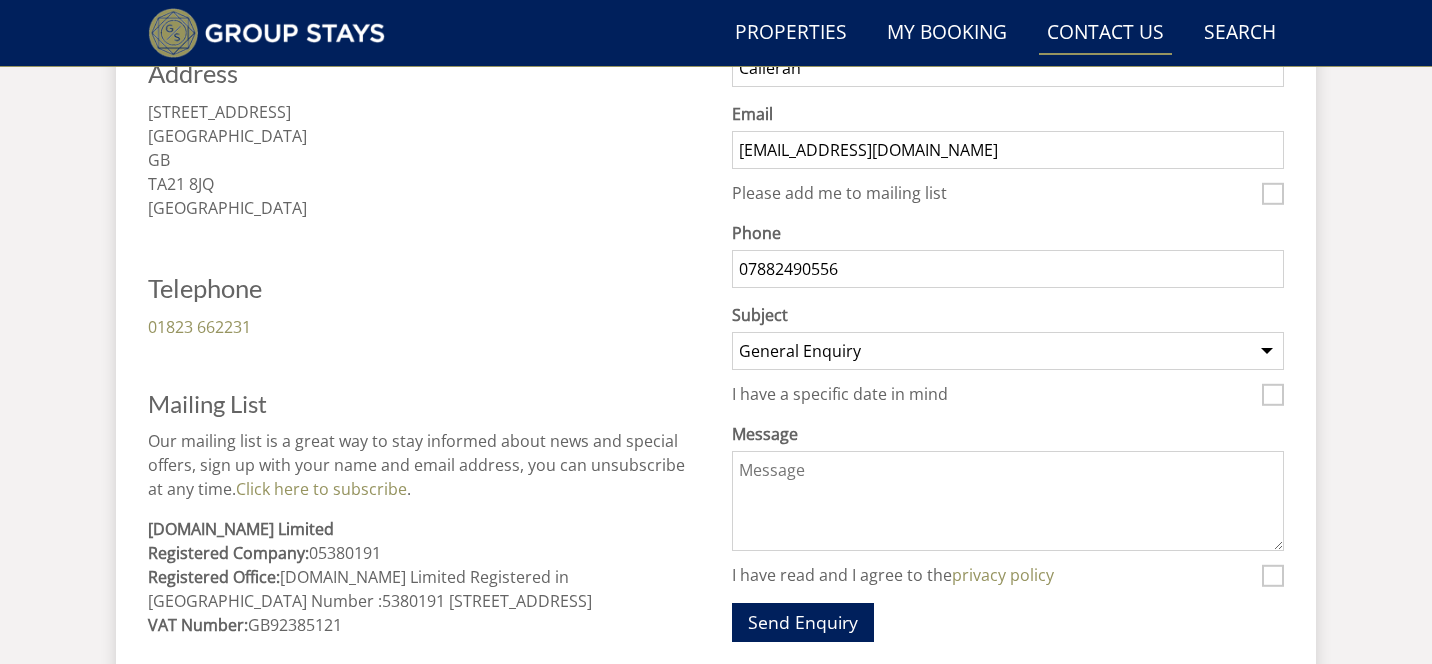 scroll, scrollTop: 933, scrollLeft: 0, axis: vertical 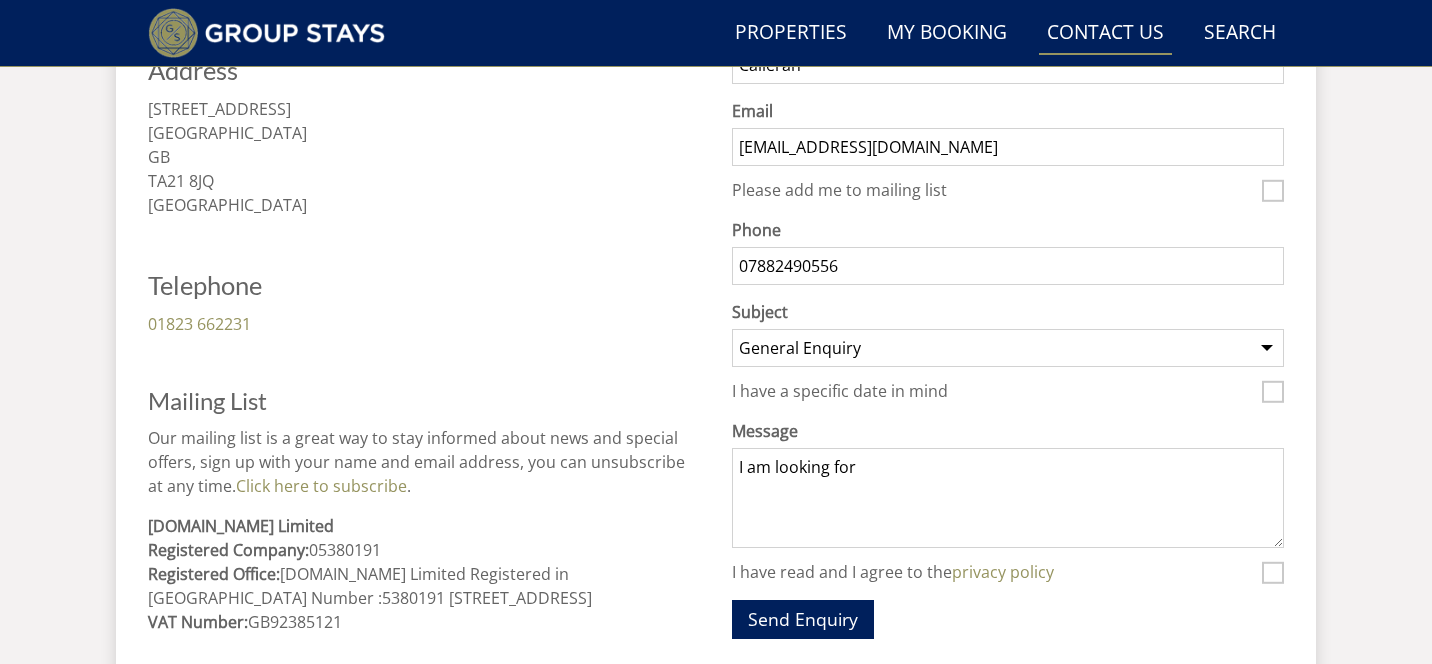 drag, startPoint x: 869, startPoint y: 474, endPoint x: 716, endPoint y: 462, distance: 153.46986 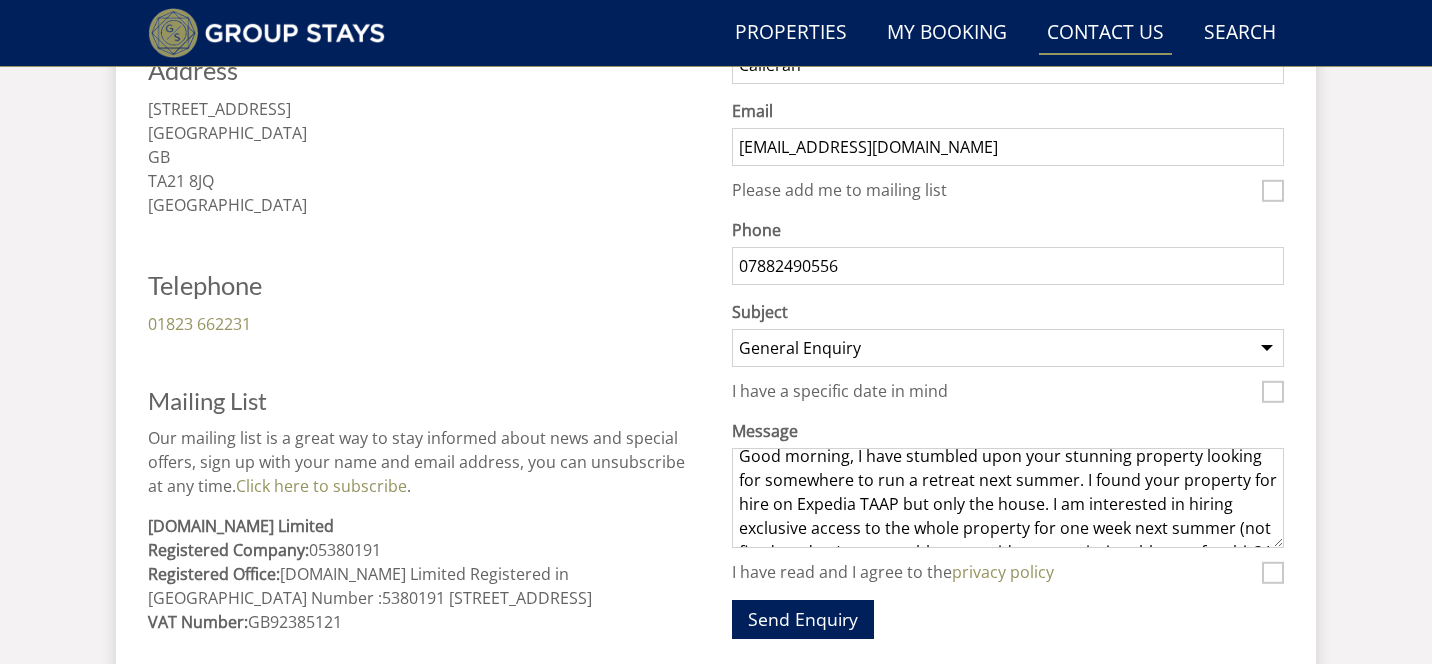 scroll, scrollTop: 8, scrollLeft: 0, axis: vertical 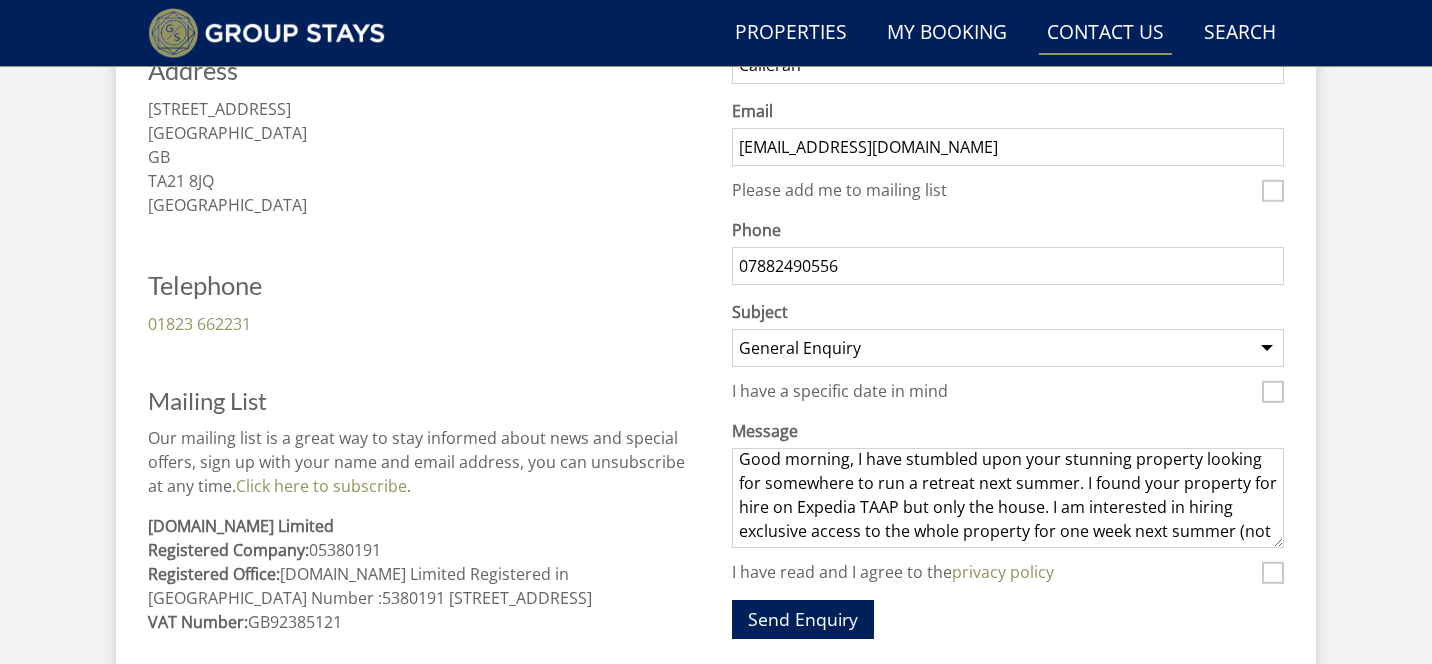 drag, startPoint x: 898, startPoint y: 509, endPoint x: 841, endPoint y: 513, distance: 57.14018 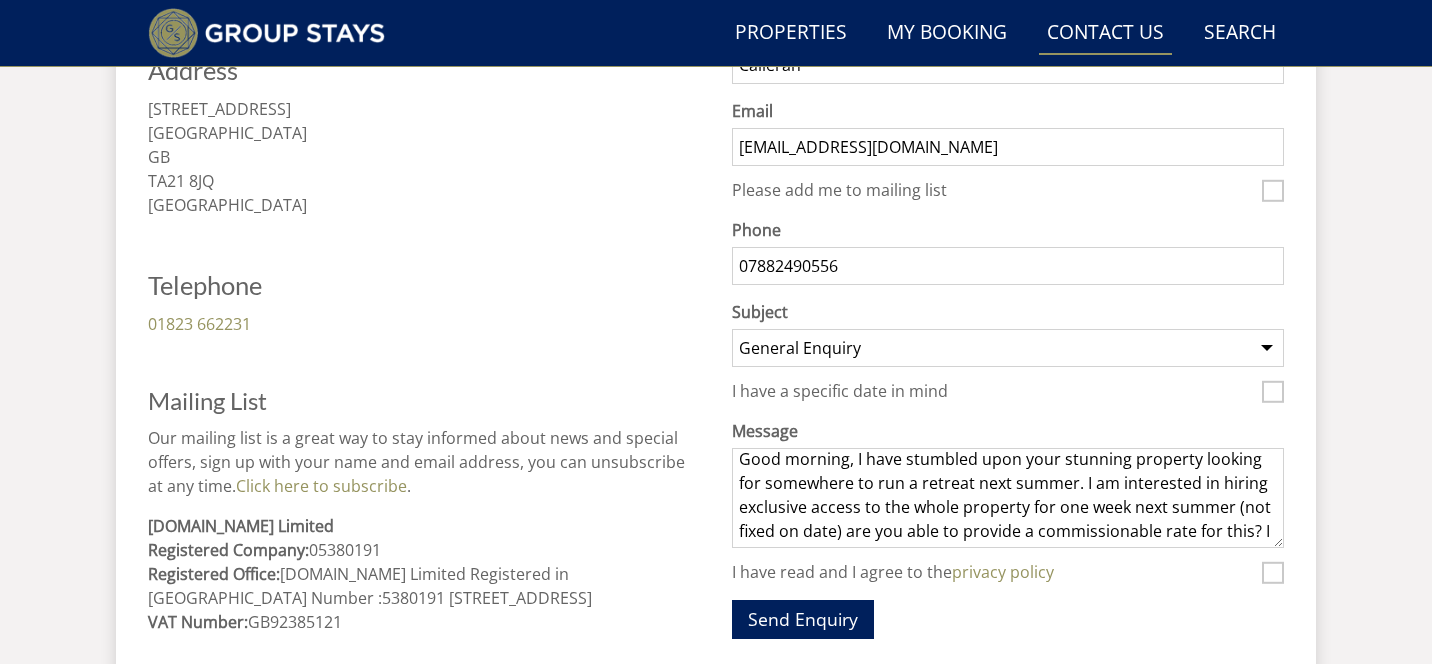 click on "Good morning, I have stumbled upon your stunning property looking for somewhere to run a retreat next summer. I am interested in hiring exclusive access to the whole property for one week next summer (not fixed on date) are you able to provide a commissionable rate for this? I am happy to supply my agent details or anything required. Kind regards" at bounding box center (1008, 498) 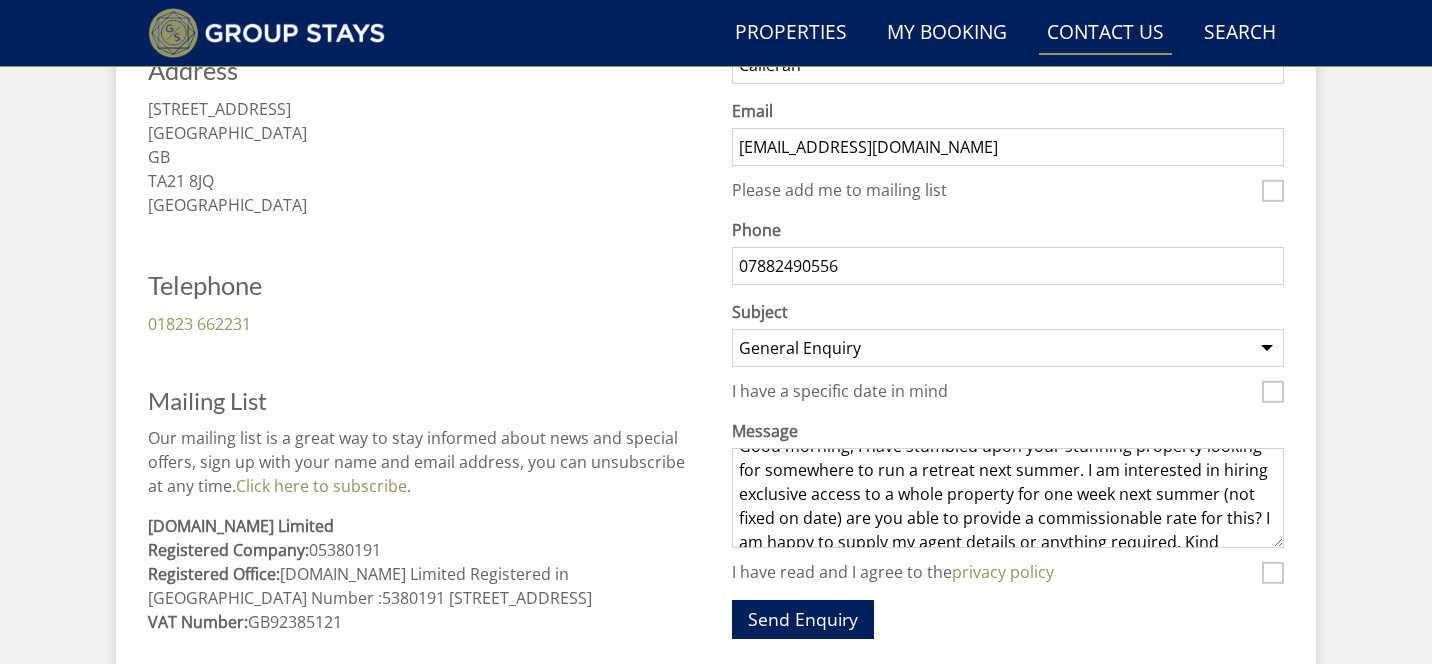 scroll, scrollTop: 34, scrollLeft: 0, axis: vertical 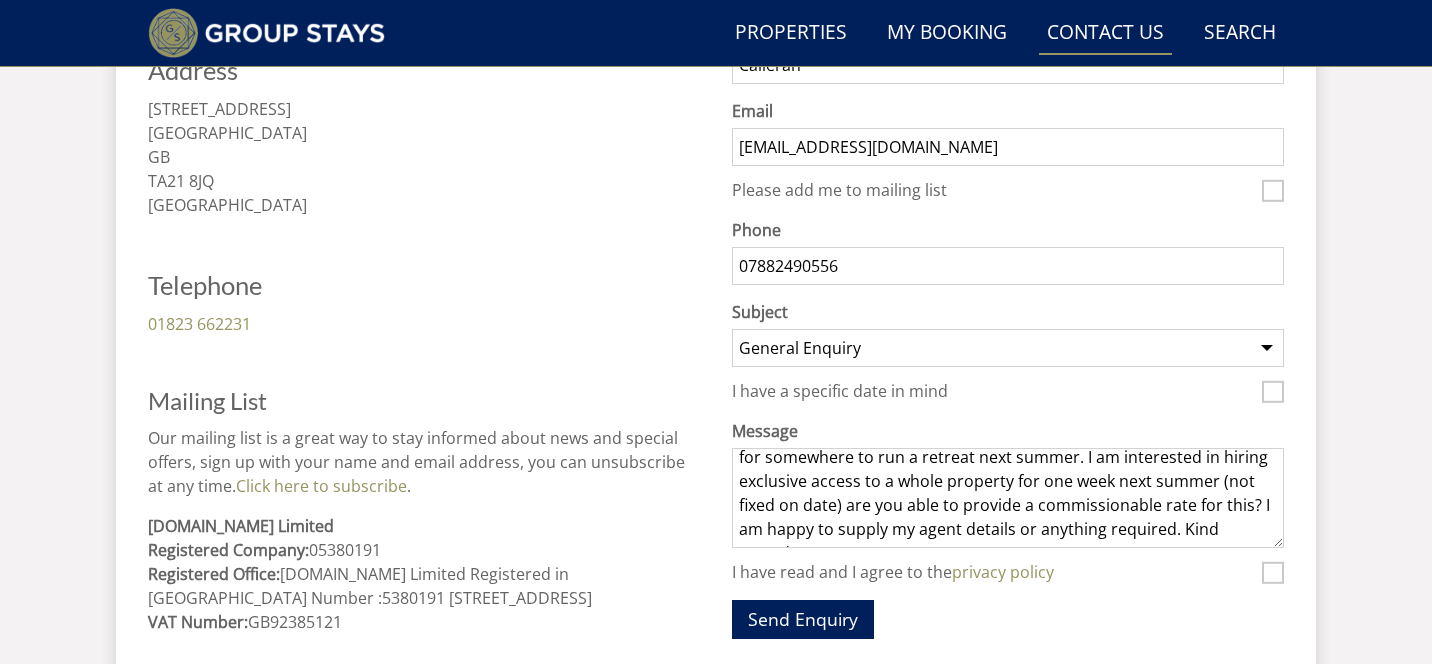 type on "Good morning, I have stumbled upon your stunning property looking for somewhere to run a retreat next summer. I am interested in hiring exclusive access to a whole property for one week next summer (not fixed on date) are you able to provide a commissionable rate for this? I am happy to supply my agent details or anything required. Kind regards" 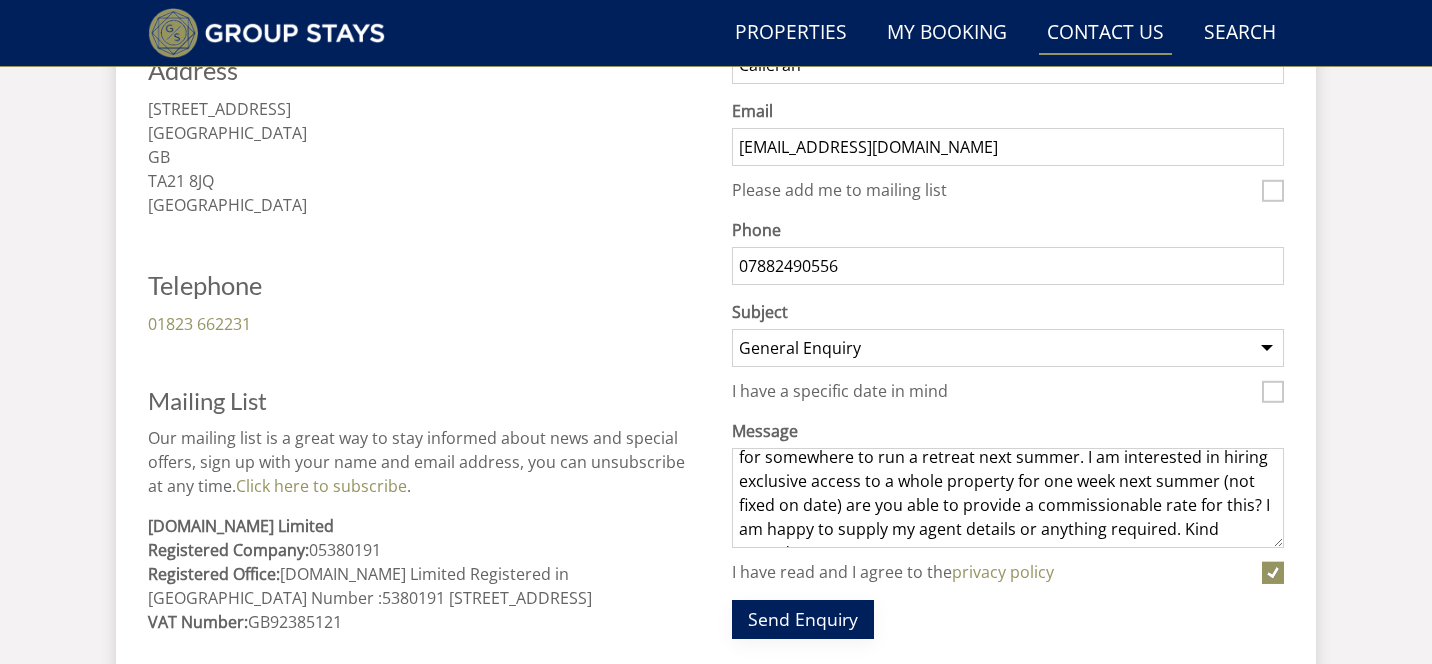 click on "Send Enquiry" at bounding box center (803, 619) 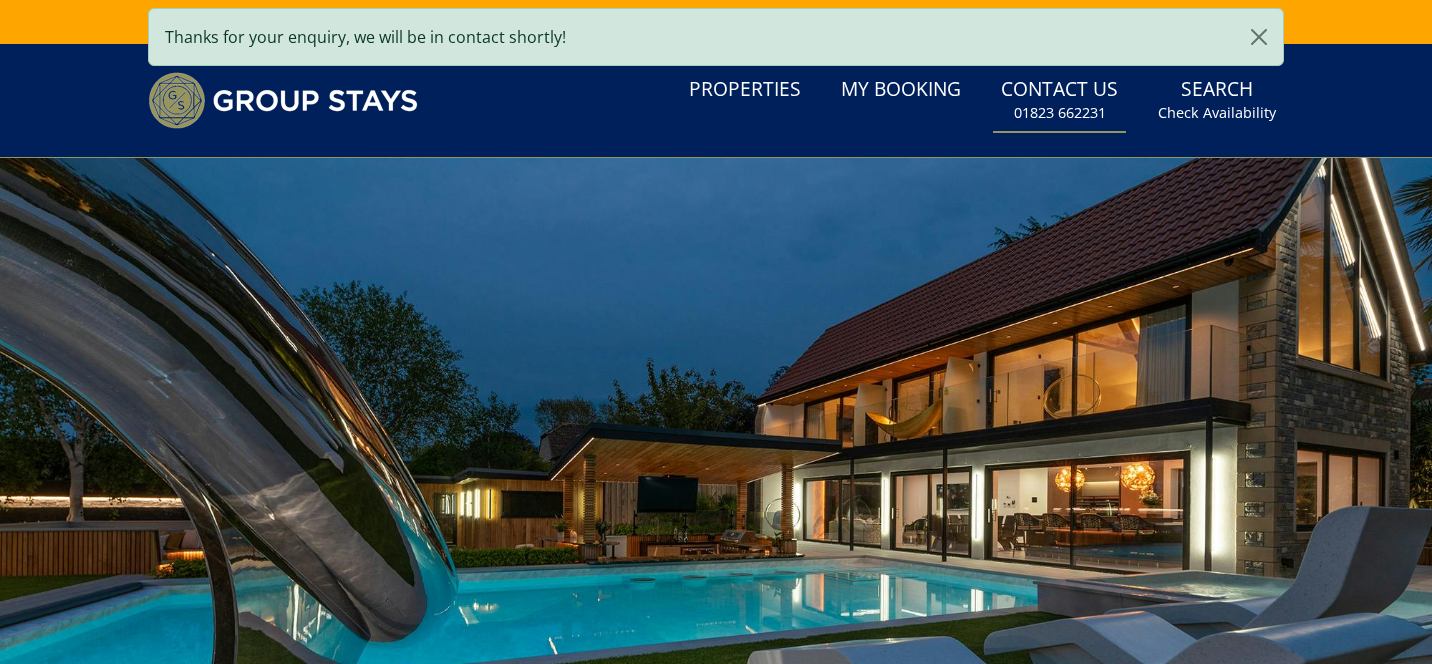 scroll, scrollTop: 0, scrollLeft: 0, axis: both 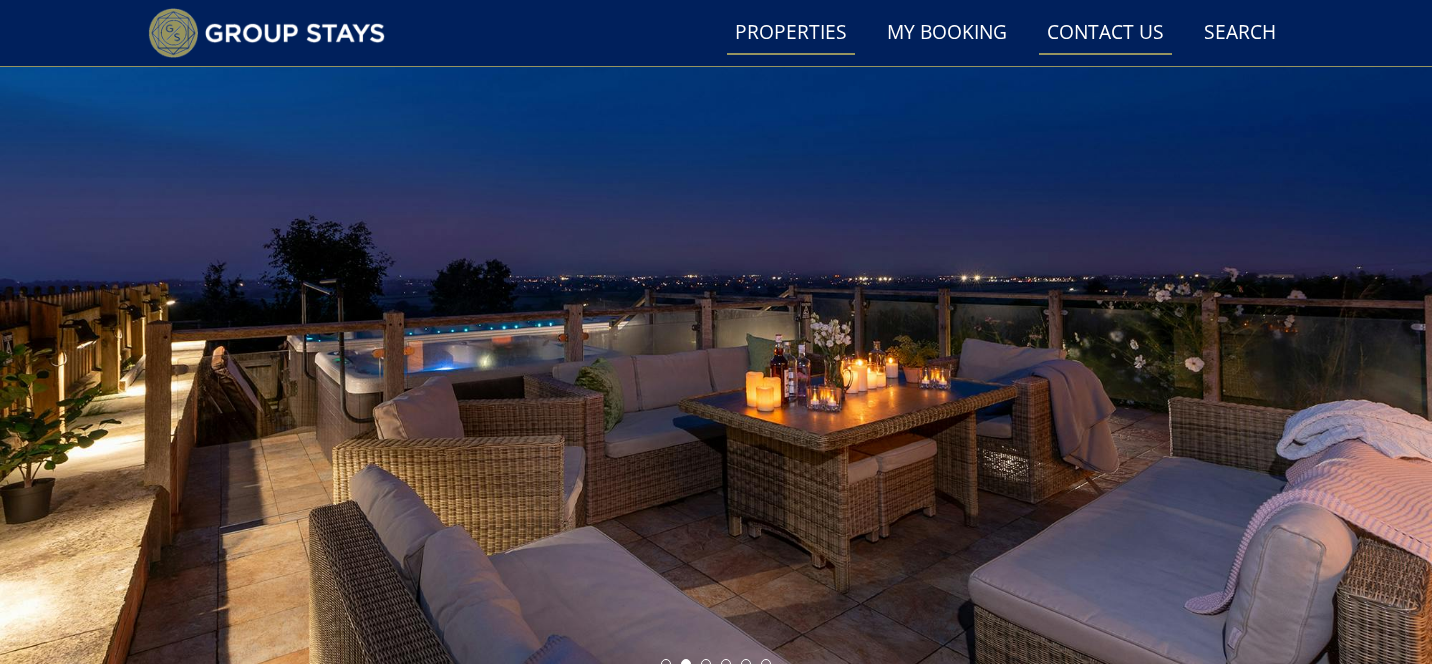 click on "Properties" at bounding box center [791, 33] 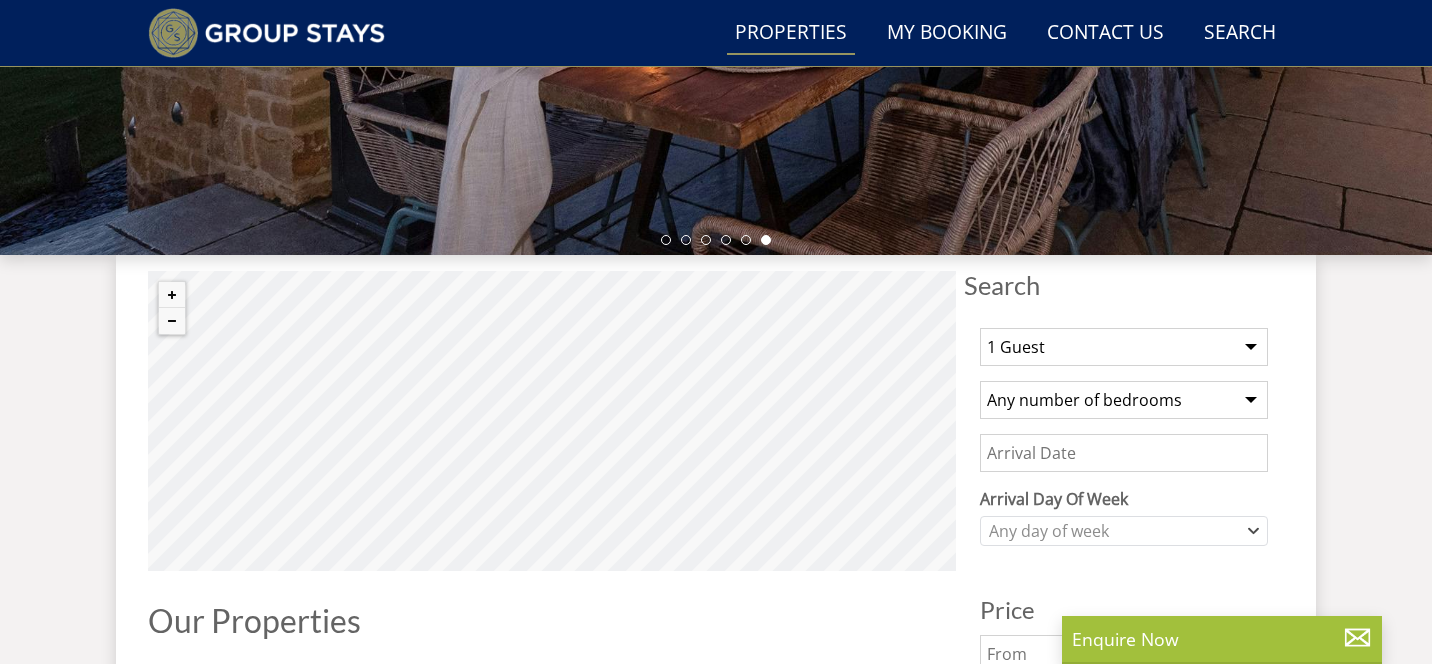 scroll, scrollTop: 555, scrollLeft: 0, axis: vertical 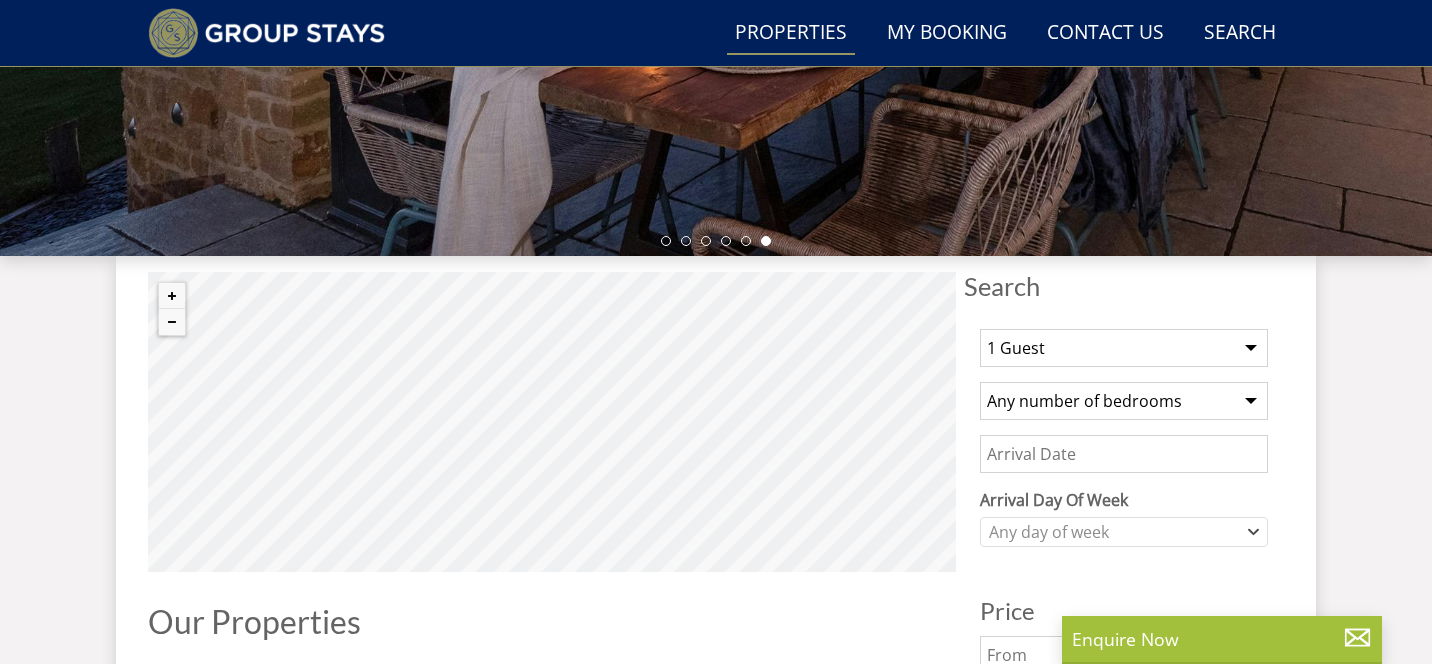 click on "Any number of bedrooms
4 Bedrooms
5 Bedrooms
6 Bedrooms
7 Bedrooms
8 Bedrooms
9 Bedrooms
10 Bedrooms
11 Bedrooms
12 Bedrooms
13 Bedrooms
14 Bedrooms
15 Bedrooms
16 Bedrooms" at bounding box center (1124, 401) 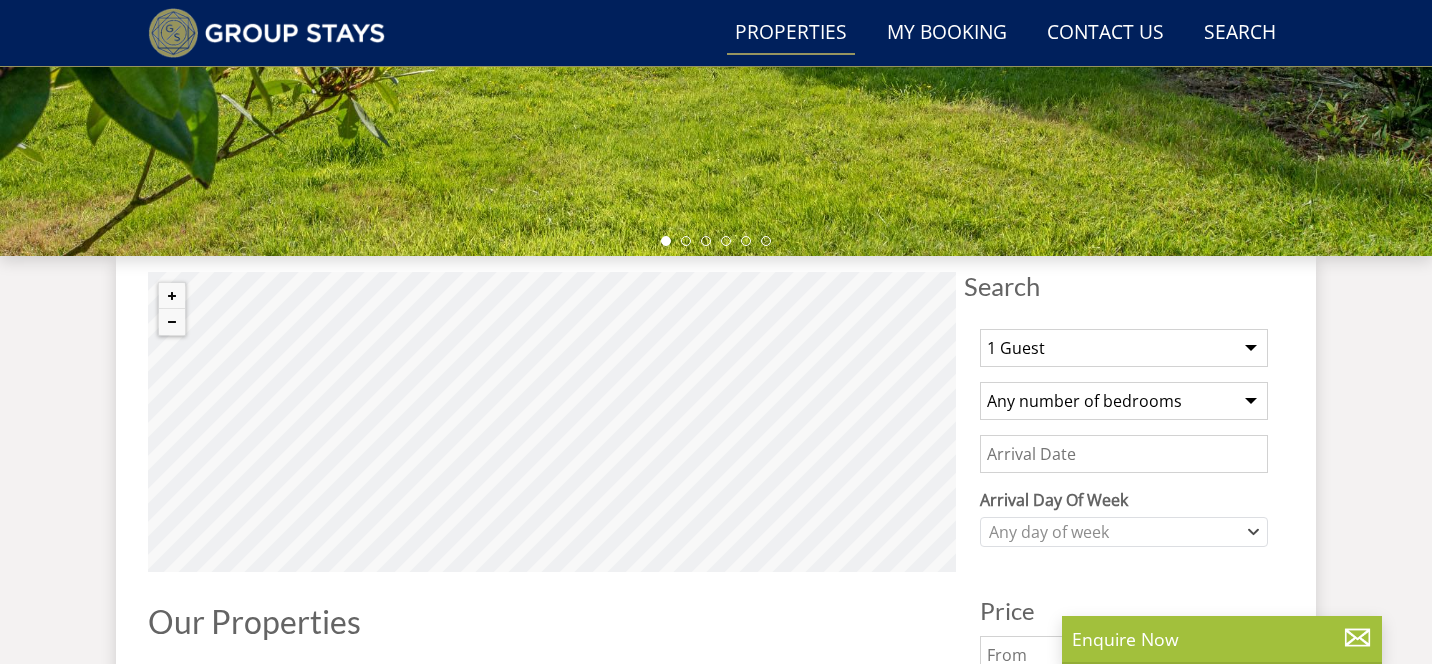 select on "16" 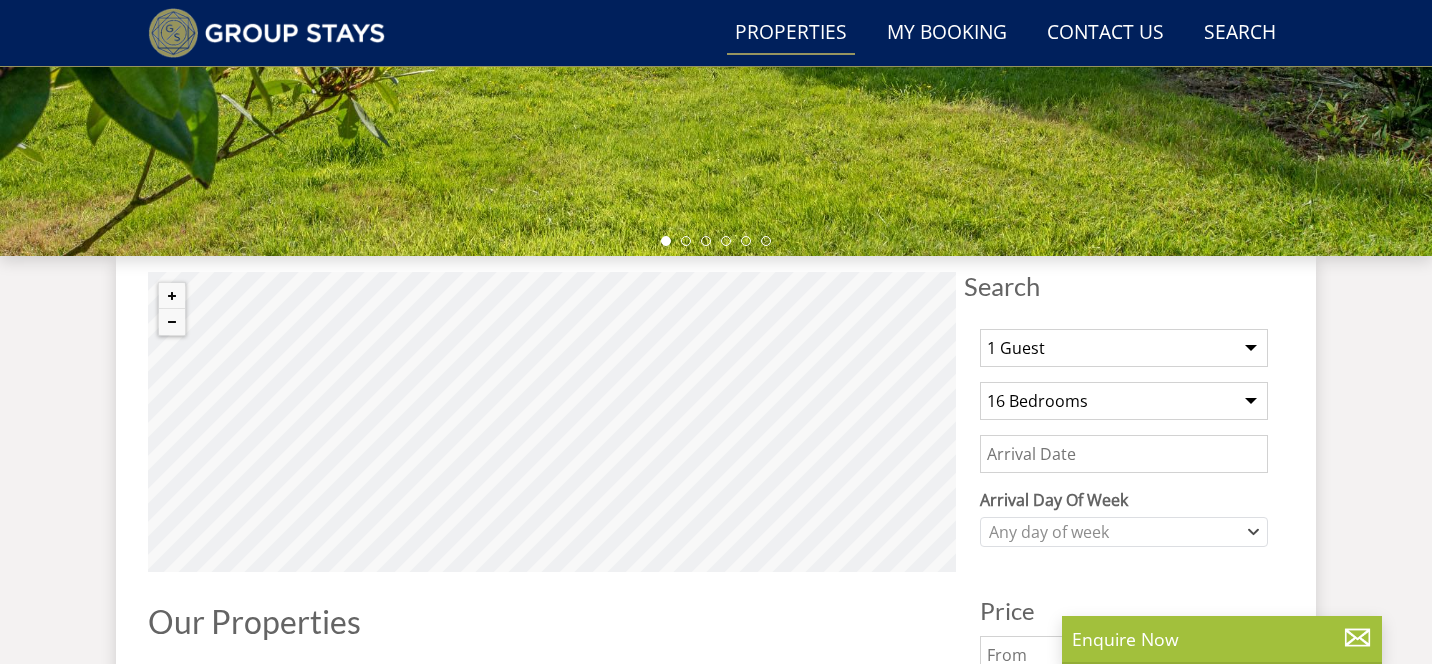 click on "Any number of bedrooms
4 Bedrooms
5 Bedrooms
6 Bedrooms
7 Bedrooms
8 Bedrooms
9 Bedrooms
10 Bedrooms
11 Bedrooms
12 Bedrooms
13 Bedrooms
14 Bedrooms
15 Bedrooms
16 Bedrooms" at bounding box center [1124, 401] 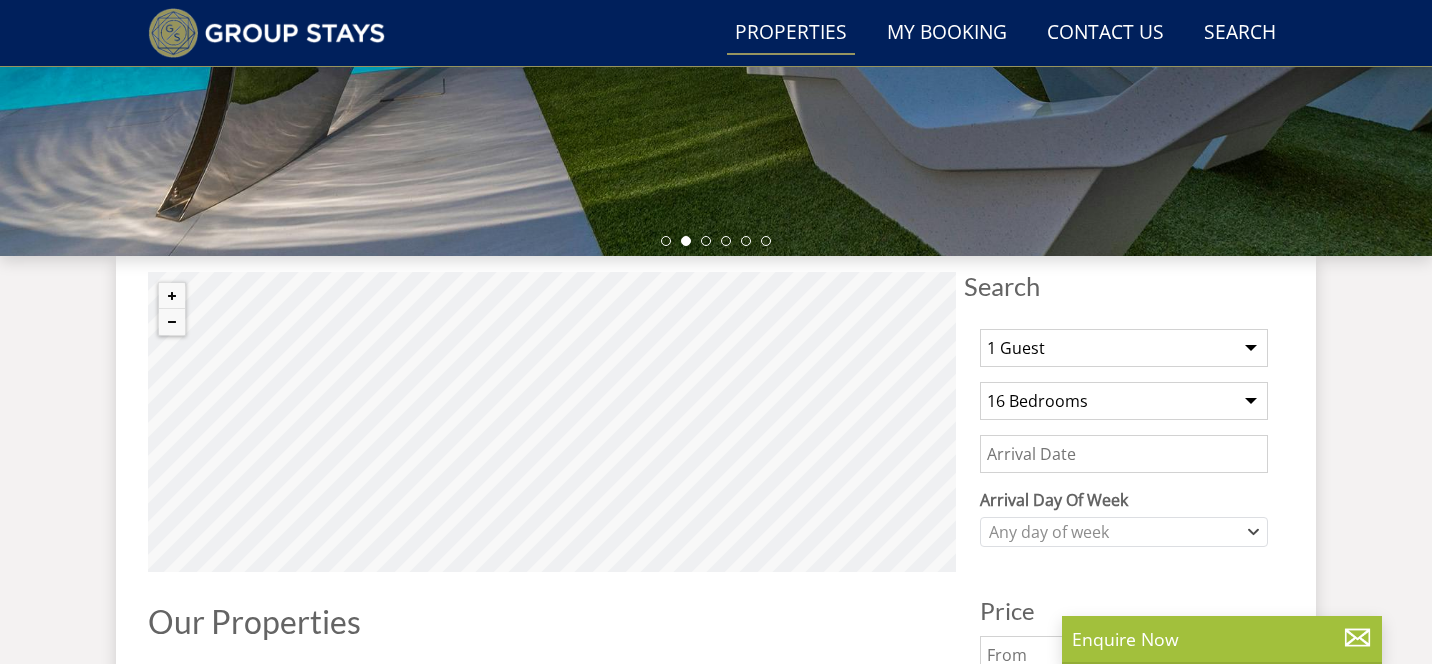 click on "1 Guest
2 Guests
3 Guests
4 Guests
5 Guests
6 Guests
7 Guests
8 Guests
9 Guests
10 Guests
11 Guests
12 Guests
13 Guests
14 Guests
15 Guests
16 Guests
17 Guests
18 Guests
19 Guests
20 Guests
21 Guests
22 Guests
23 Guests
24 Guests
25 Guests
26 Guests
27 Guests
28 Guests
29 Guests
30 Guests
31 Guests
32 Guests" at bounding box center [1124, 348] 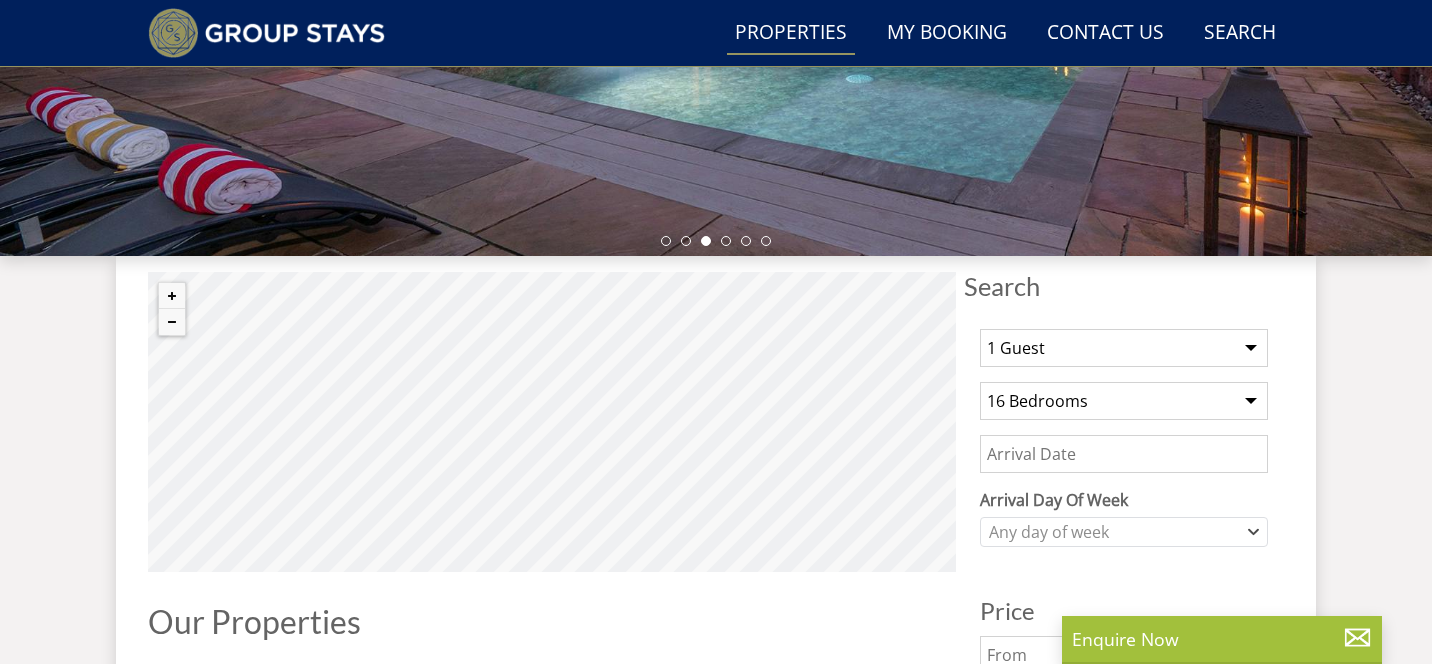 select on "30" 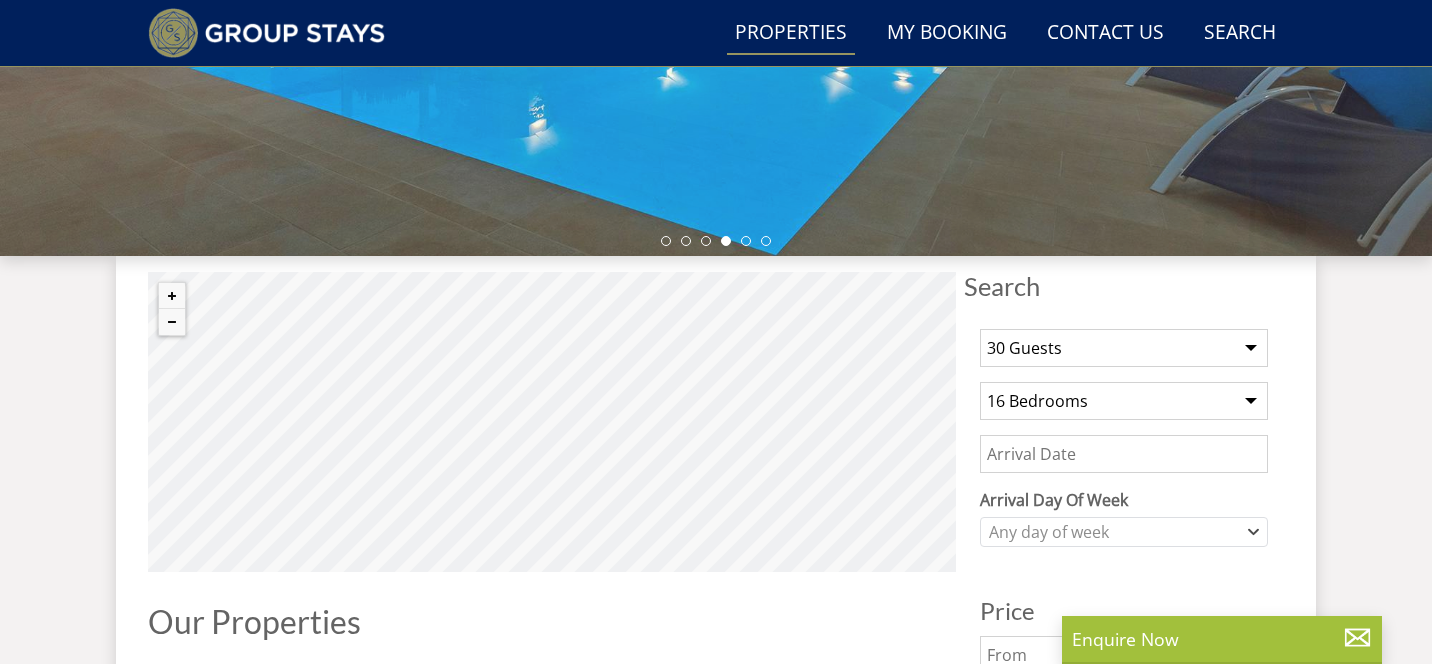 click on "Any number of bedrooms
4 Bedrooms
5 Bedrooms
6 Bedrooms
7 Bedrooms
8 Bedrooms
9 Bedrooms
10 Bedrooms
11 Bedrooms
12 Bedrooms
13 Bedrooms
14 Bedrooms
15 Bedrooms
16 Bedrooms" at bounding box center [1124, 401] 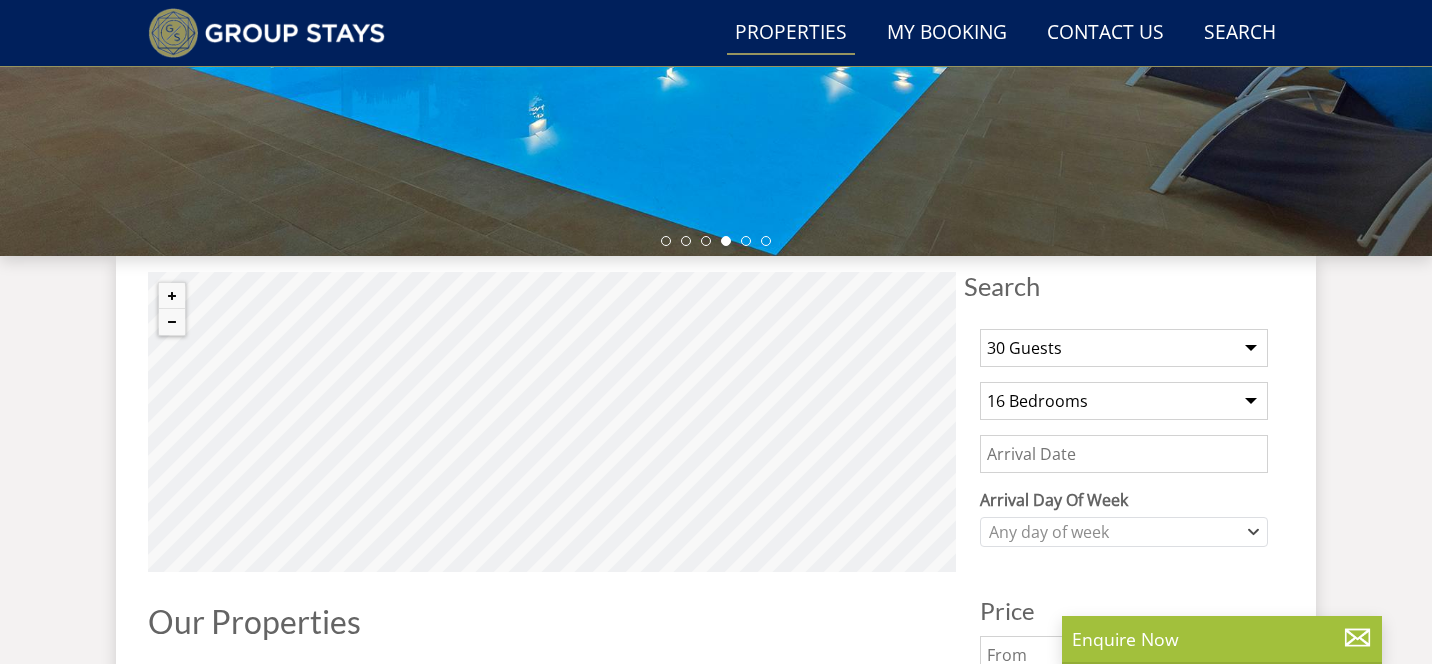 select on "0" 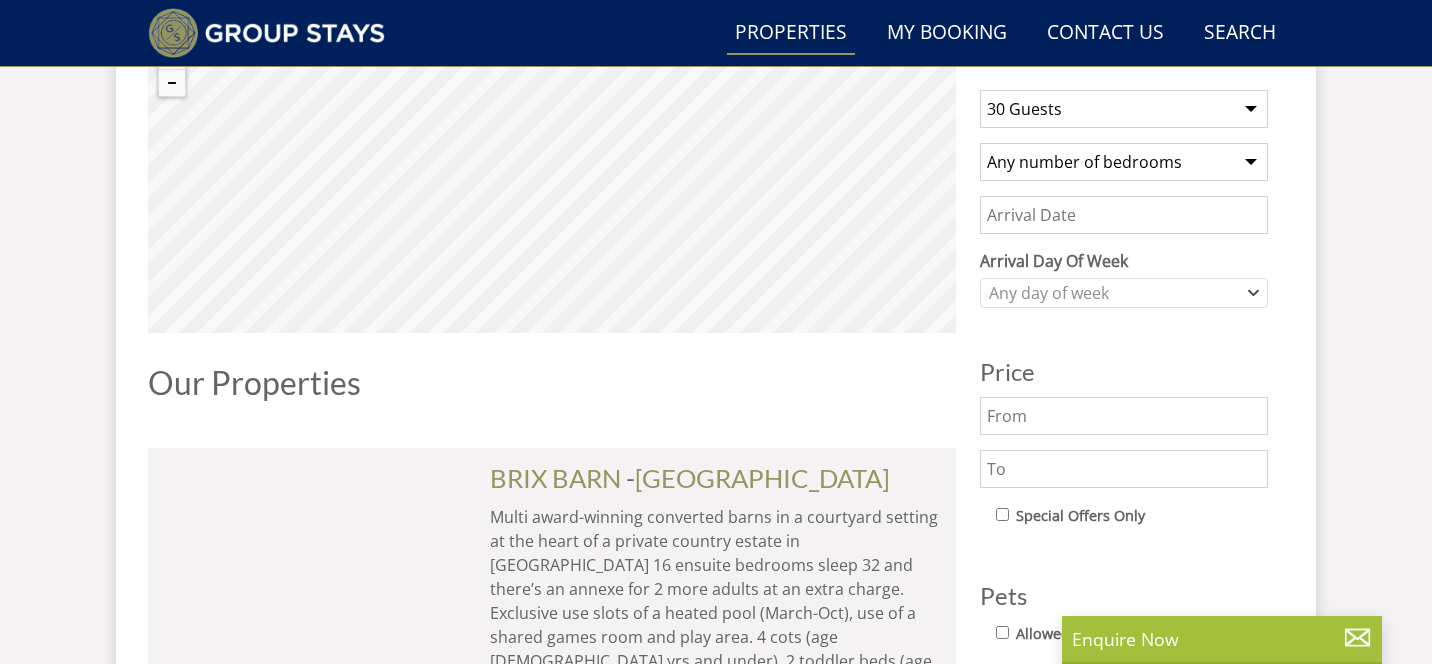 scroll, scrollTop: 795, scrollLeft: 0, axis: vertical 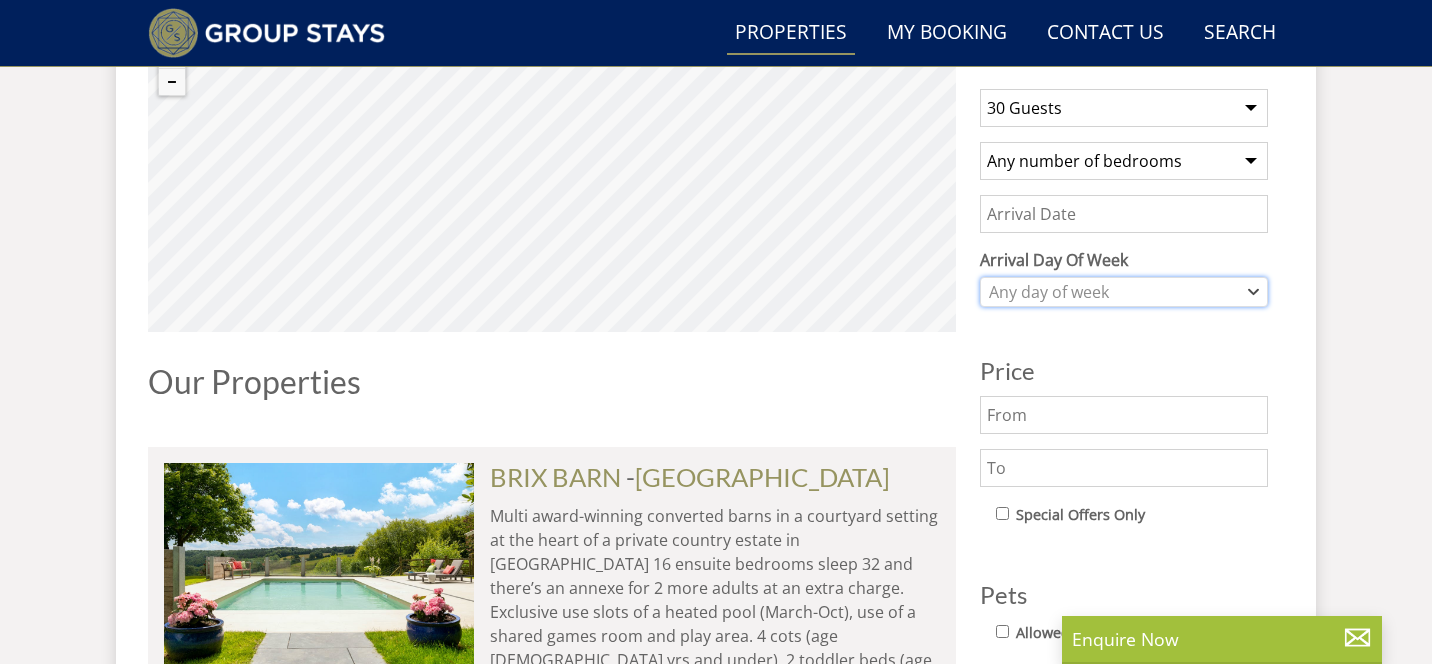 click on "Any day of week" at bounding box center [1113, 292] 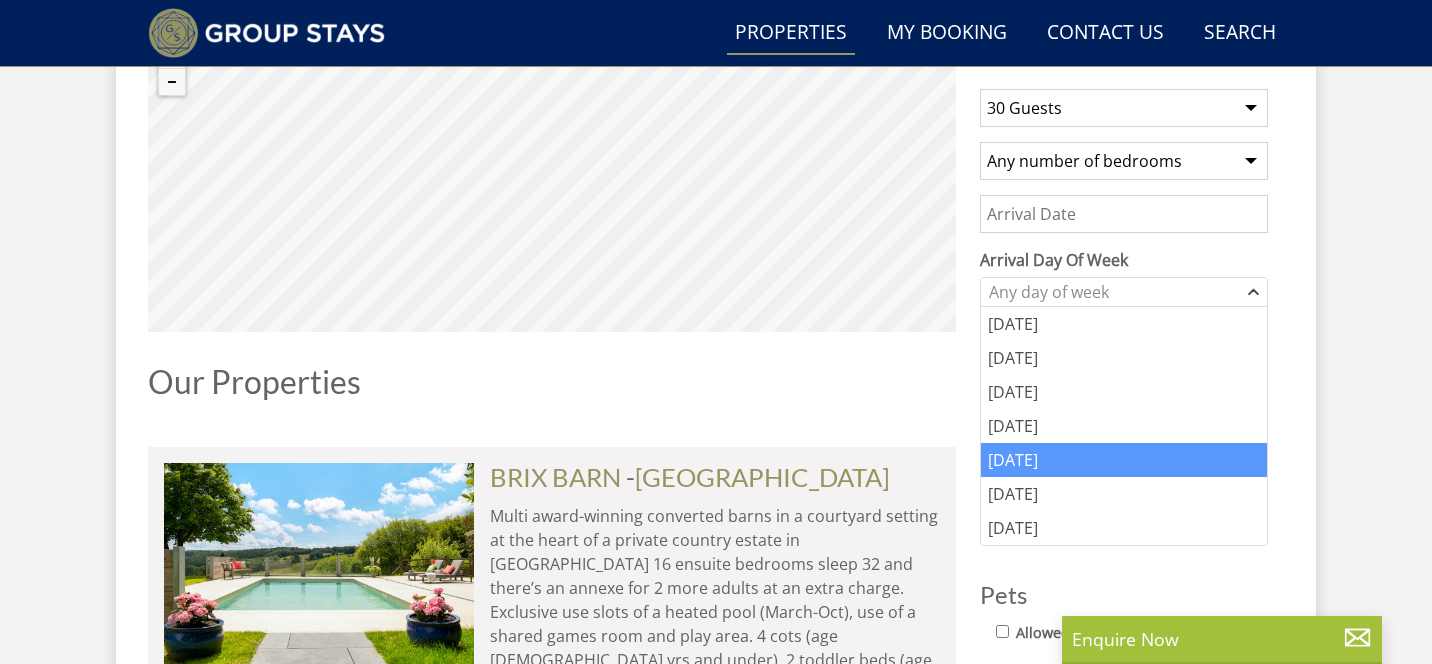 click on "Friday" at bounding box center (1124, 460) 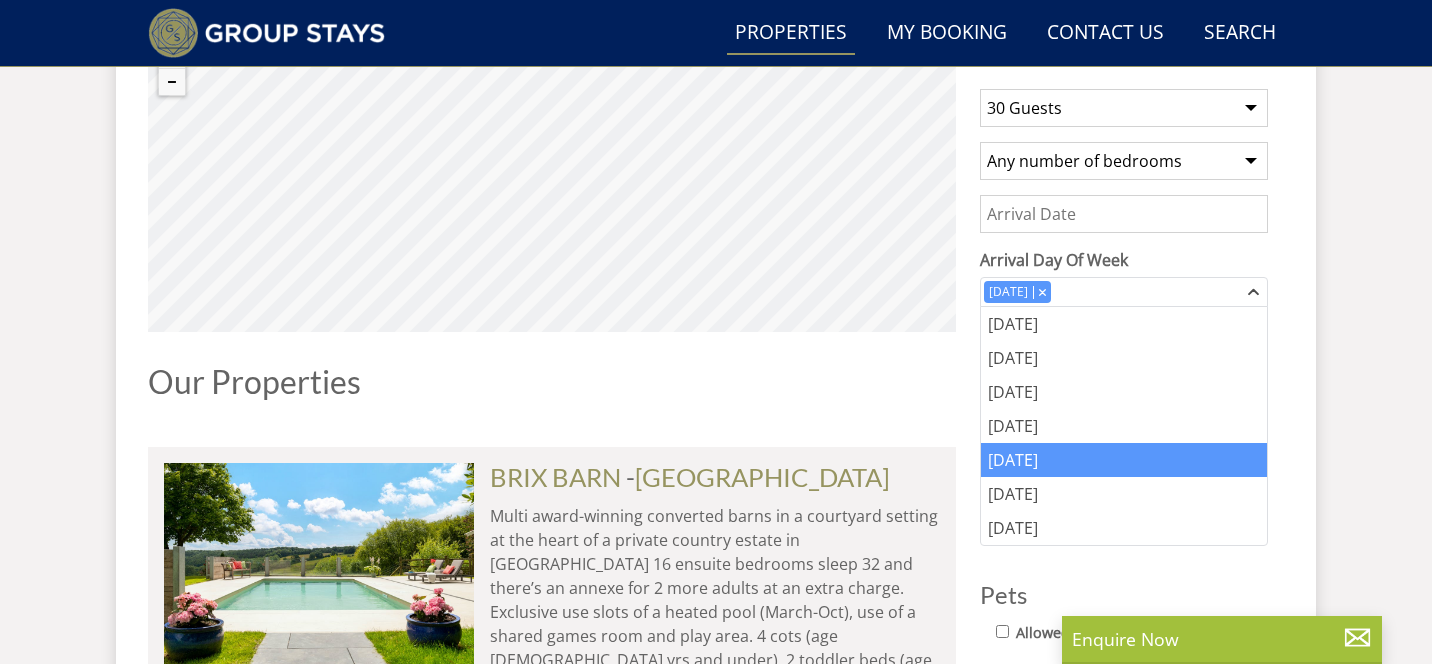 click on "Search
Menu
Properties
My Booking
Contact Us  01823 662231
Search  Check Availability
Guests
1
2
3
4
5
6
7
8
9
10
11
12
13
14
15
16
17
18
19
20
21
22
23
24
25
26
27
28
29
30
31
32
33
34
35
36
37
38
39
40
41
42
43
44
45
46
47
48
49
50
Date
14/07/2025
Search
Holiday Homes for Large Group Accommodation" at bounding box center (716, 4055) 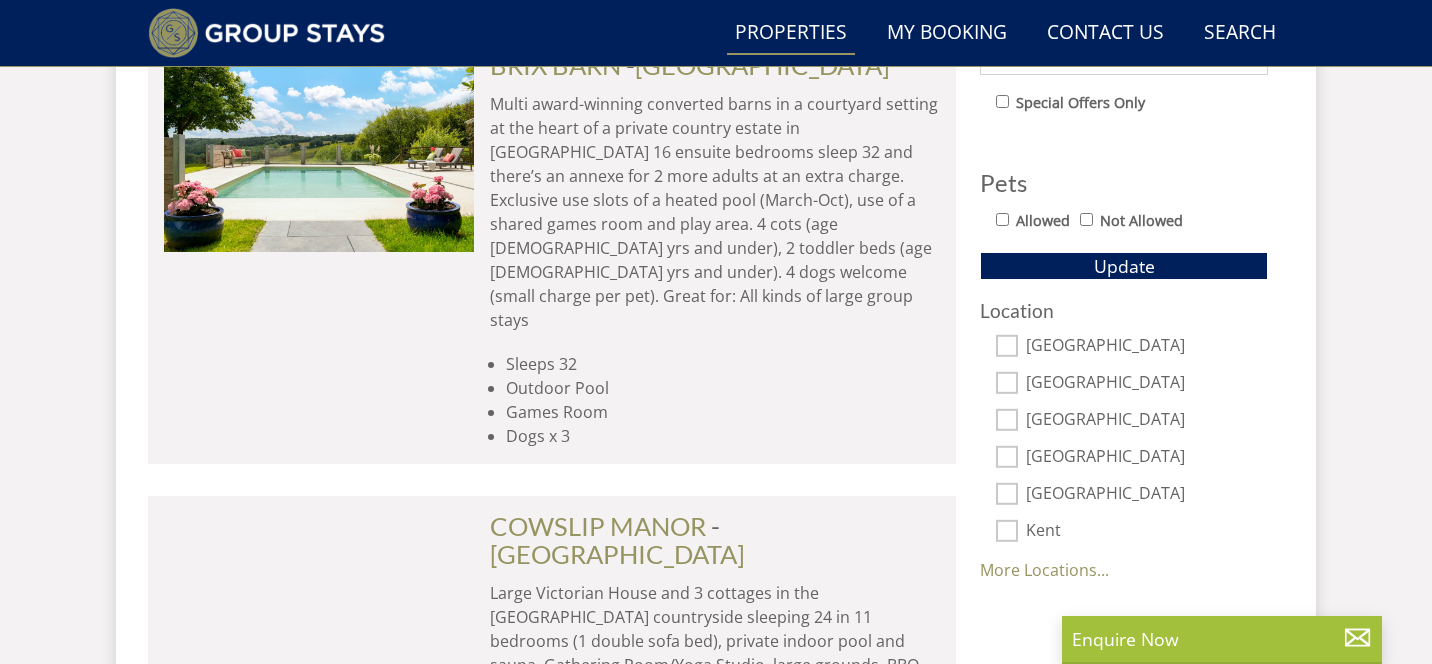 scroll, scrollTop: 1215, scrollLeft: 0, axis: vertical 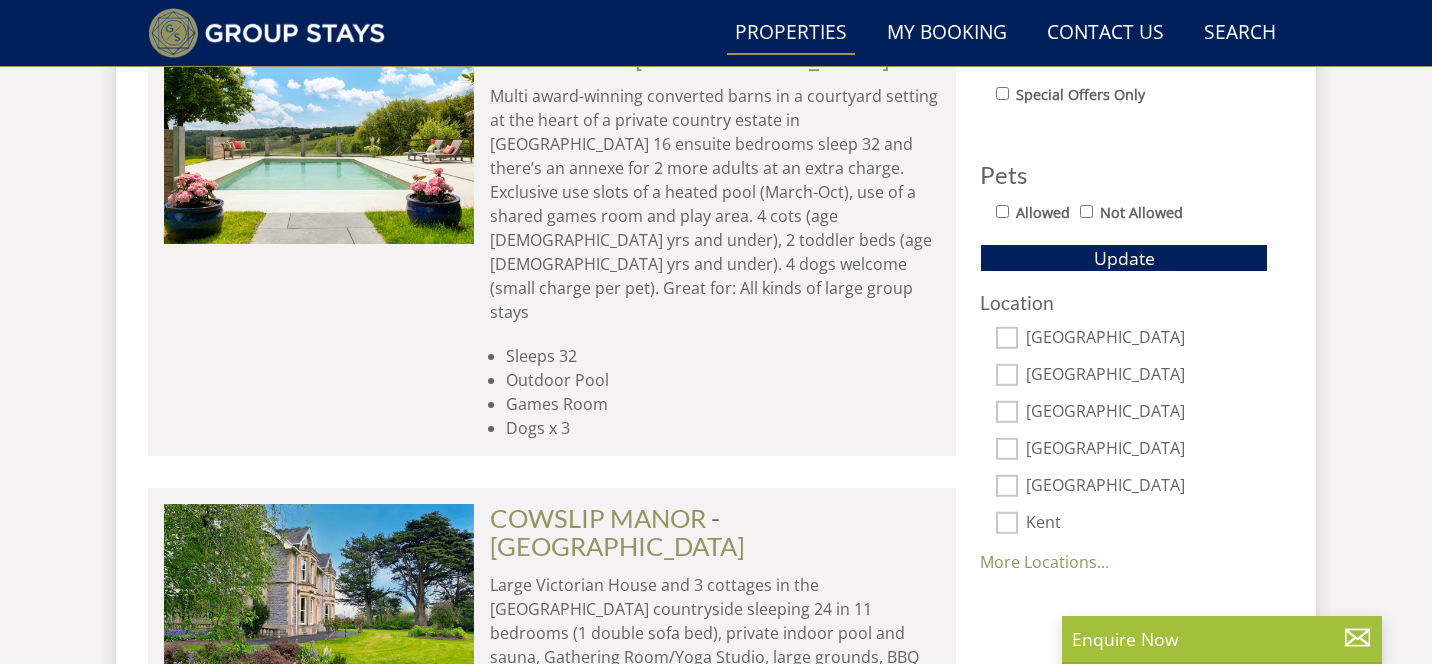 click on "Gloucestershire" at bounding box center [1007, 486] 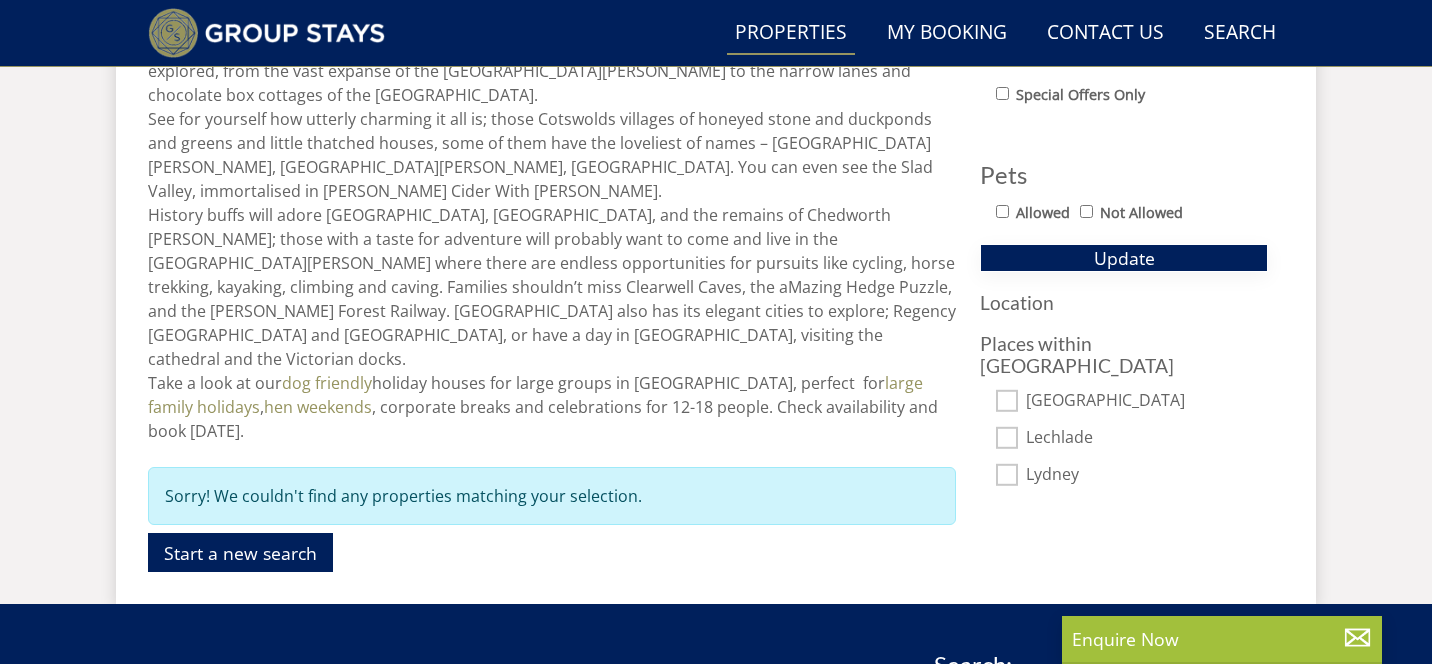 click on "Update" at bounding box center [1124, 258] 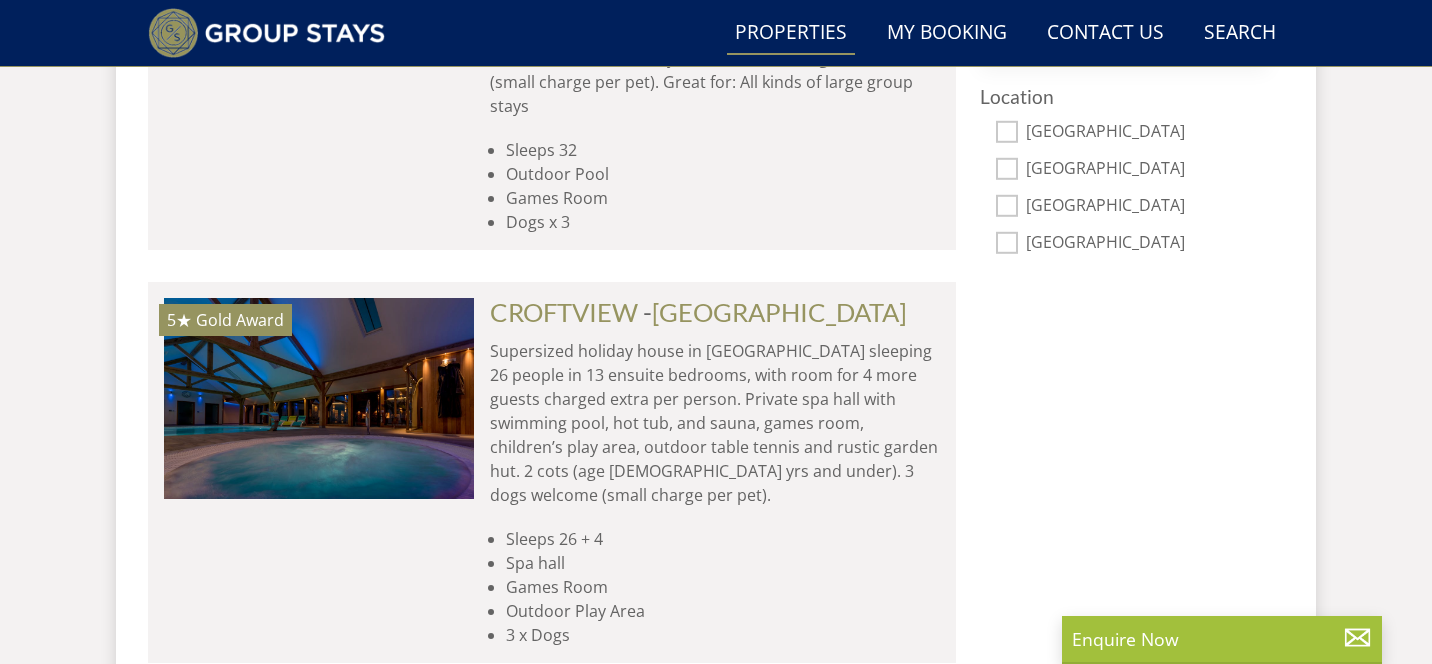 scroll, scrollTop: 1431, scrollLeft: 0, axis: vertical 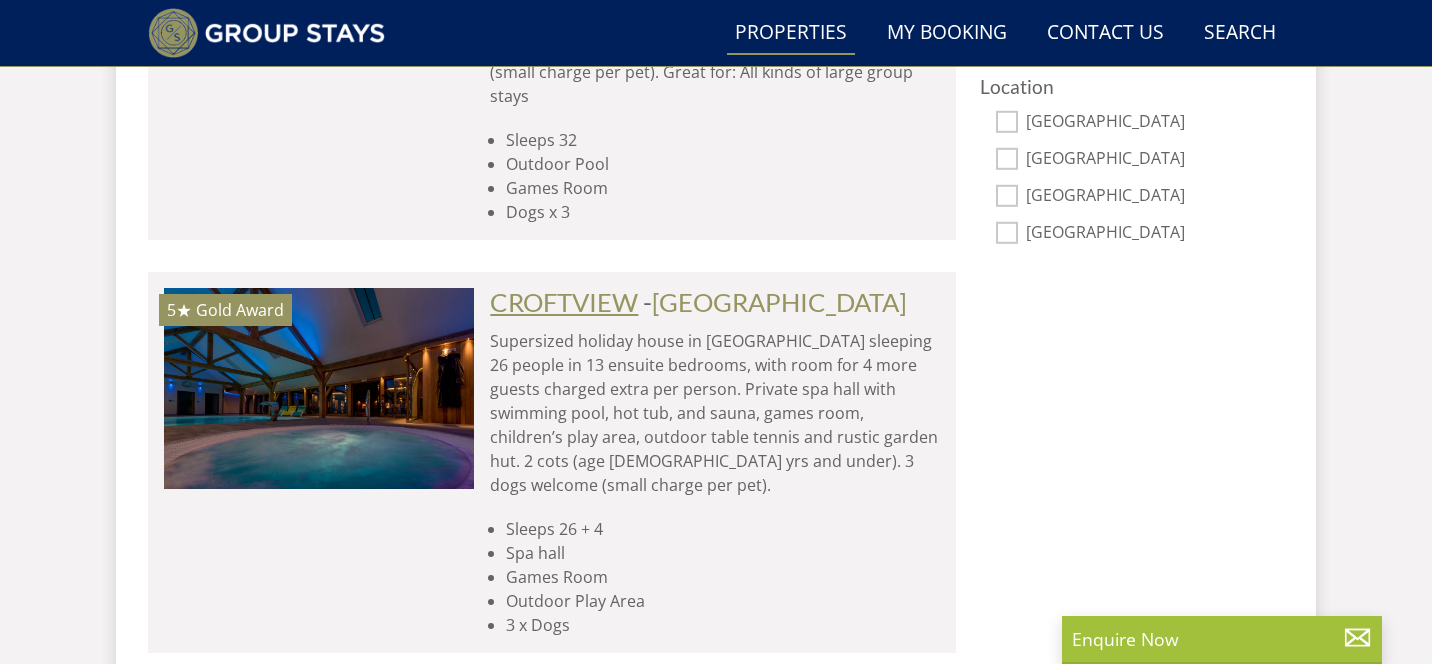click on "CROFTVIEW" at bounding box center [564, 302] 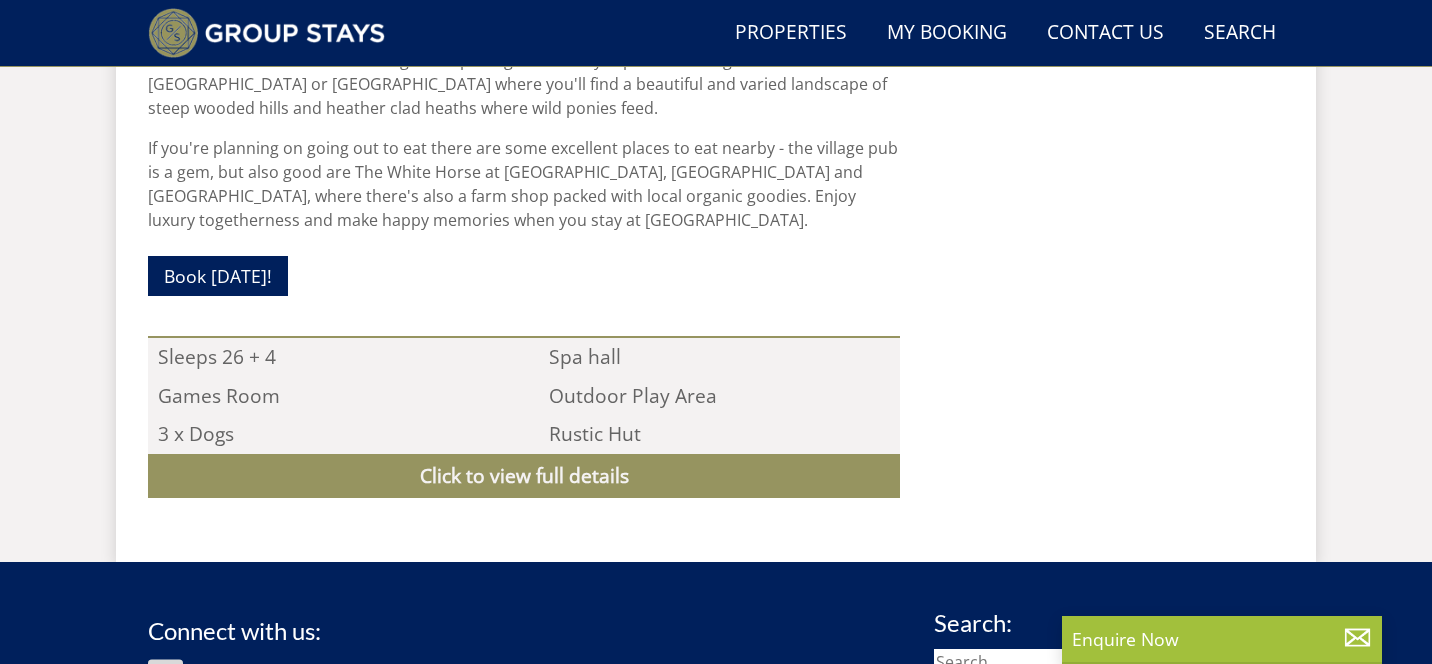 scroll, scrollTop: 1890, scrollLeft: 0, axis: vertical 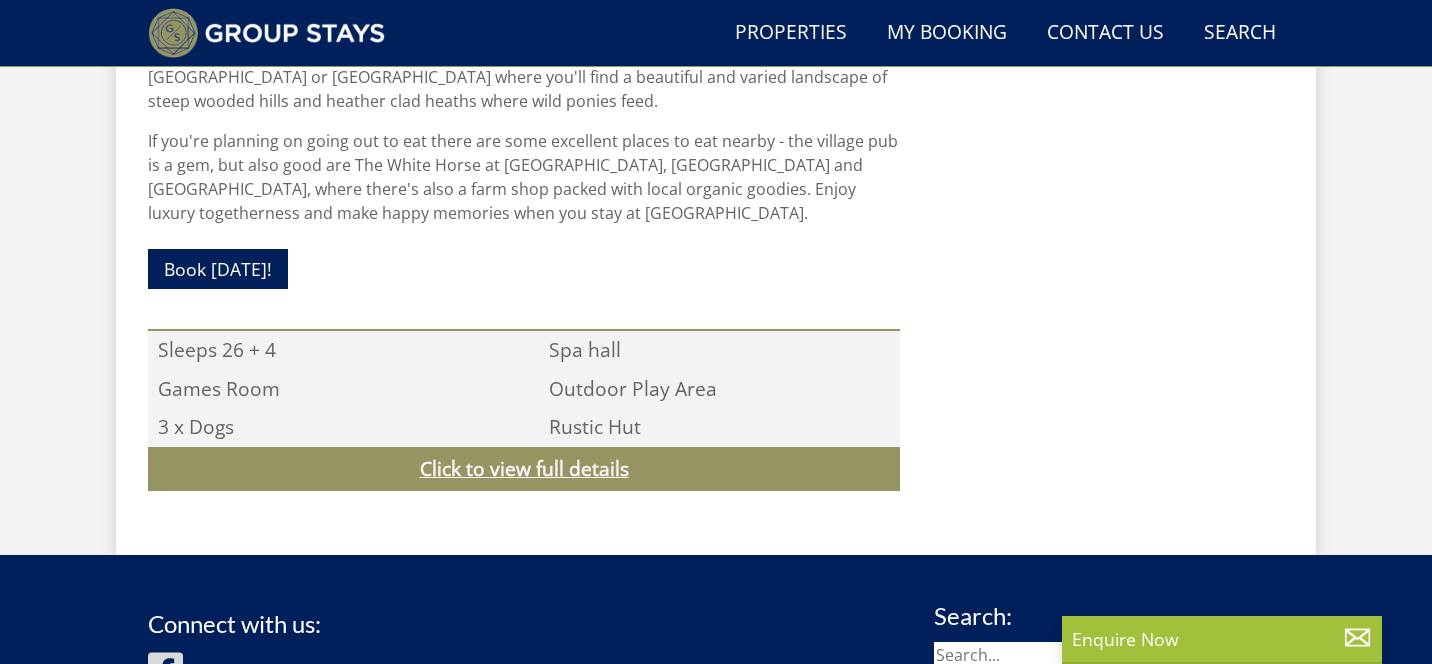 click on "Click to view full details" at bounding box center (524, 469) 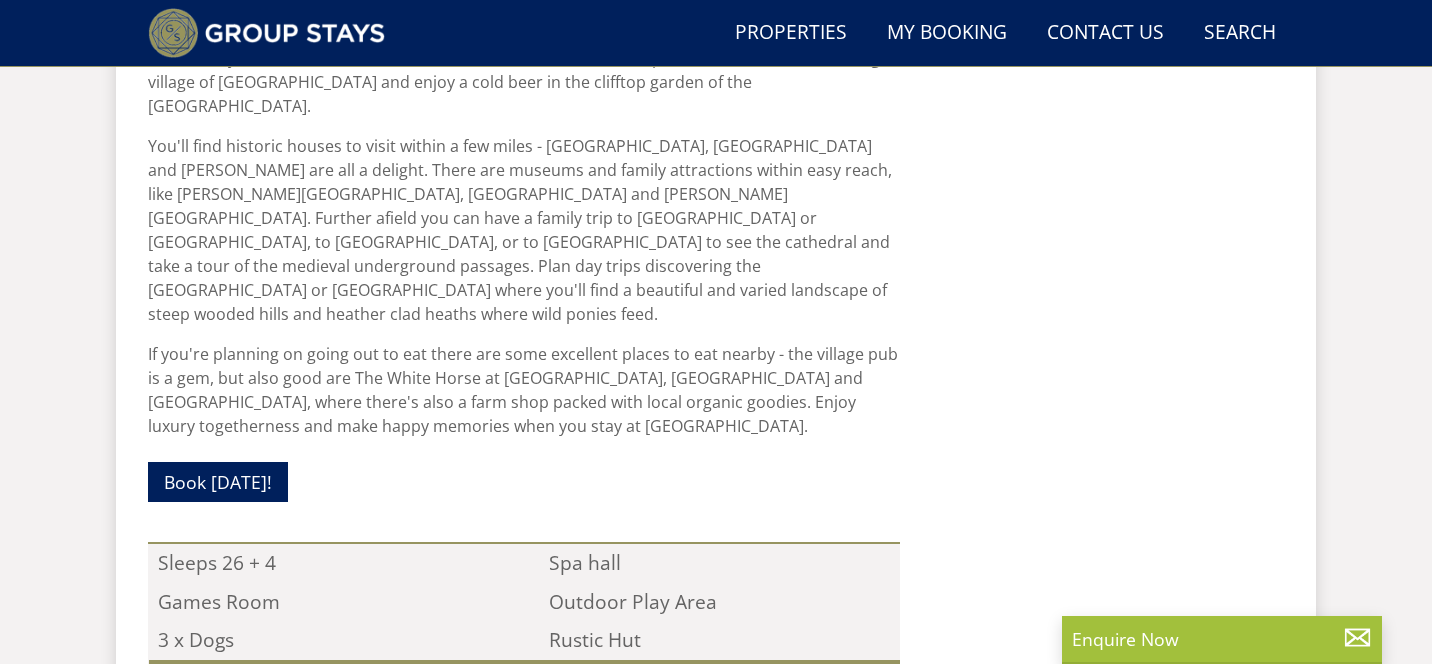 scroll, scrollTop: 1659, scrollLeft: 0, axis: vertical 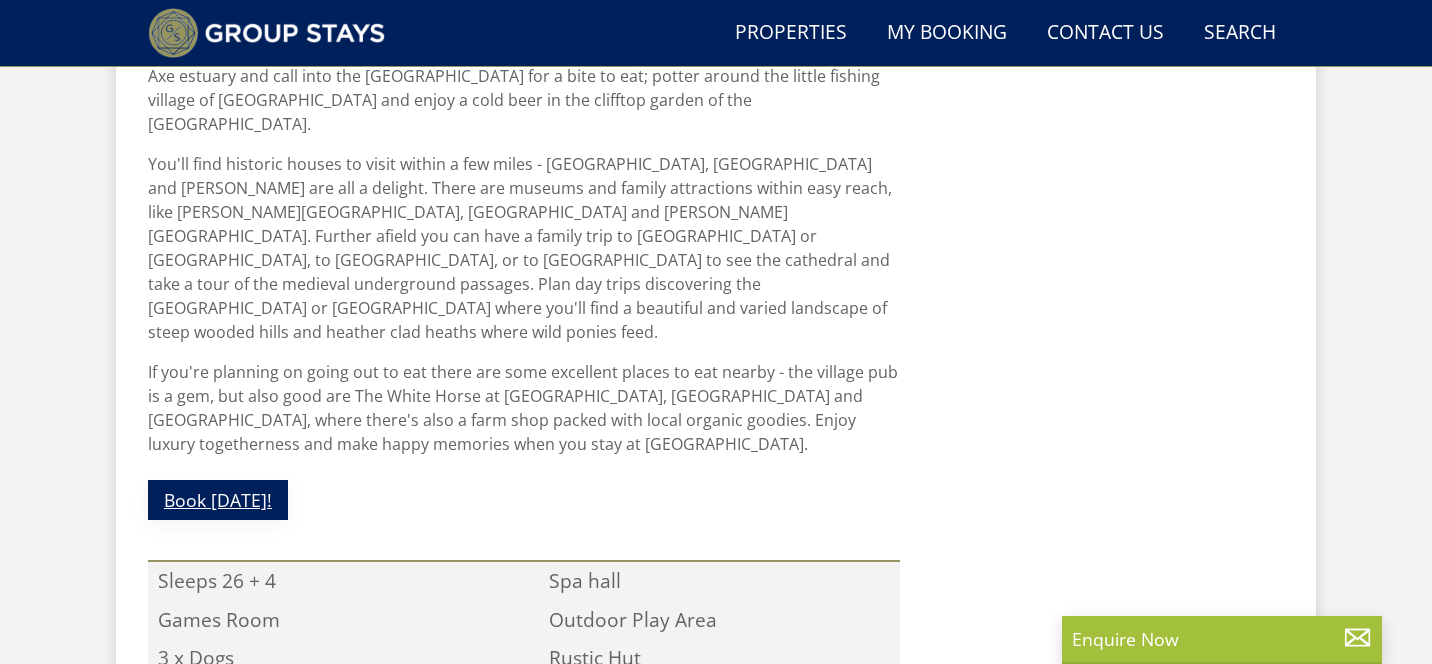 click on "Book today!" at bounding box center [218, 499] 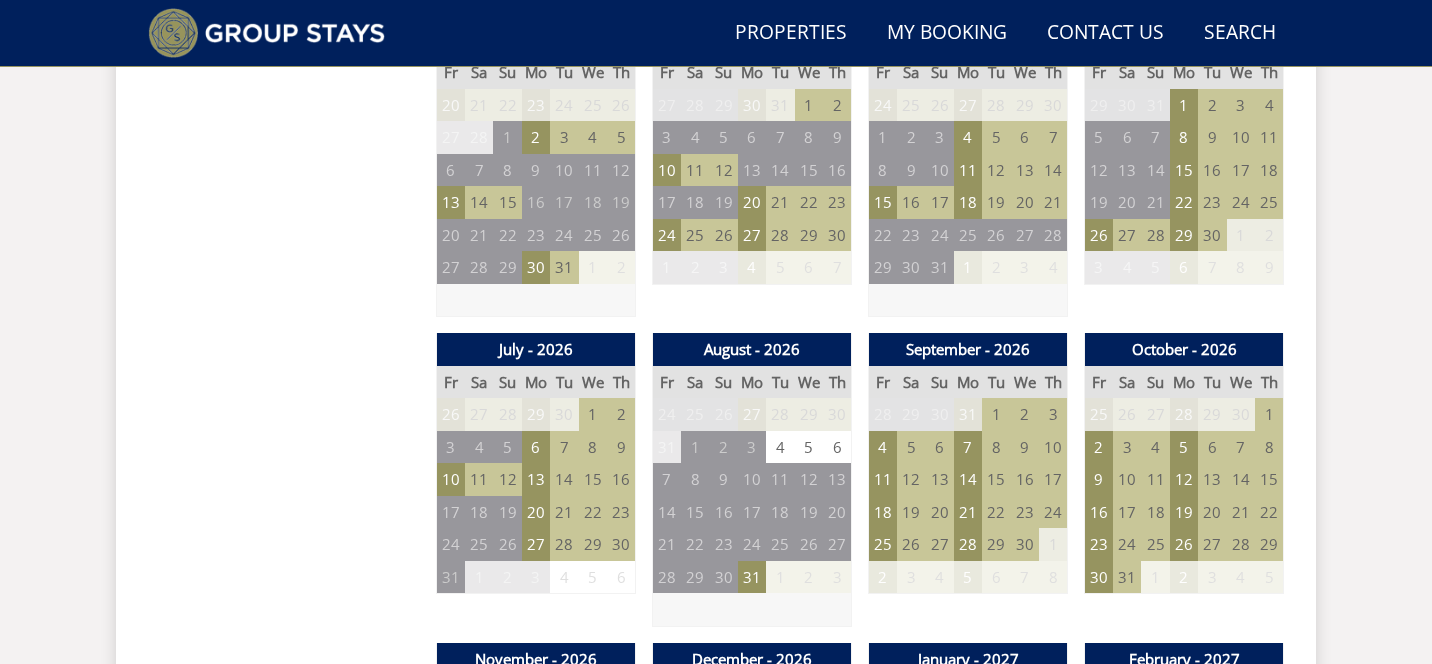 scroll, scrollTop: 1523, scrollLeft: 0, axis: vertical 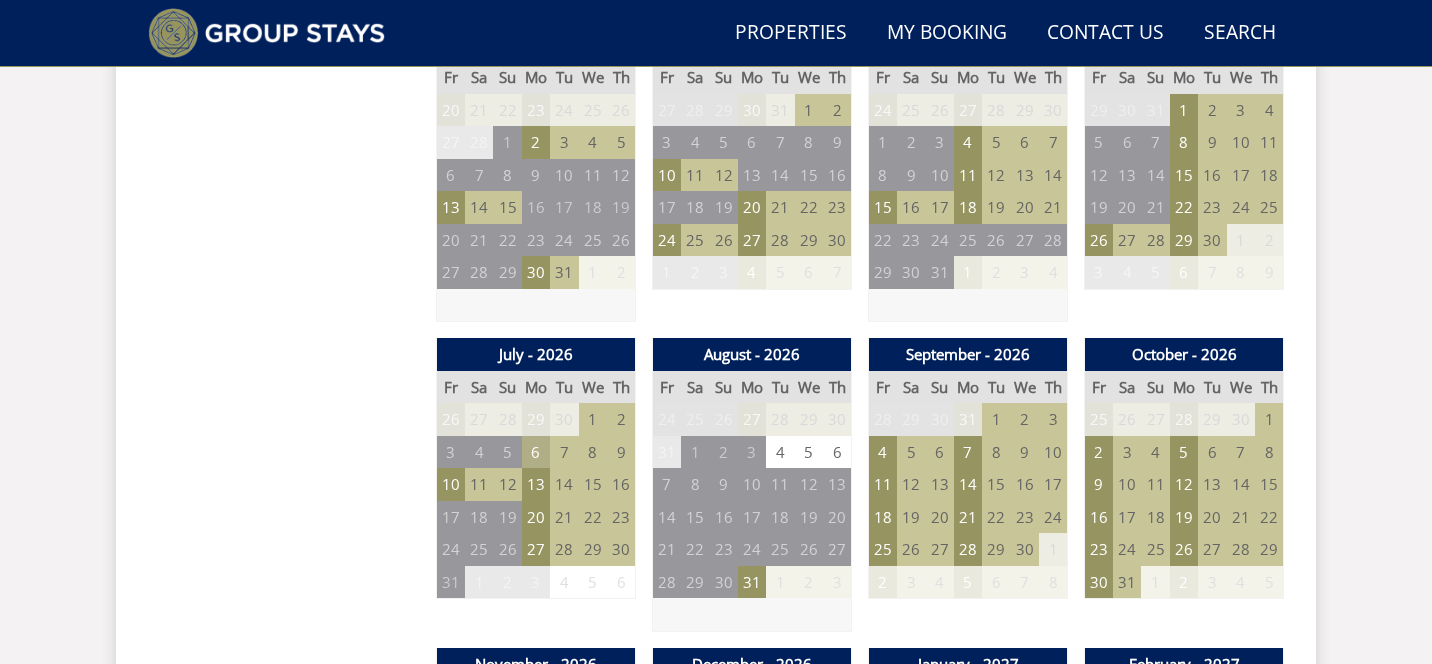 click on "6" at bounding box center [536, 452] 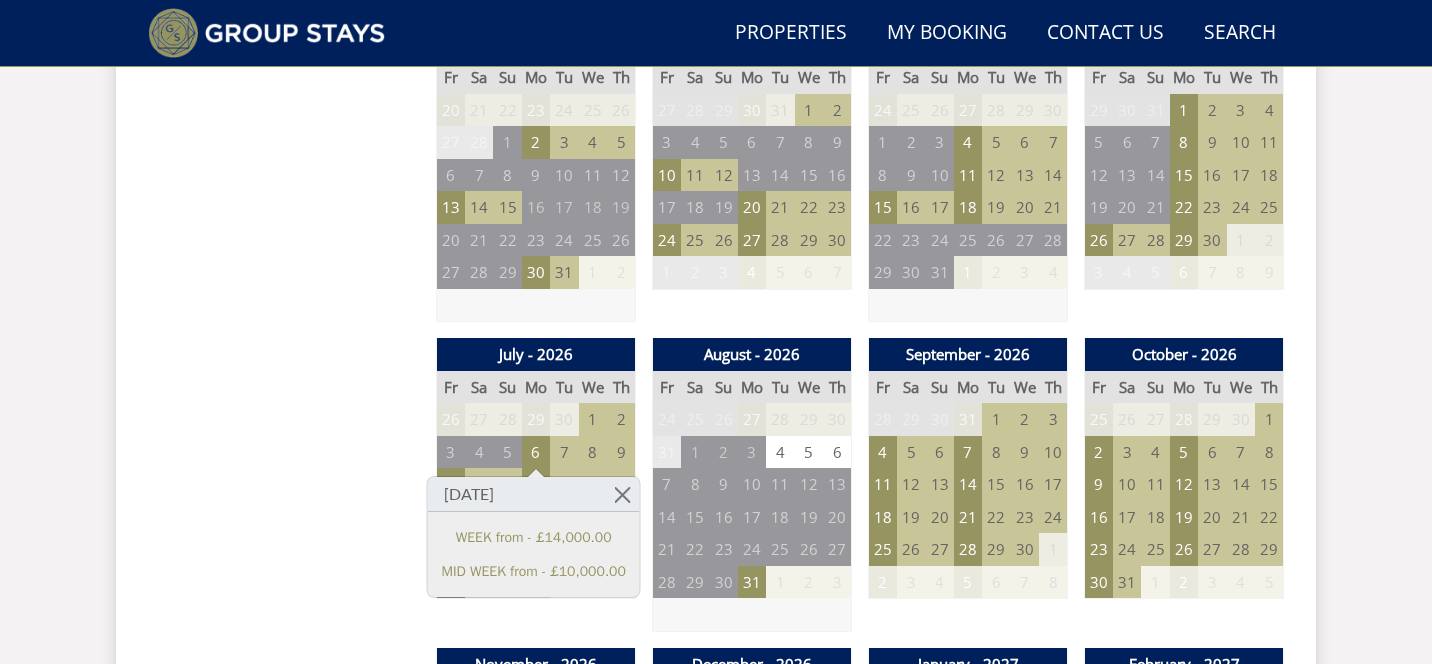 click on "7" at bounding box center (564, 452) 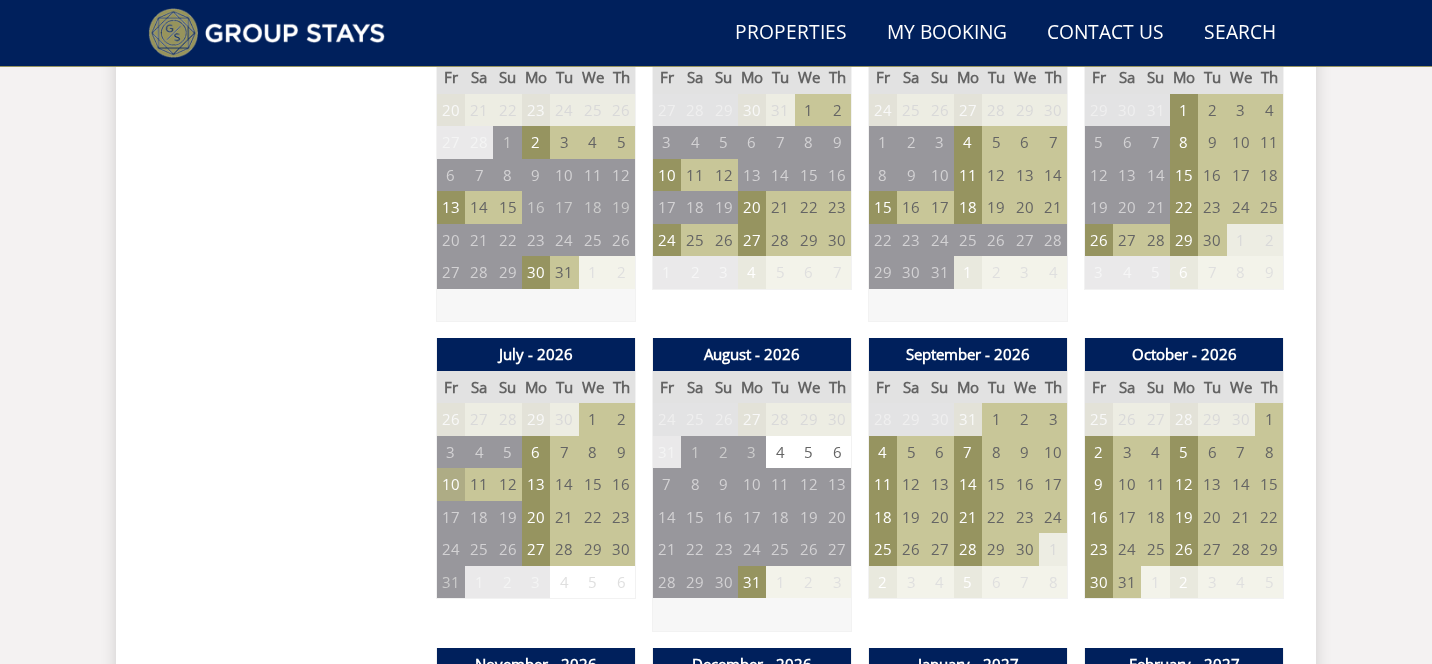 click on "10" at bounding box center (451, 484) 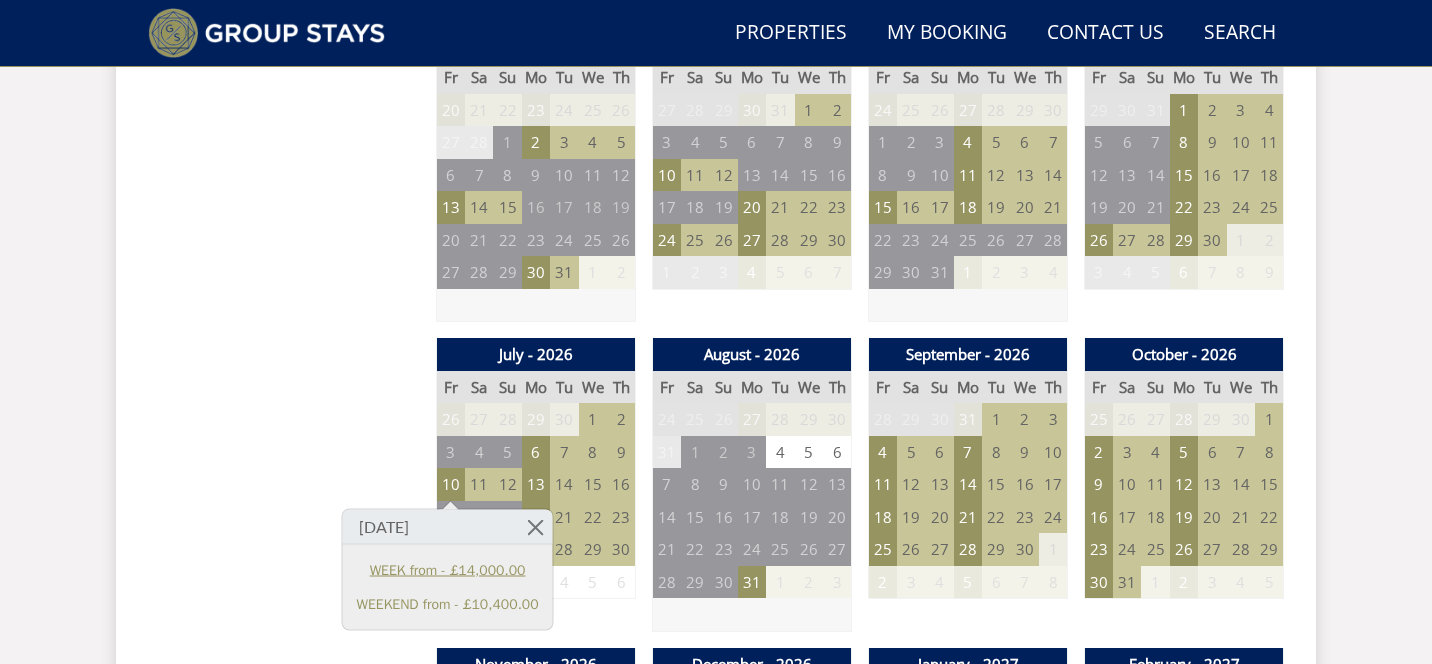 click on "WEEK from  - £14,000.00" at bounding box center (448, 569) 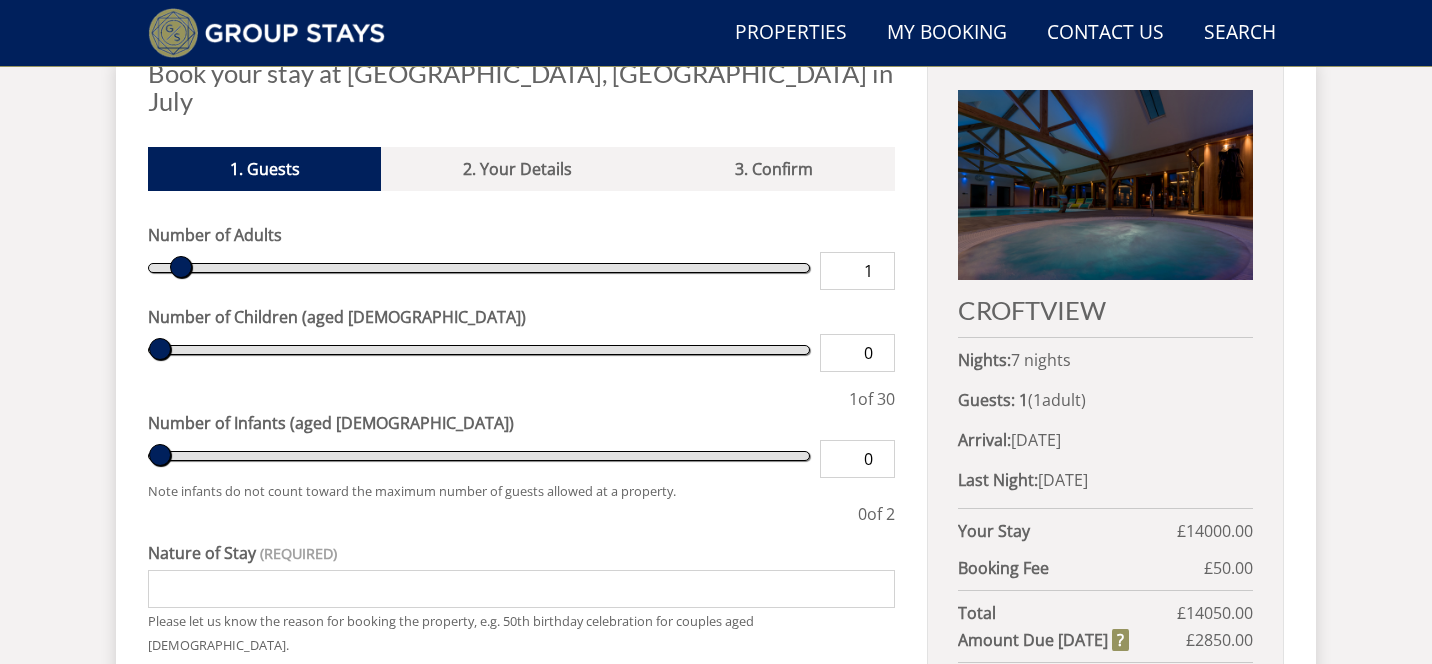 scroll, scrollTop: 756, scrollLeft: 0, axis: vertical 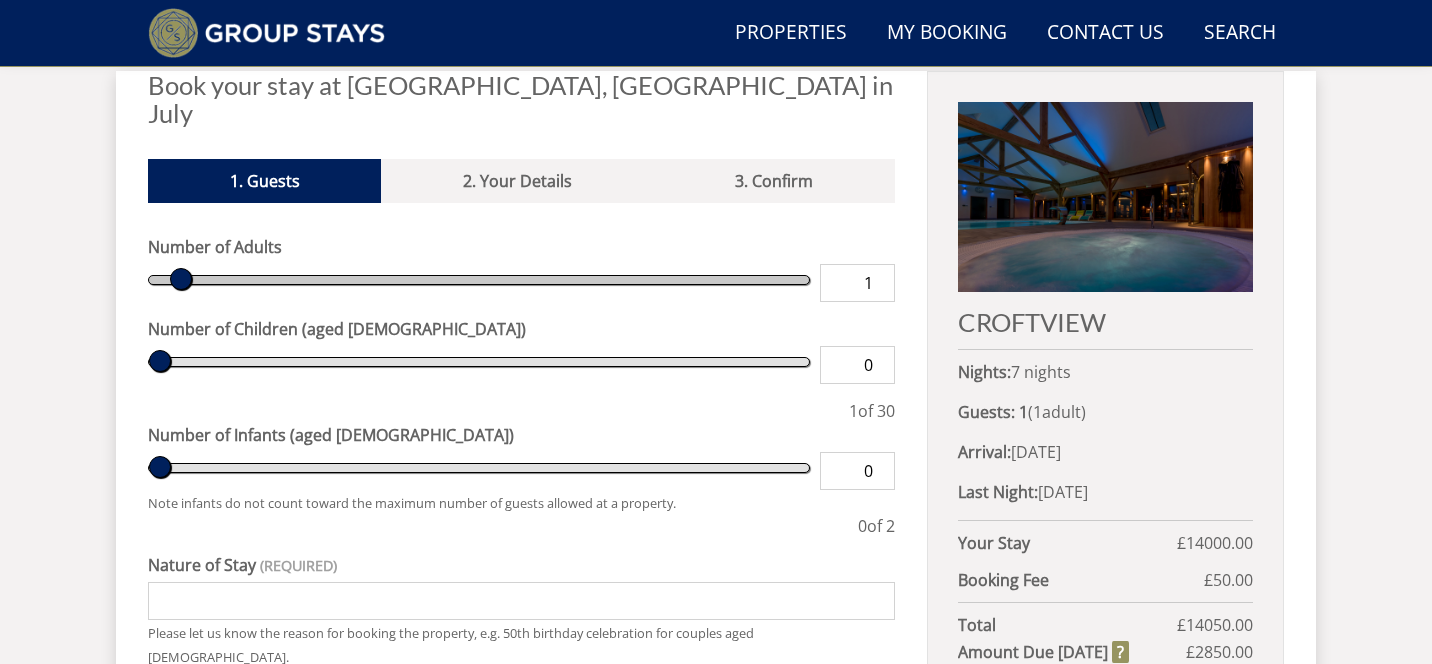 type on "2" 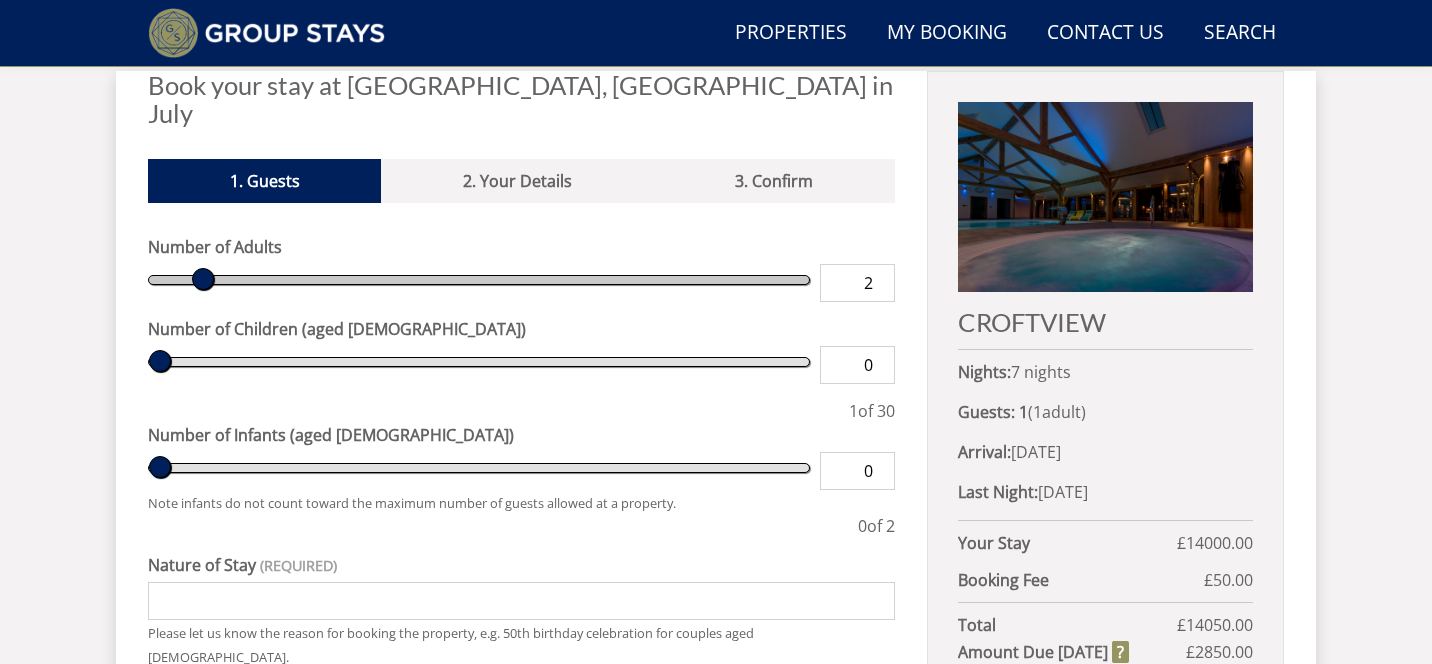 type on "3" 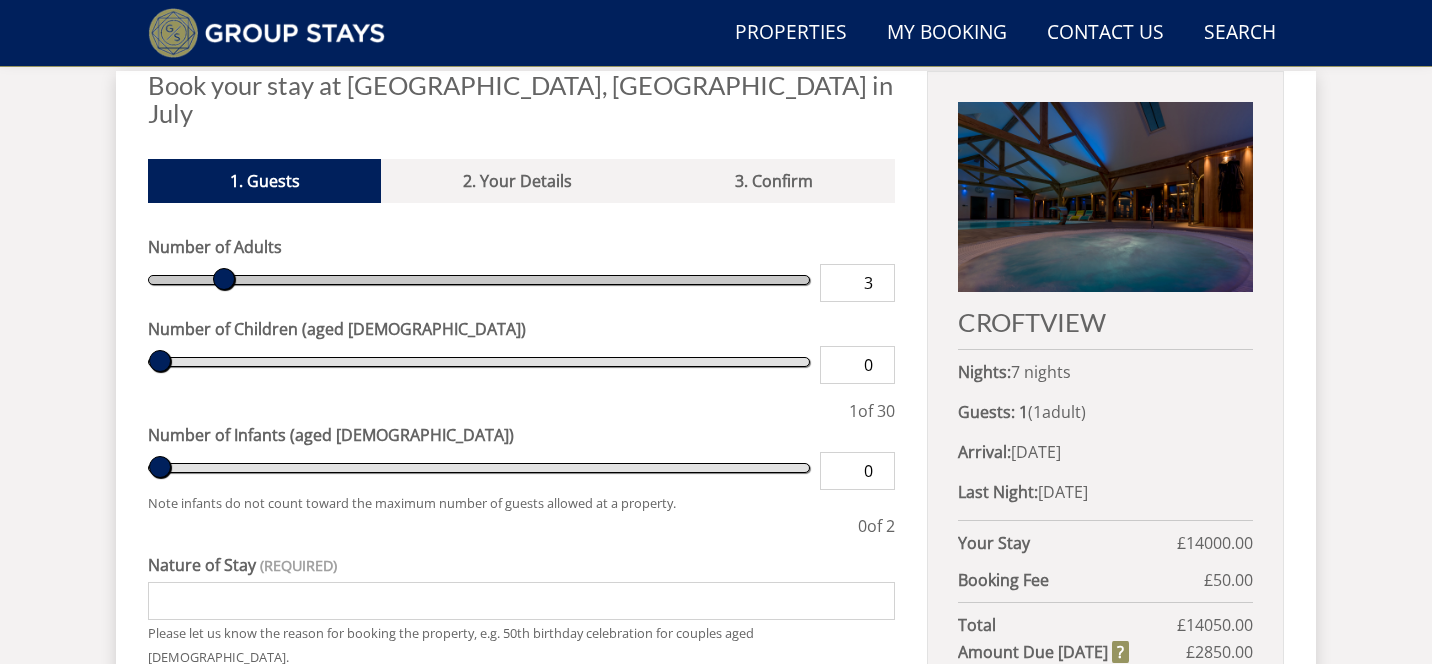 type on "4" 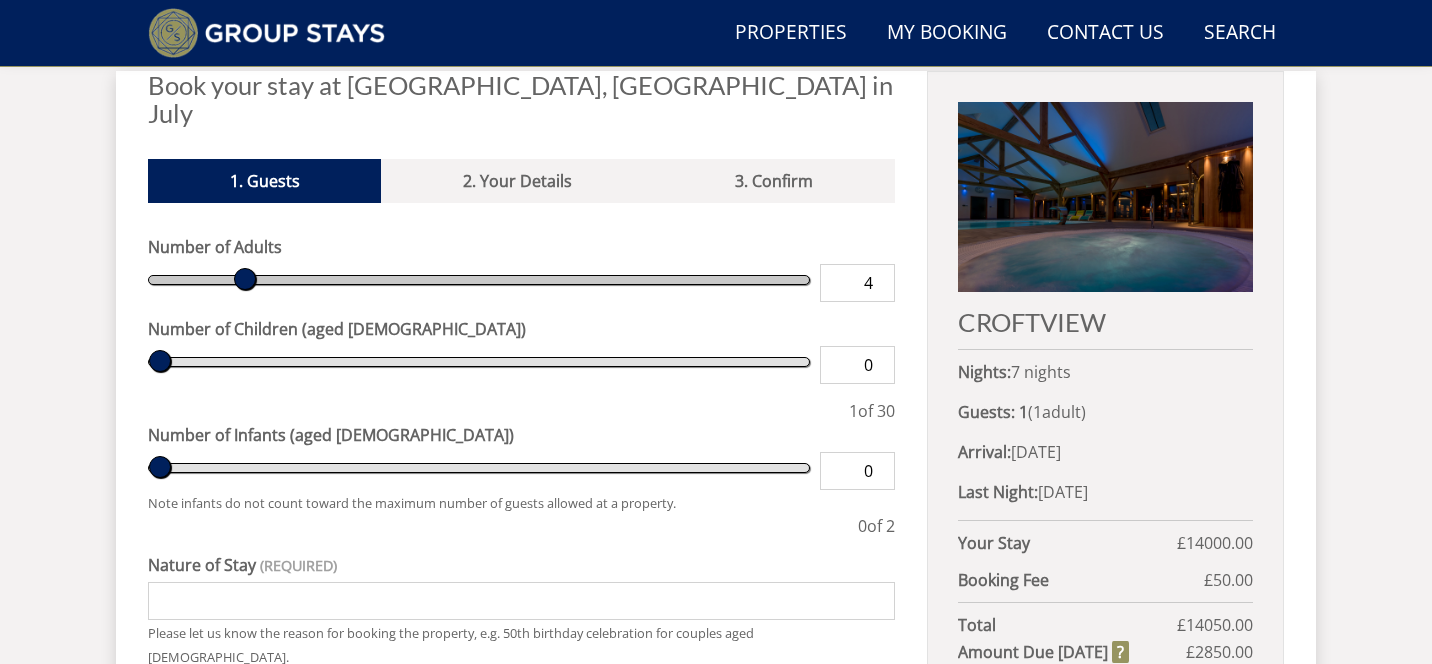 type on "5" 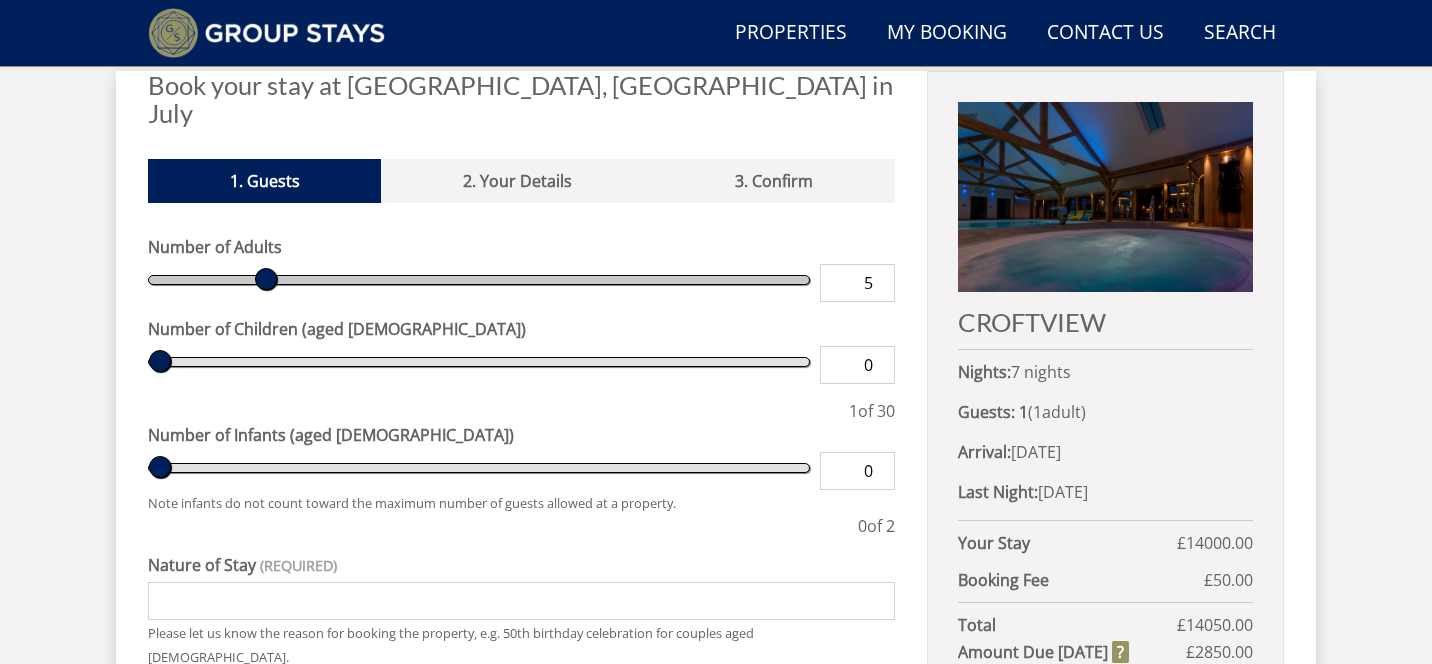 type on "7" 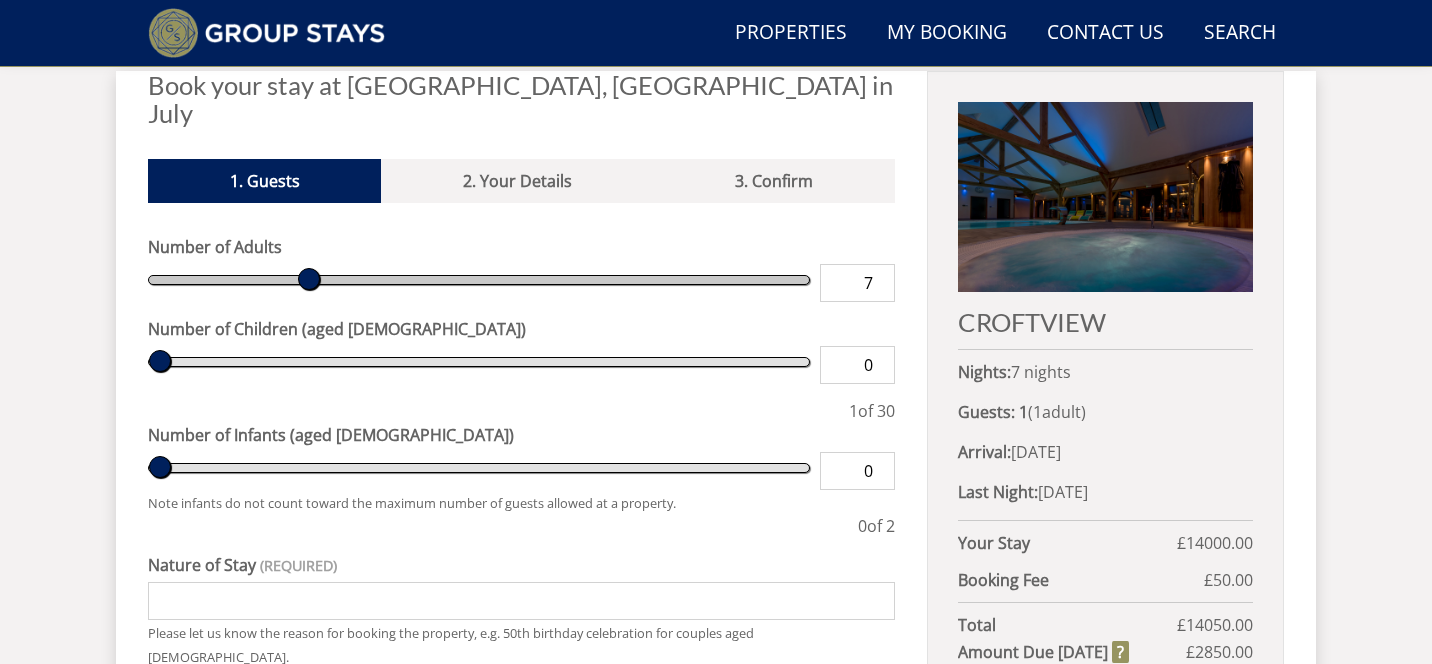 type on "8" 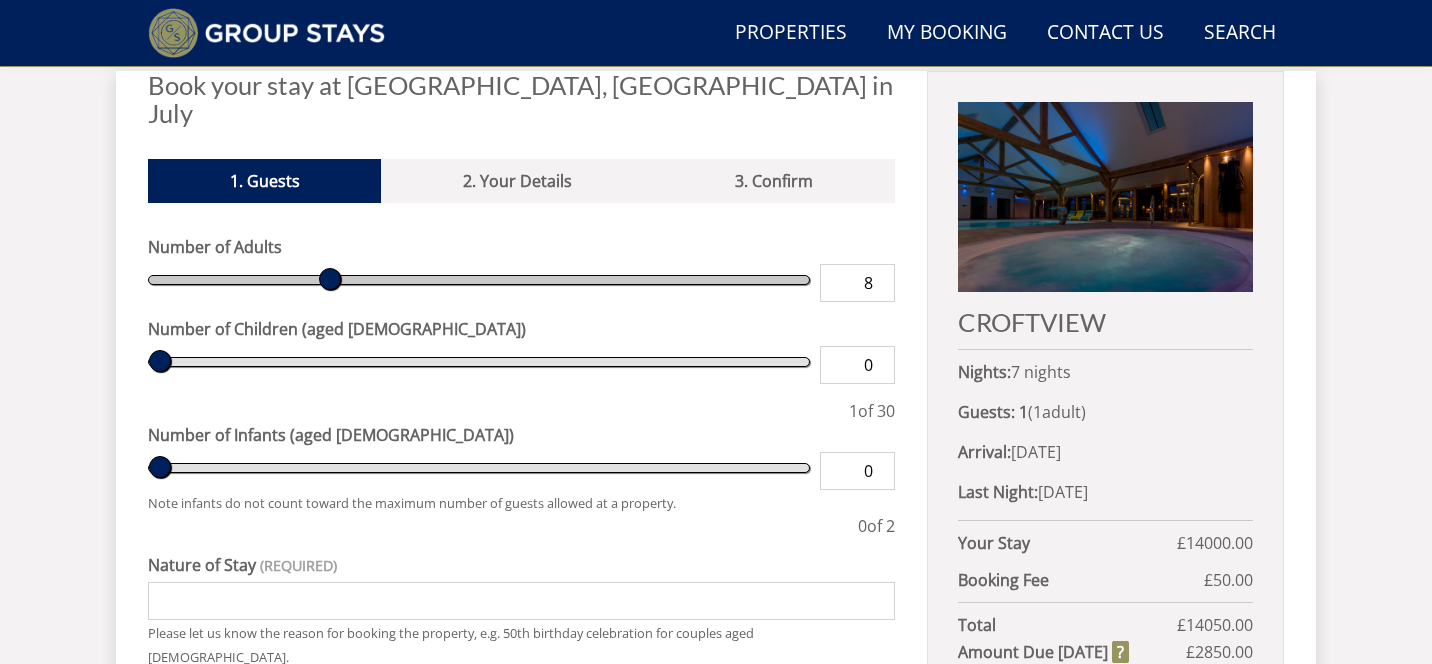 type on "10" 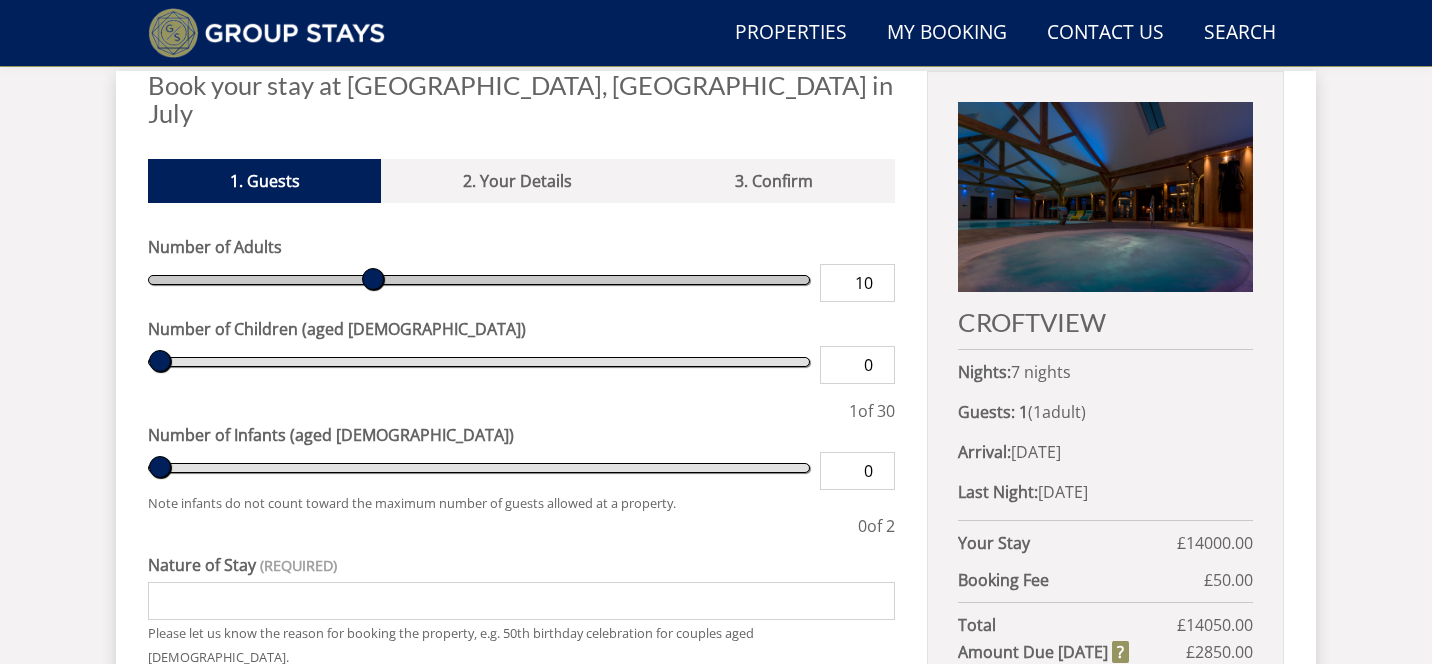 type on "11" 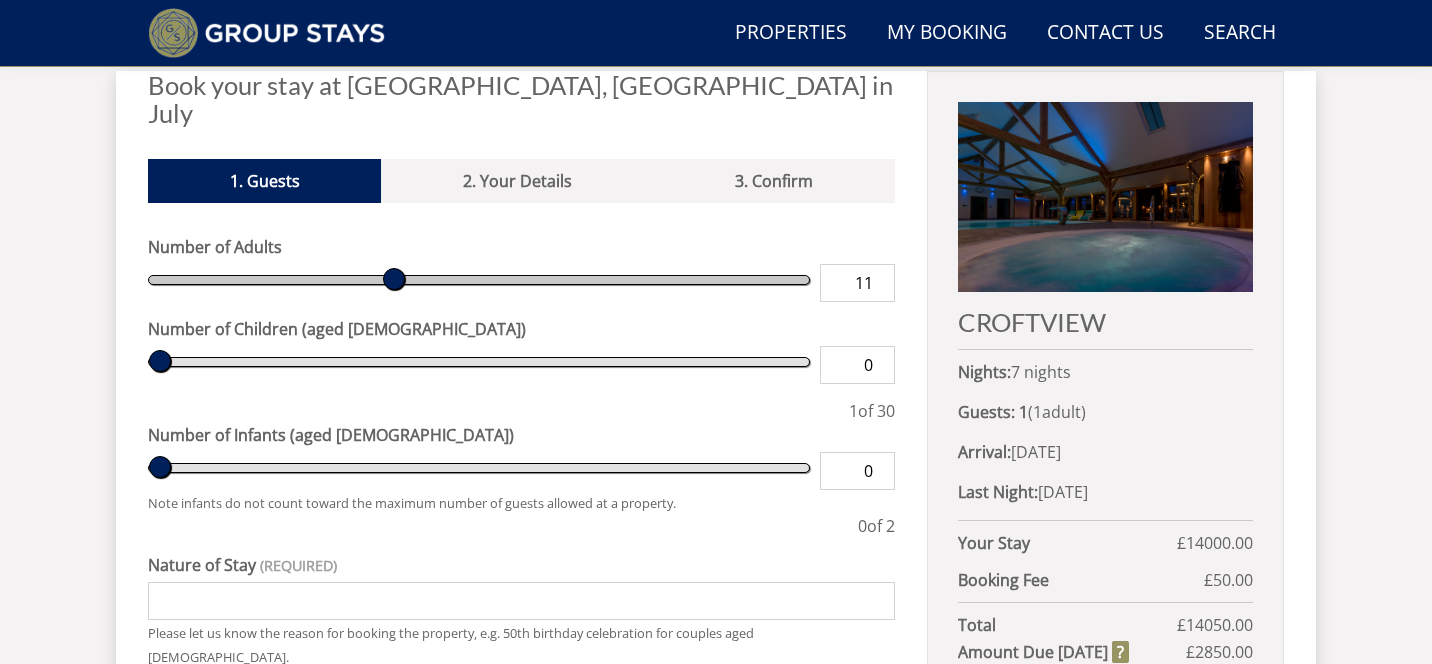 type on "13" 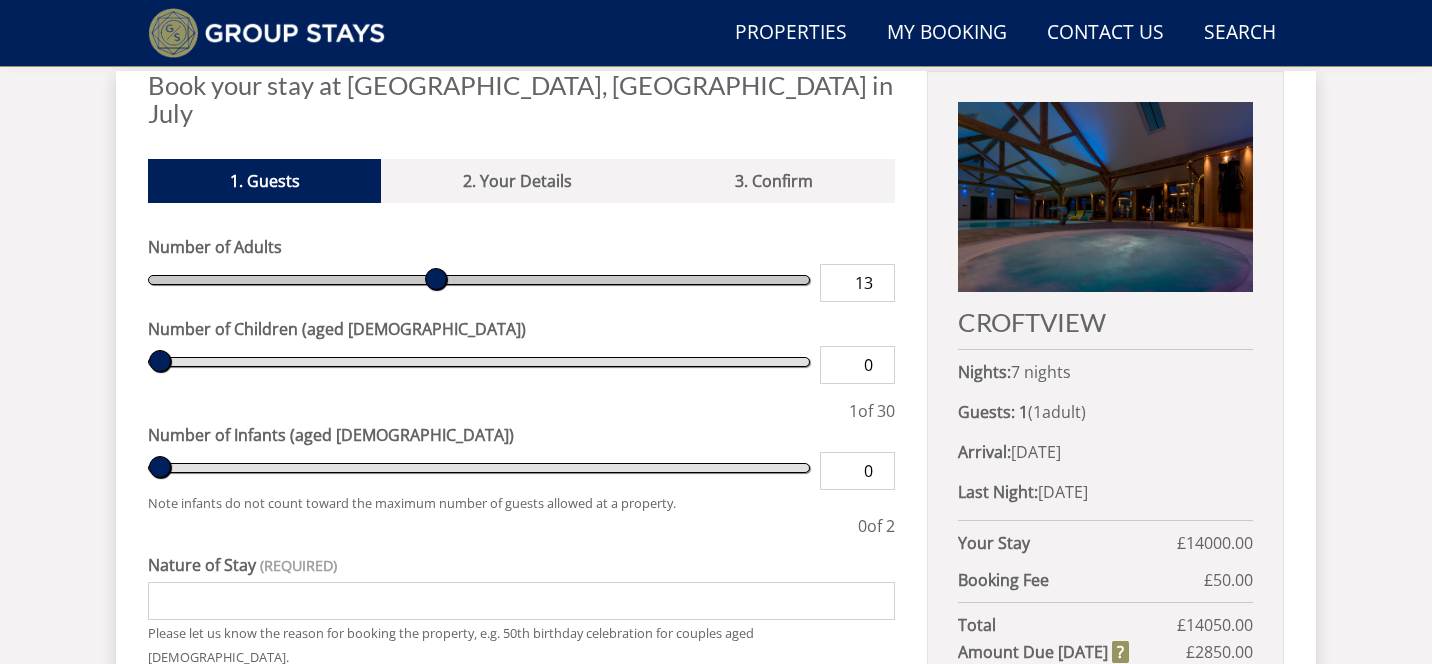 type on "14" 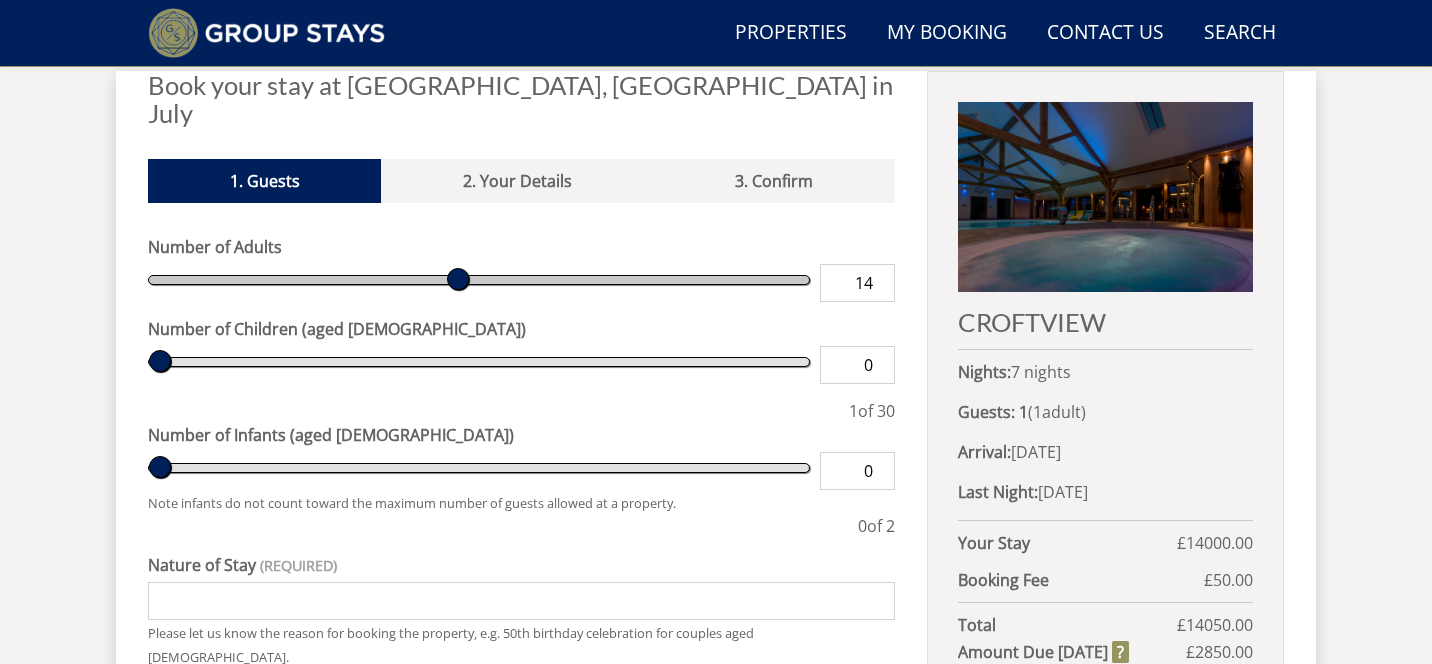 type on "15" 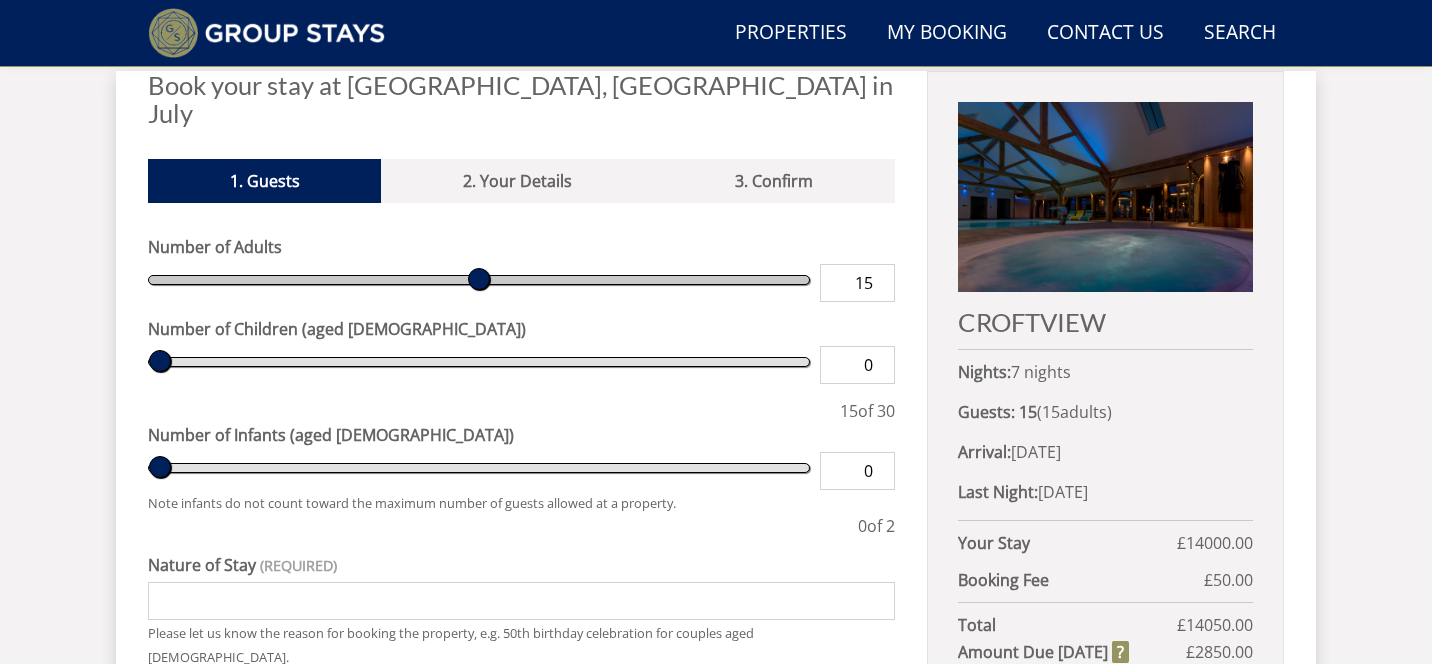 type on "16" 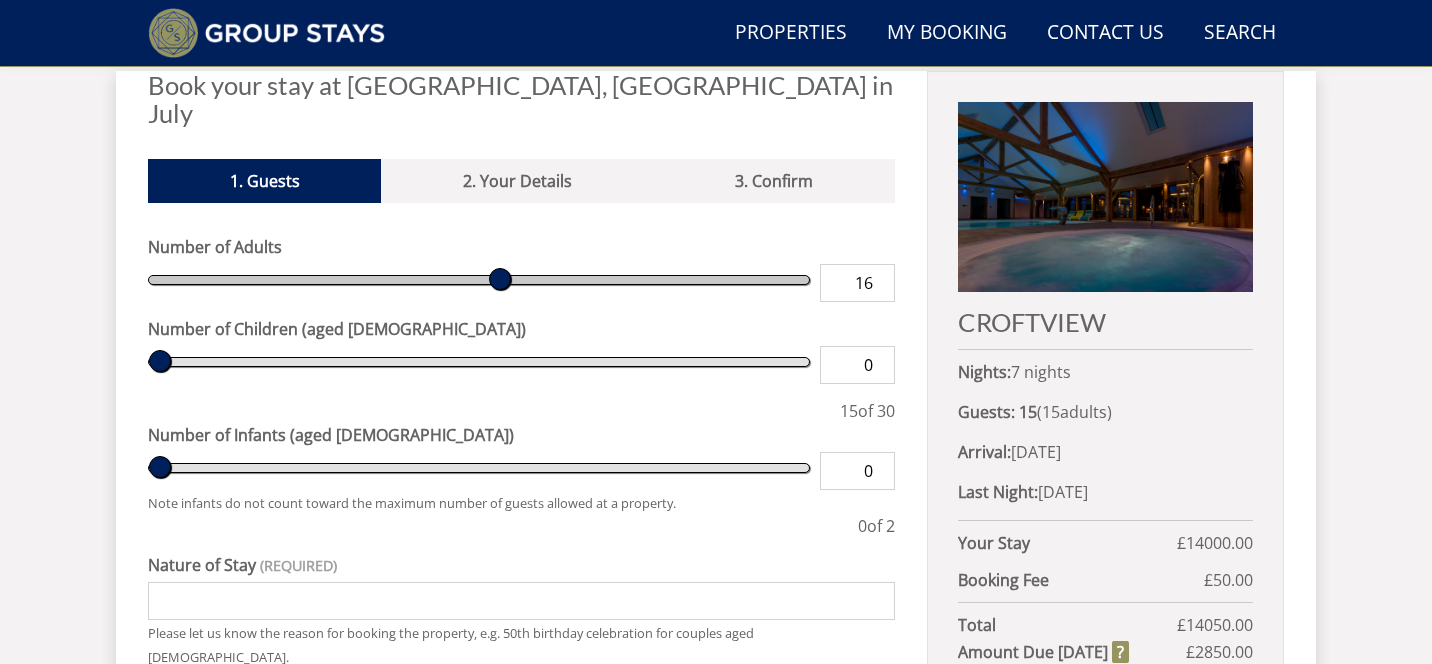 type on "17" 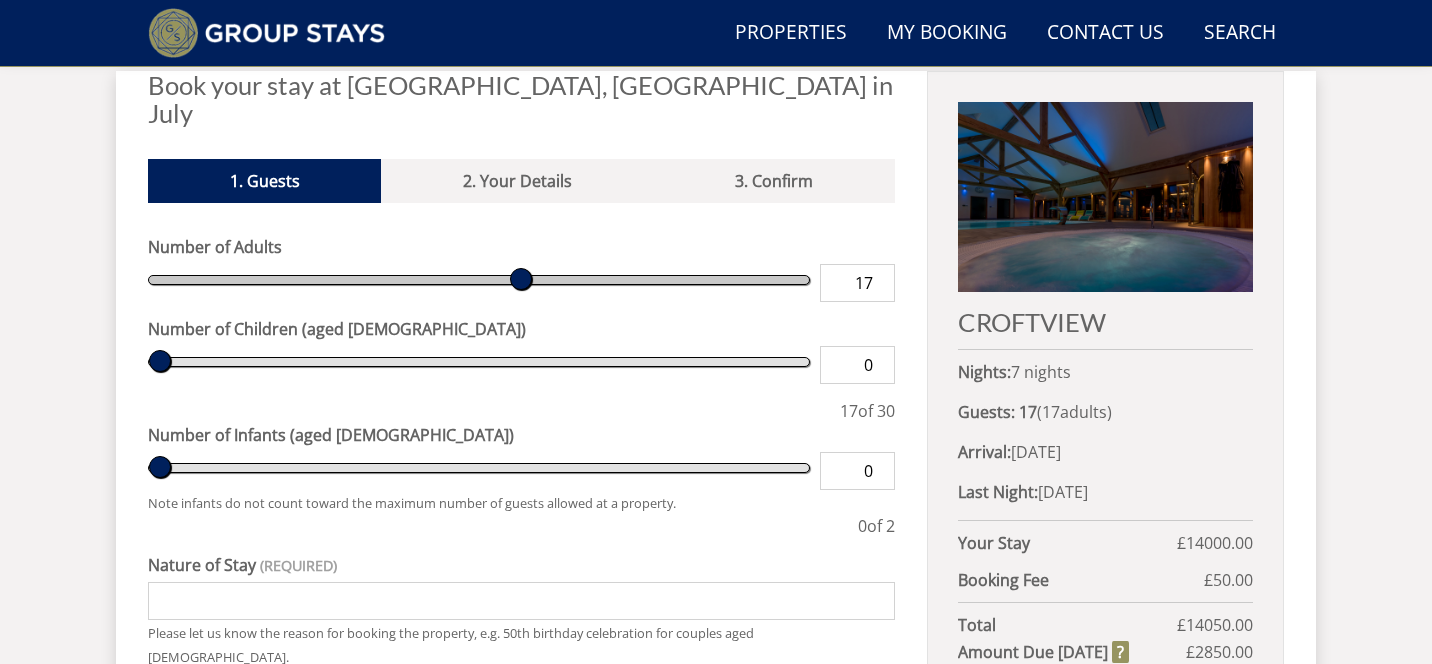type on "18" 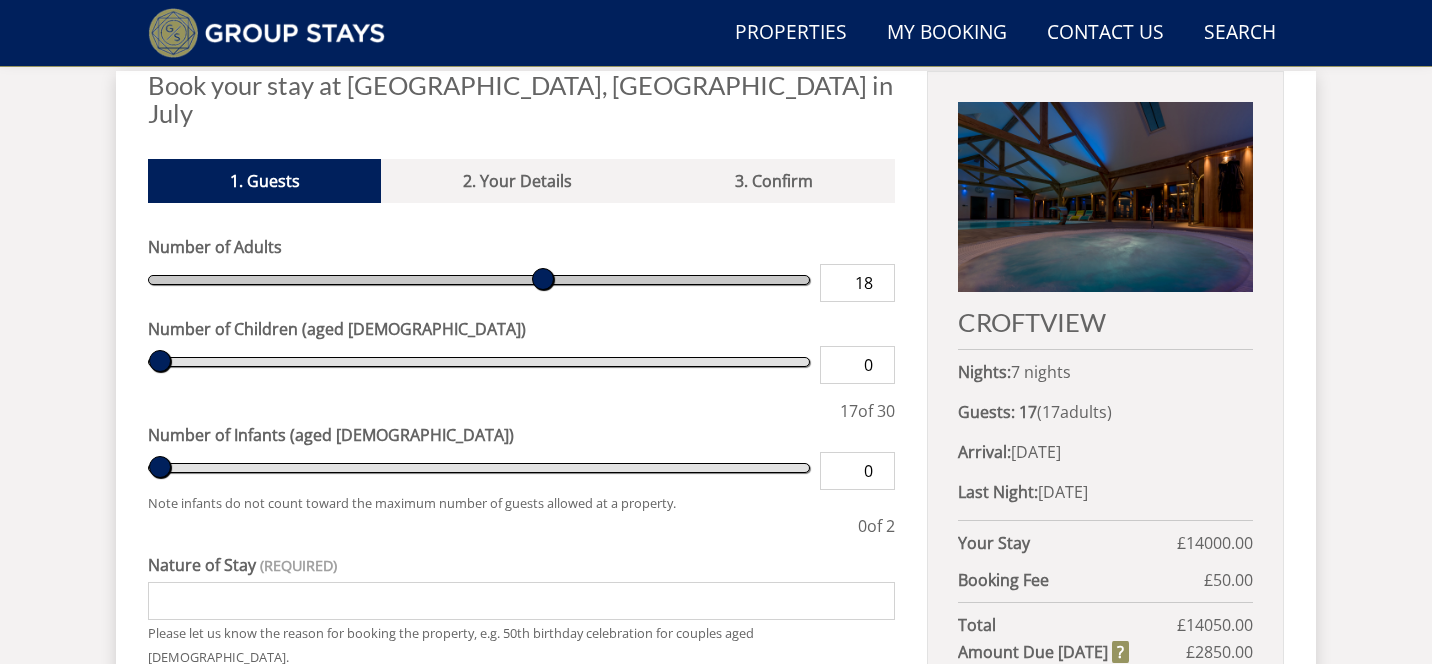 type on "19" 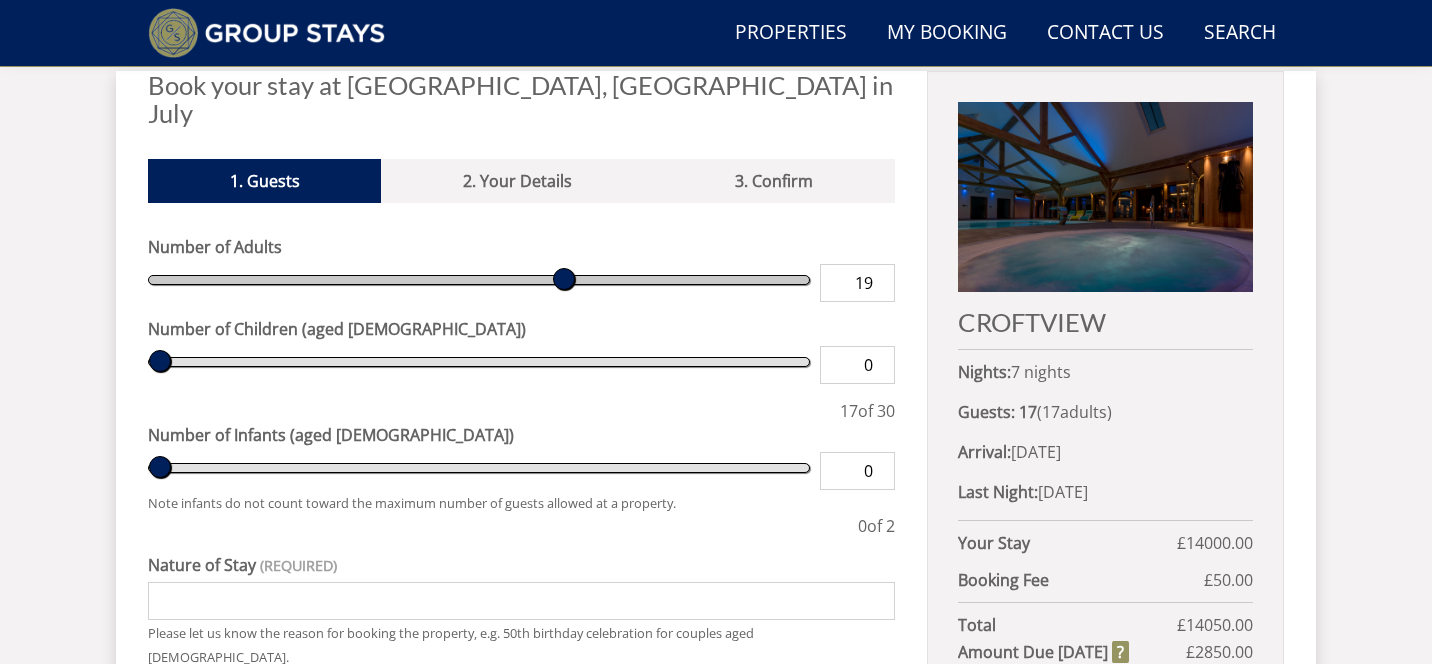 type on "21" 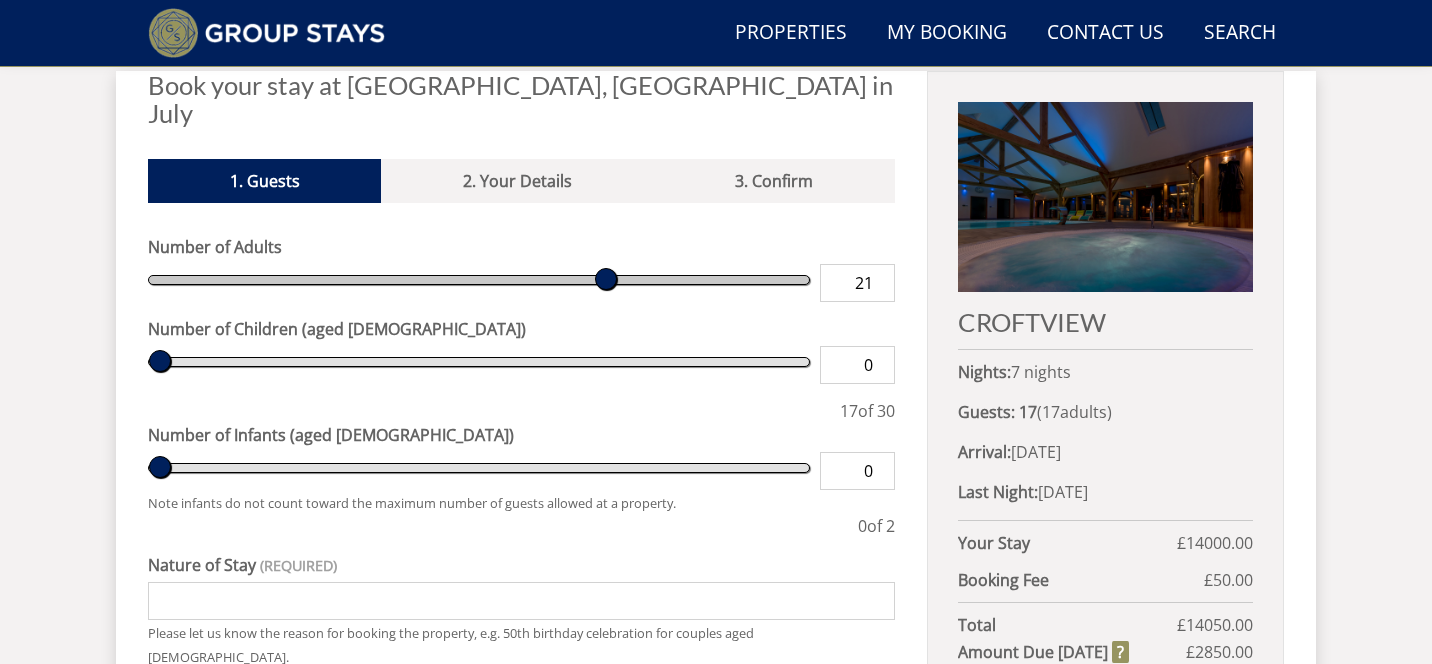 type on "24" 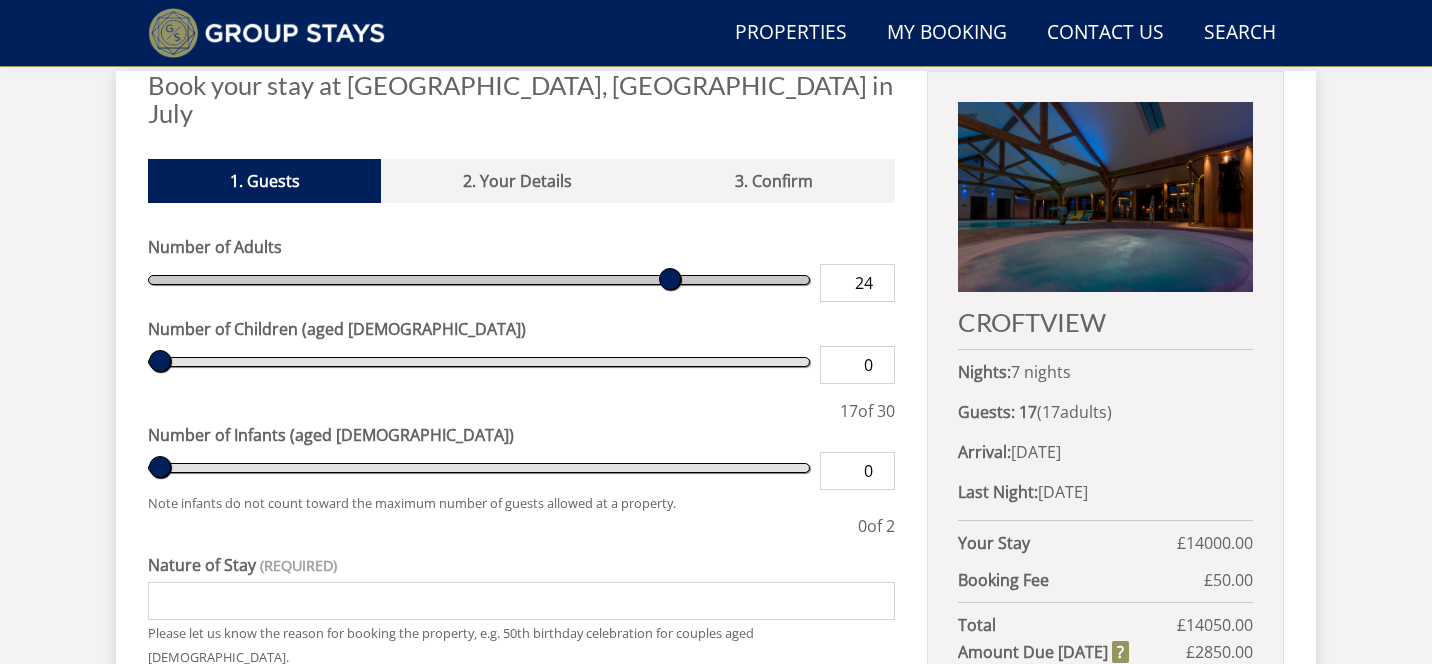 type on "27" 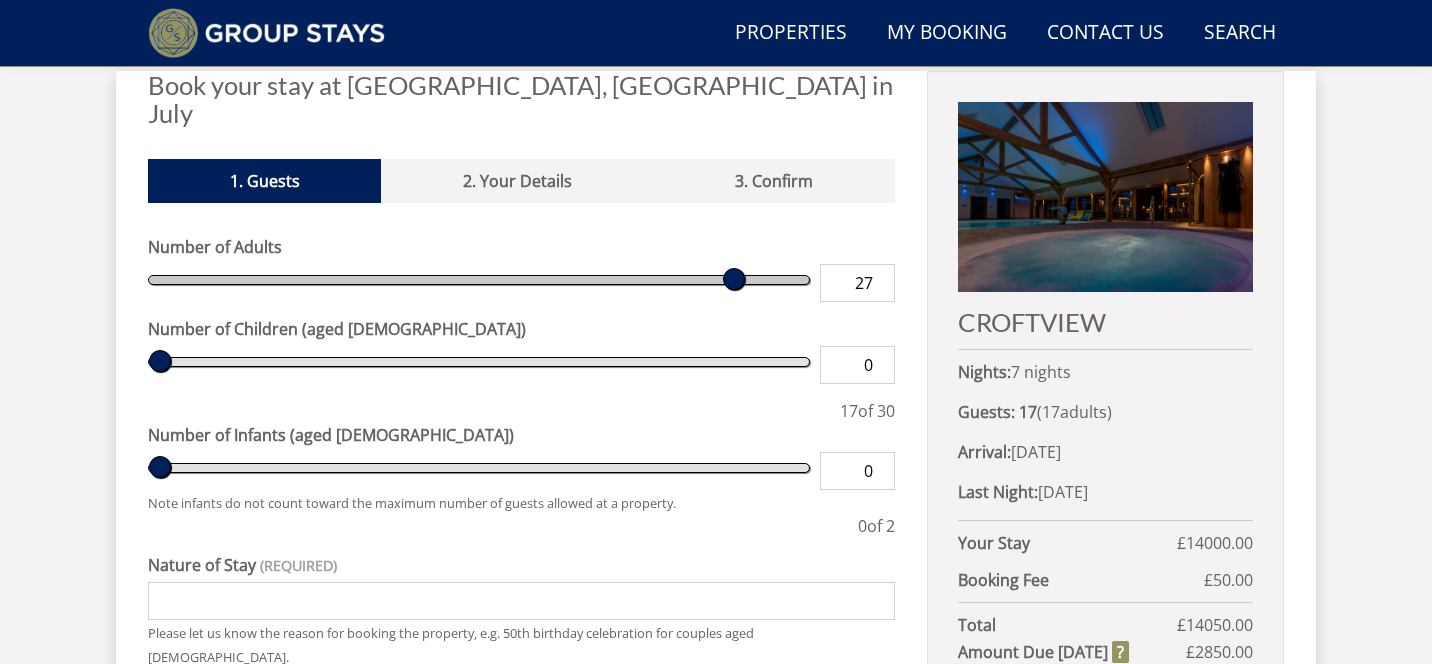 type on "30" 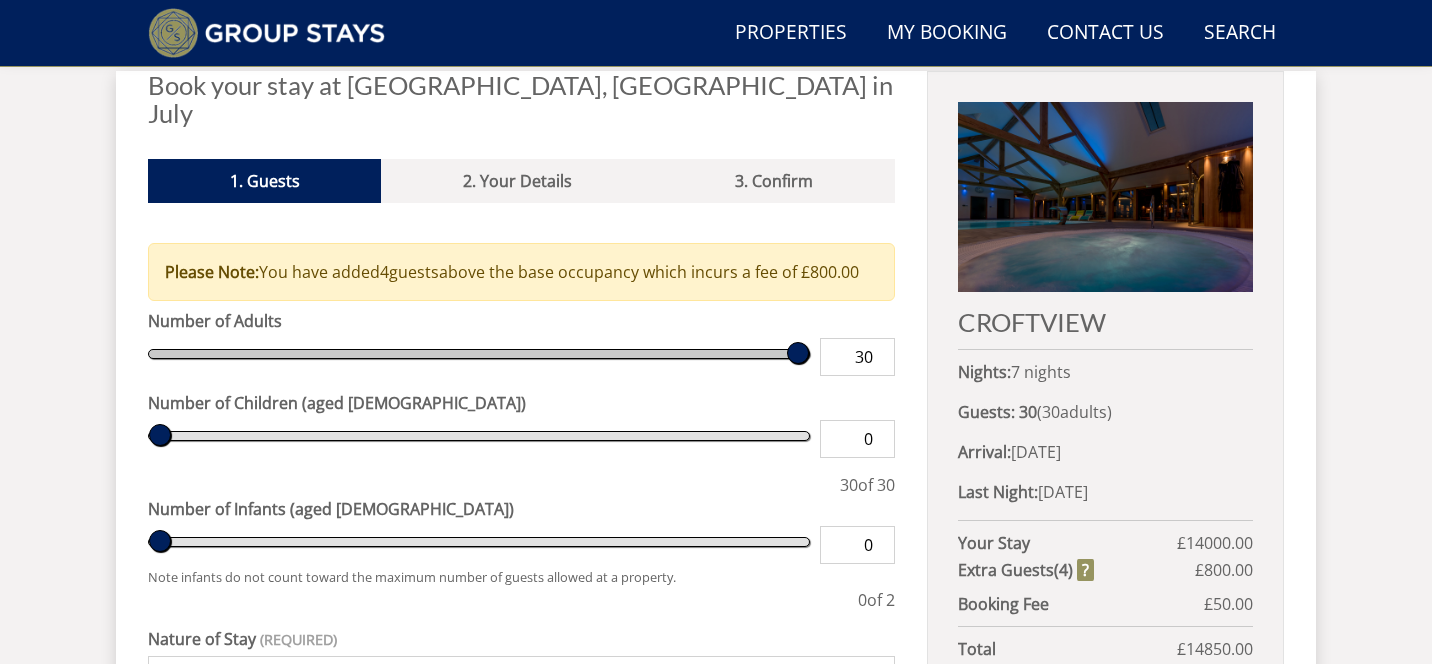 drag, startPoint x: 188, startPoint y: 251, endPoint x: 931, endPoint y: 206, distance: 744.36145 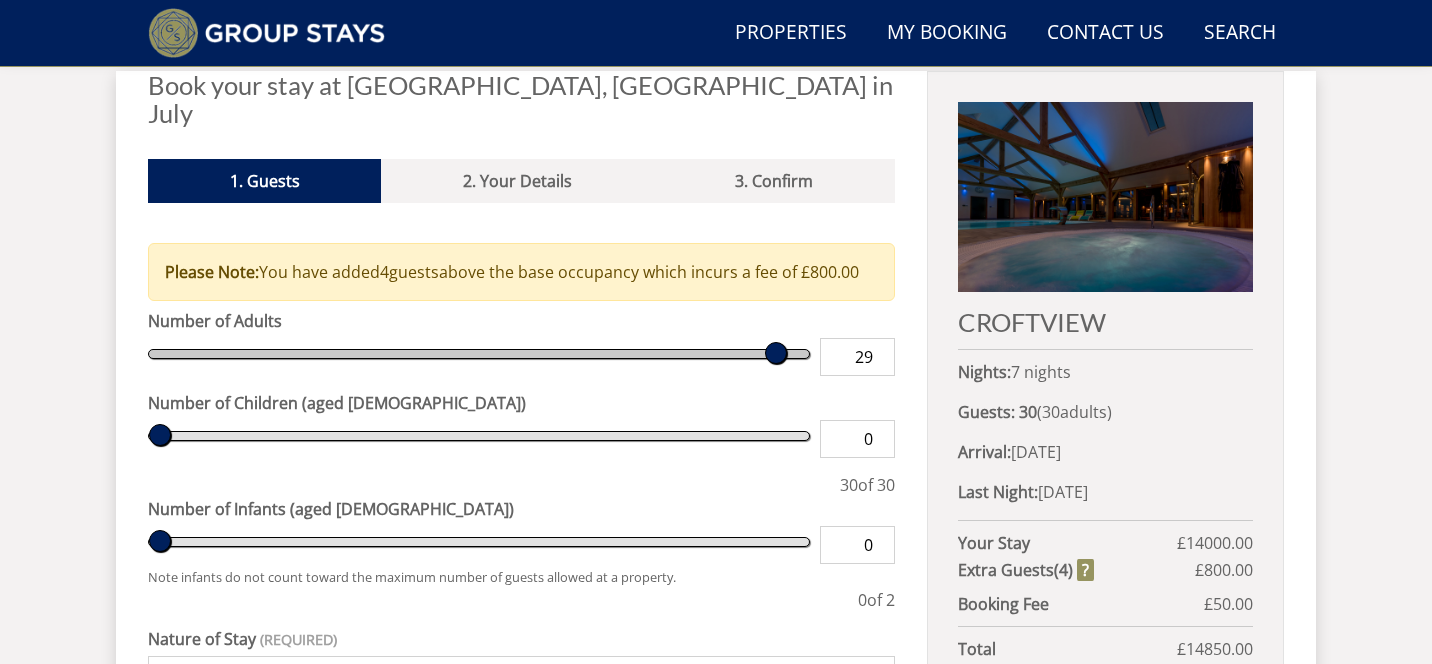 type on "28" 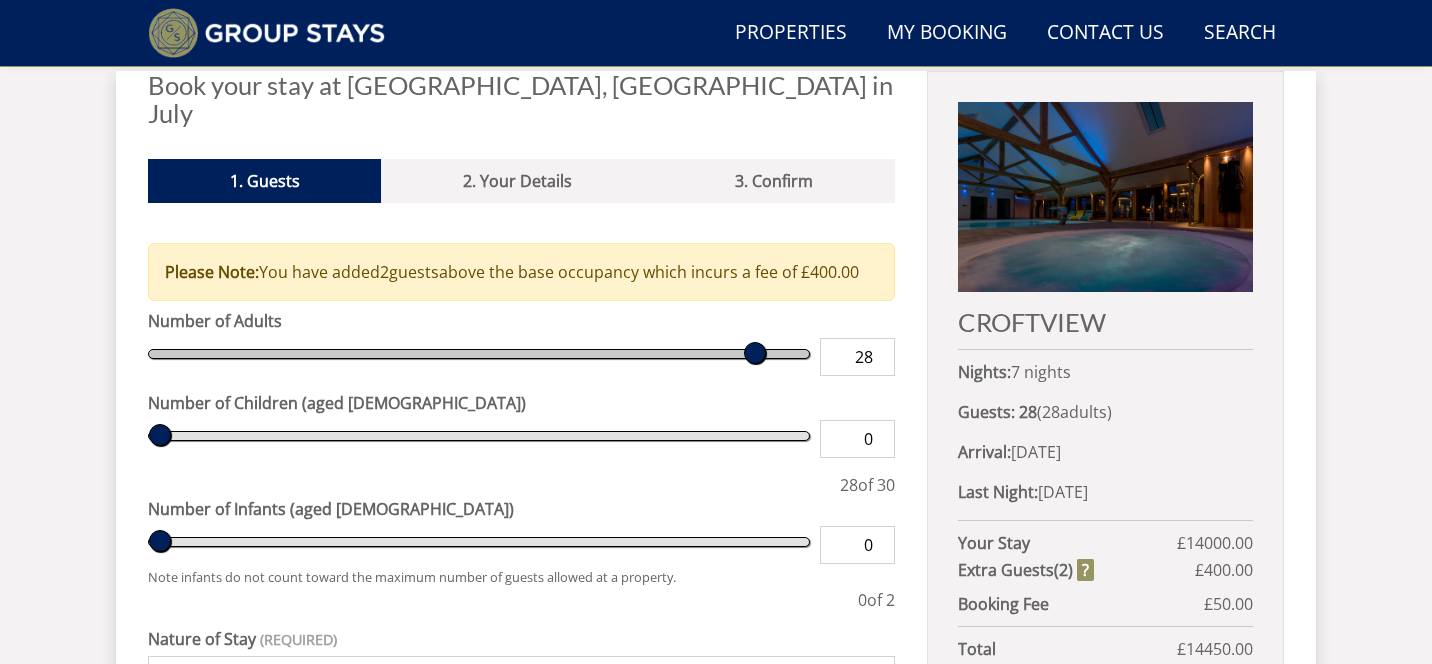 type on "27" 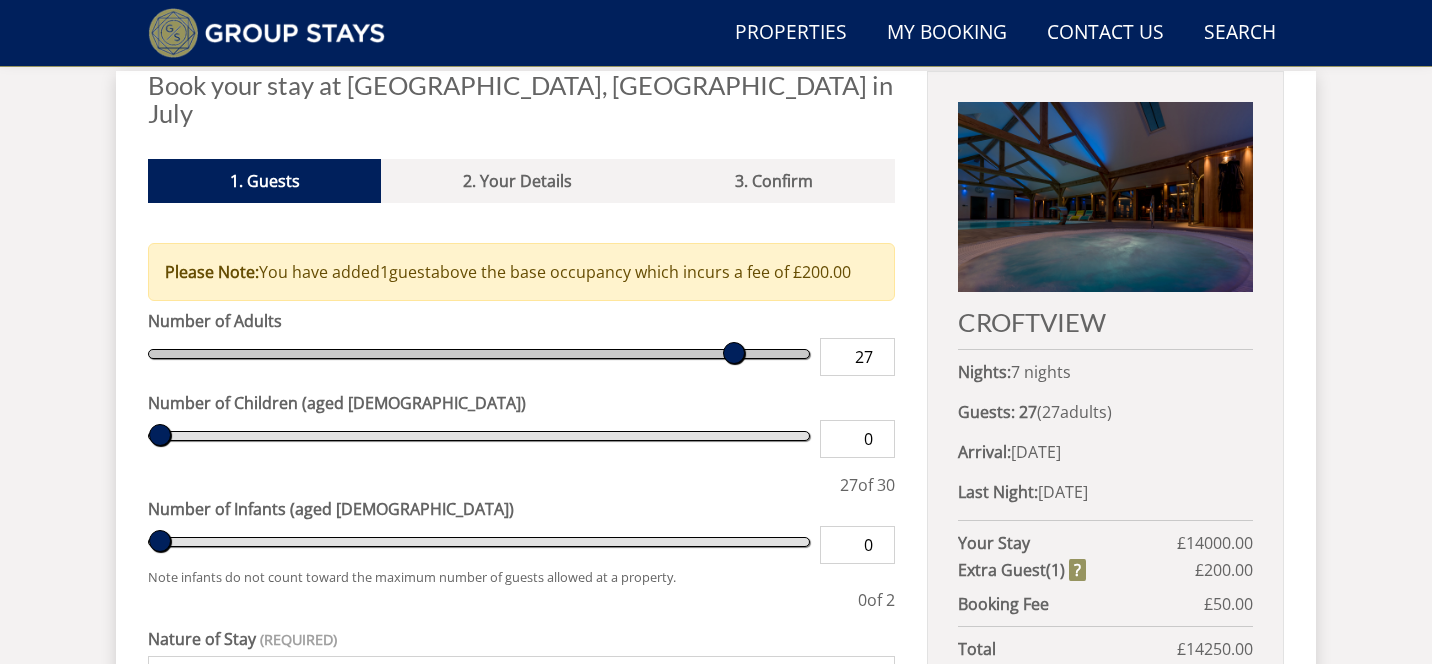 type on "26" 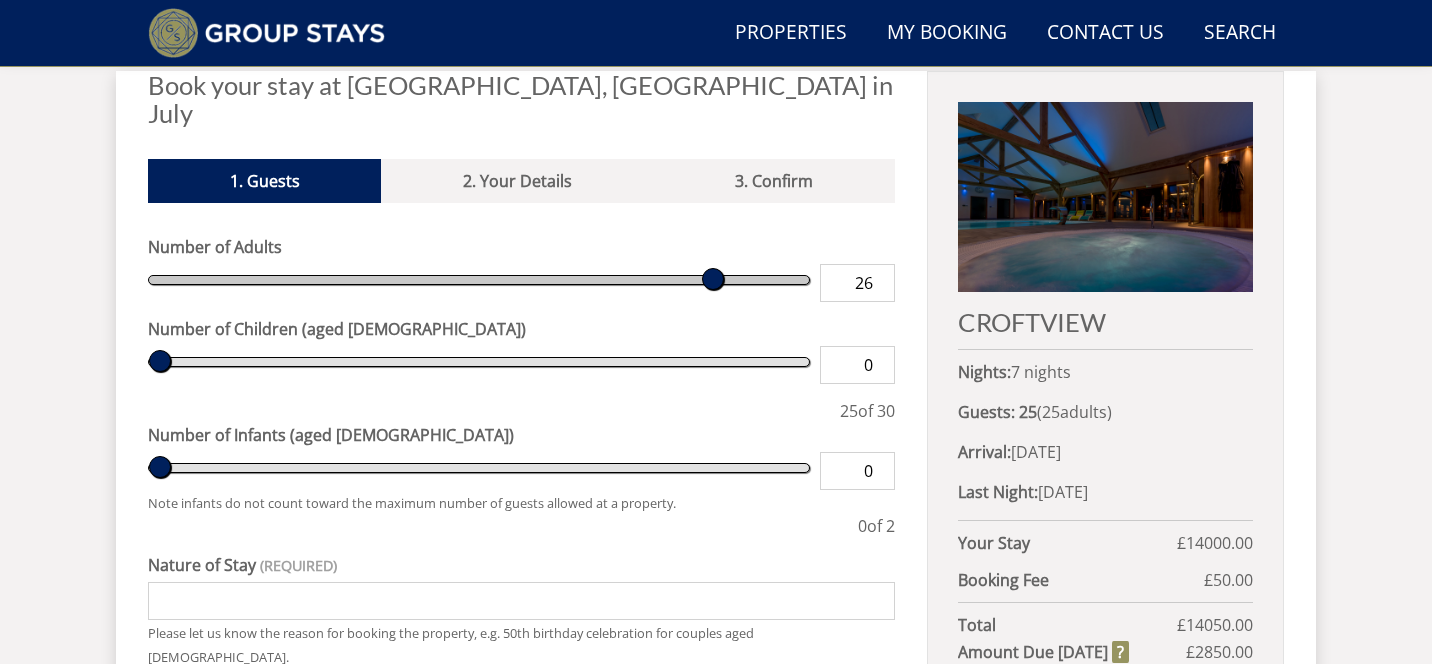 type on "25" 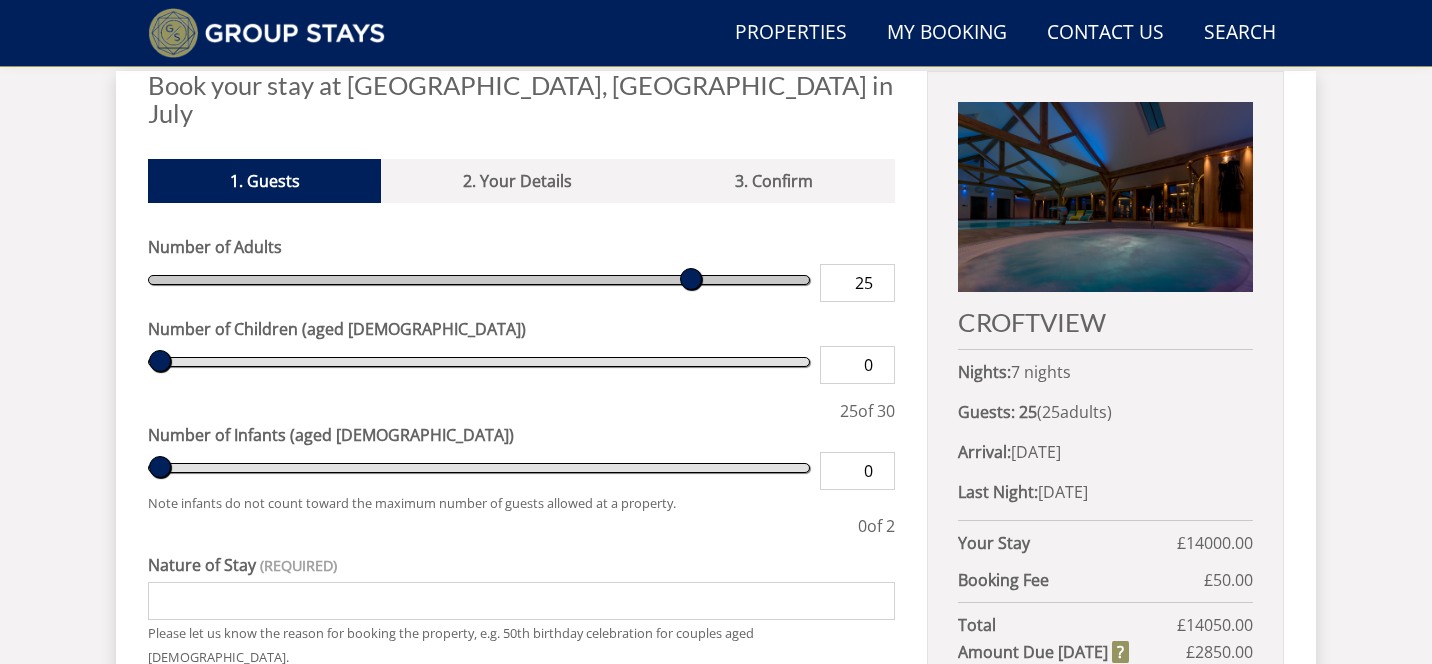 type on "24" 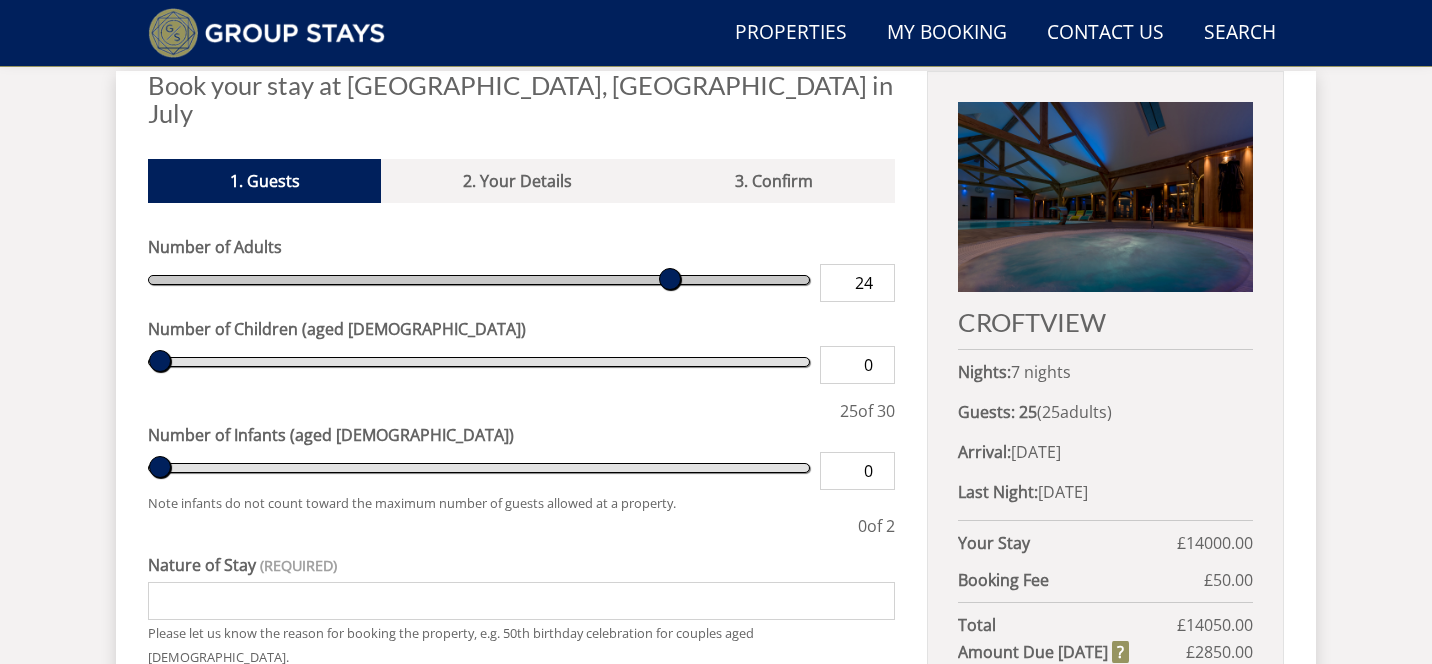 type on "23" 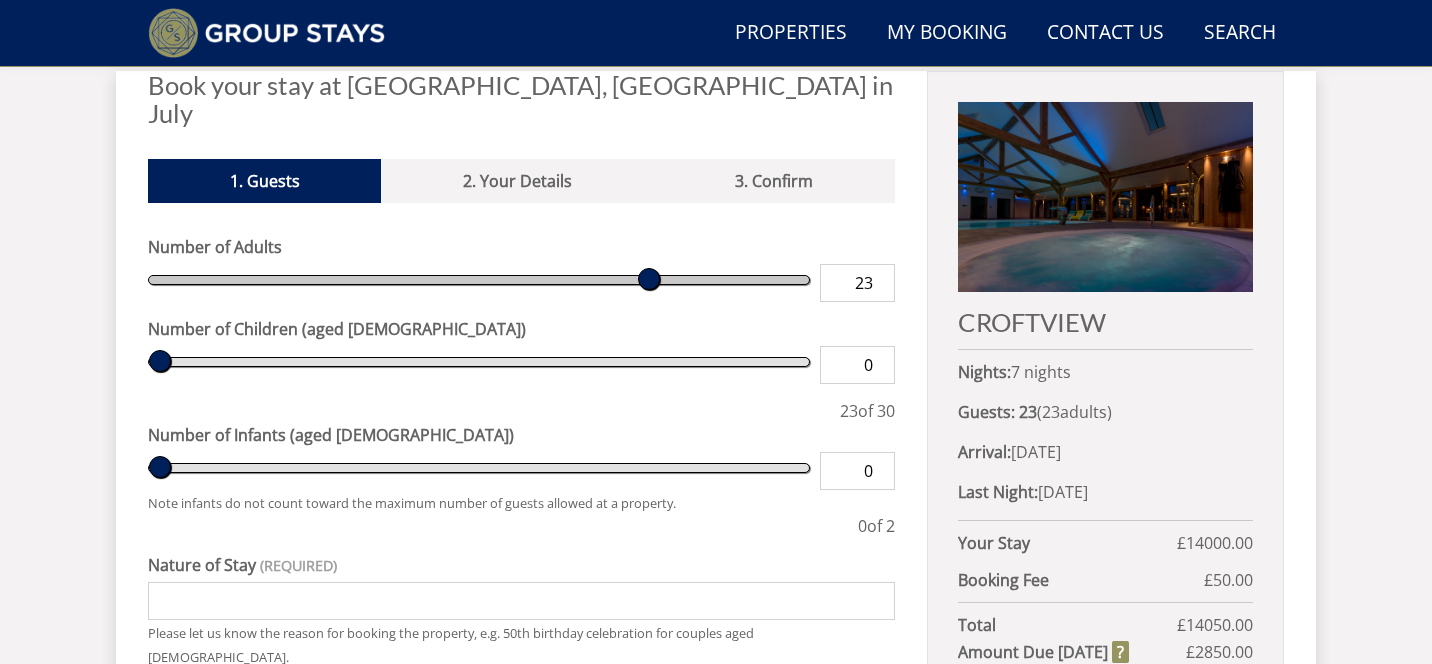 type on "24" 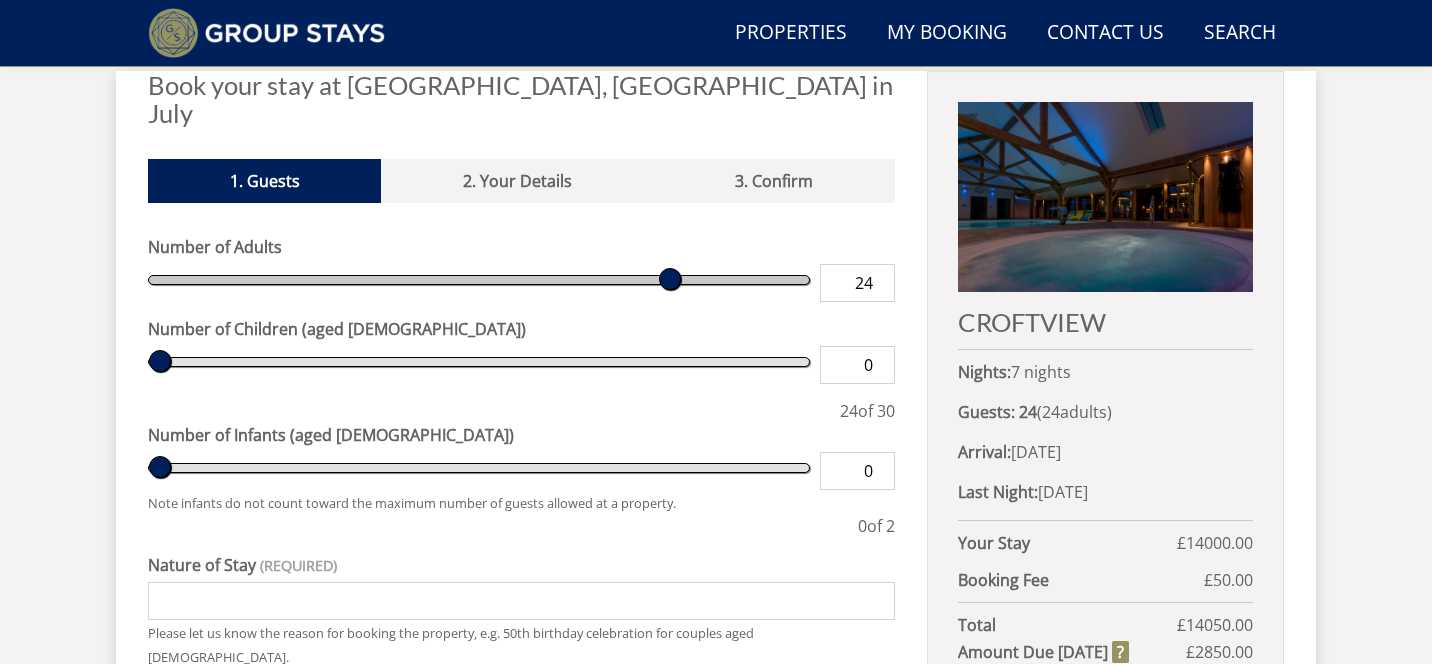 type on "25" 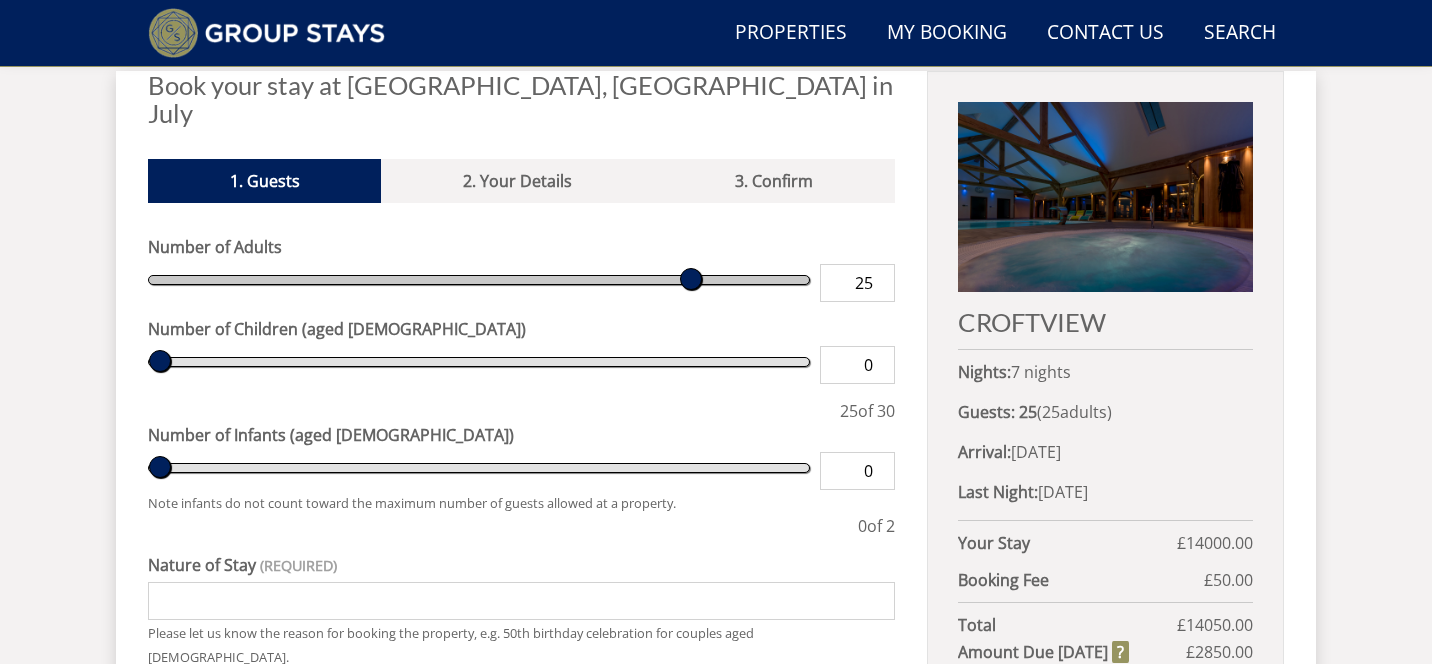 drag, startPoint x: 797, startPoint y: 323, endPoint x: 690, endPoint y: 267, distance: 120.76837 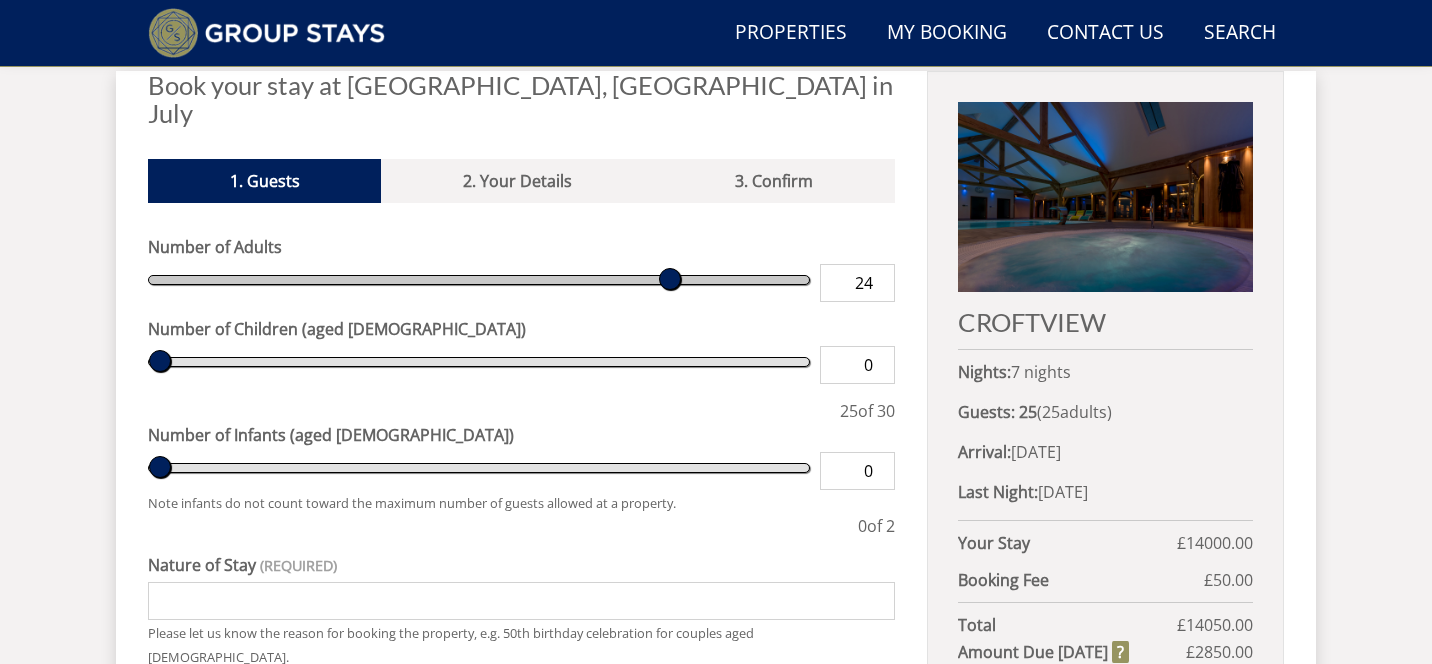 type on "23" 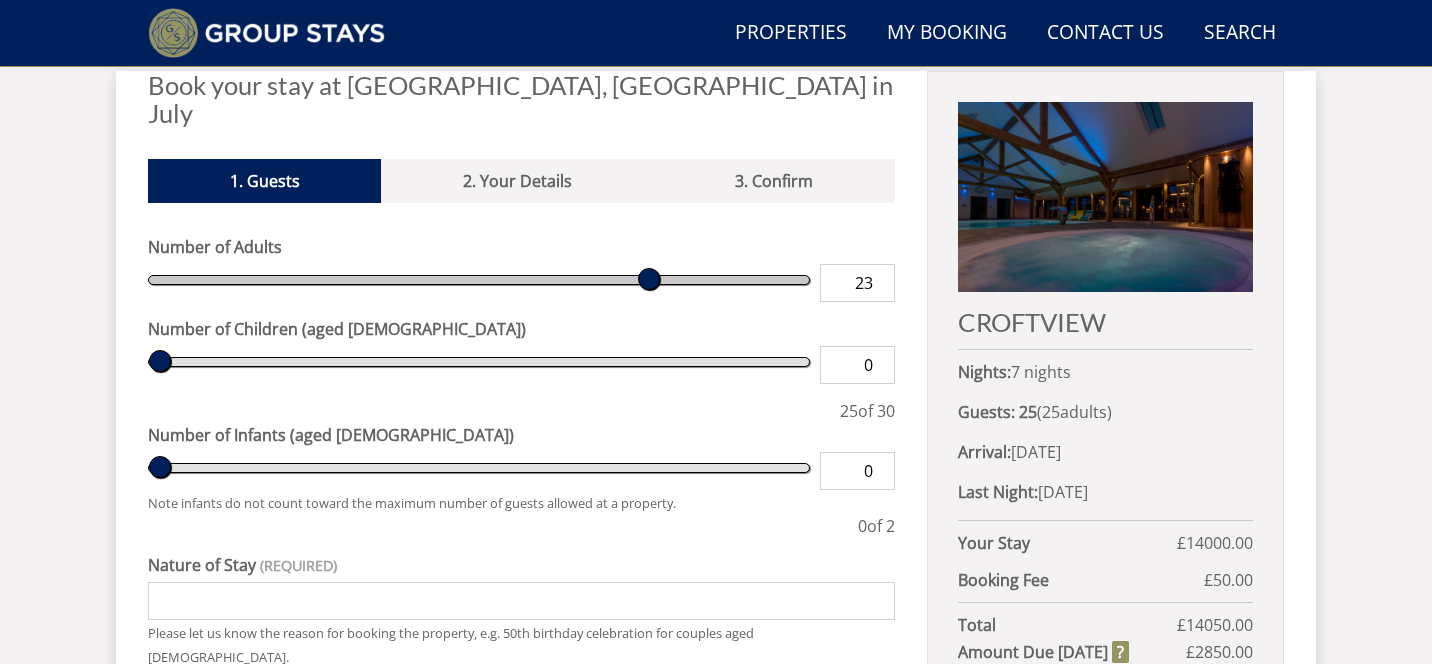 type on "22" 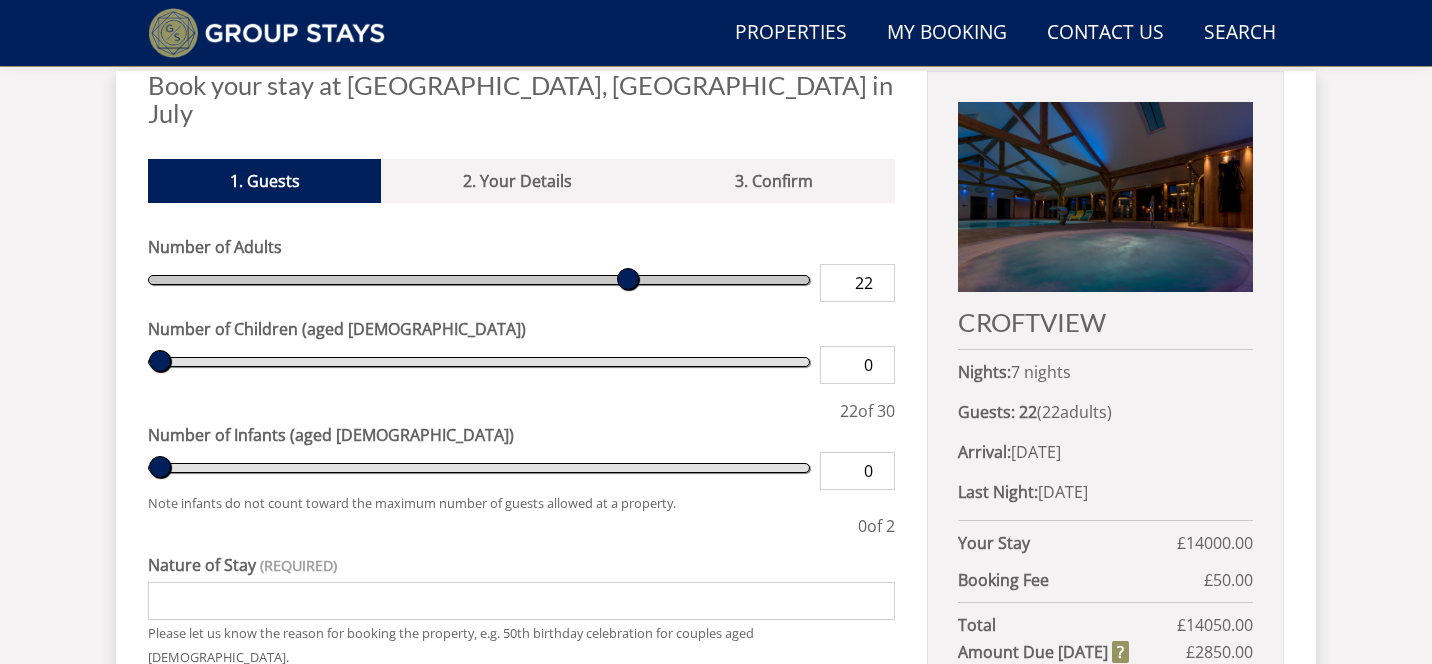 type on "21" 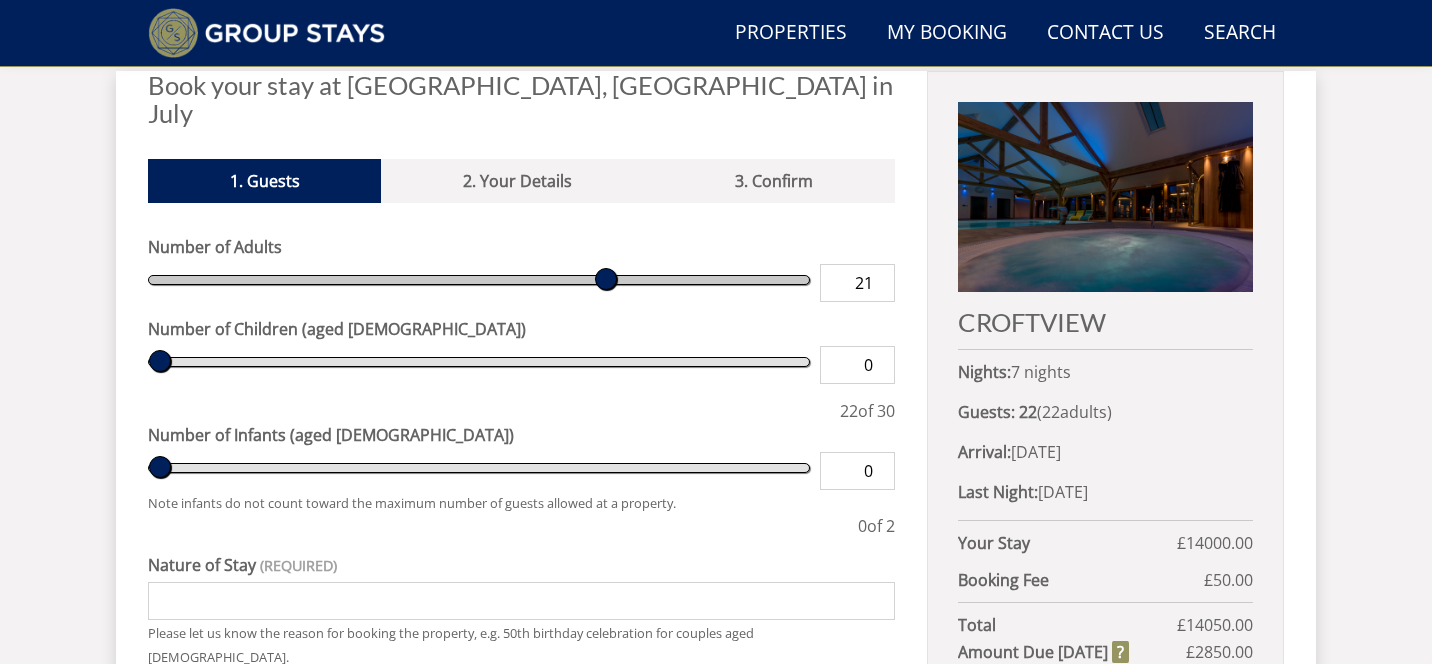 type on "20" 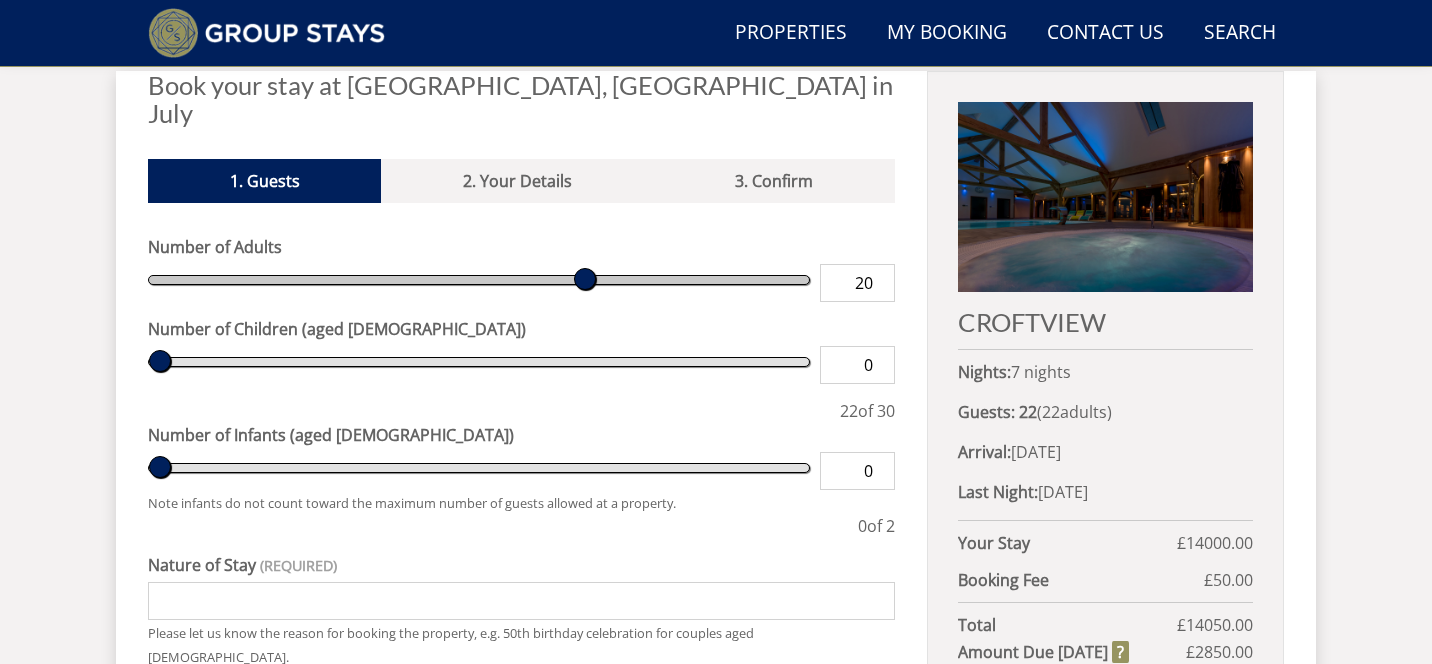 type on "19" 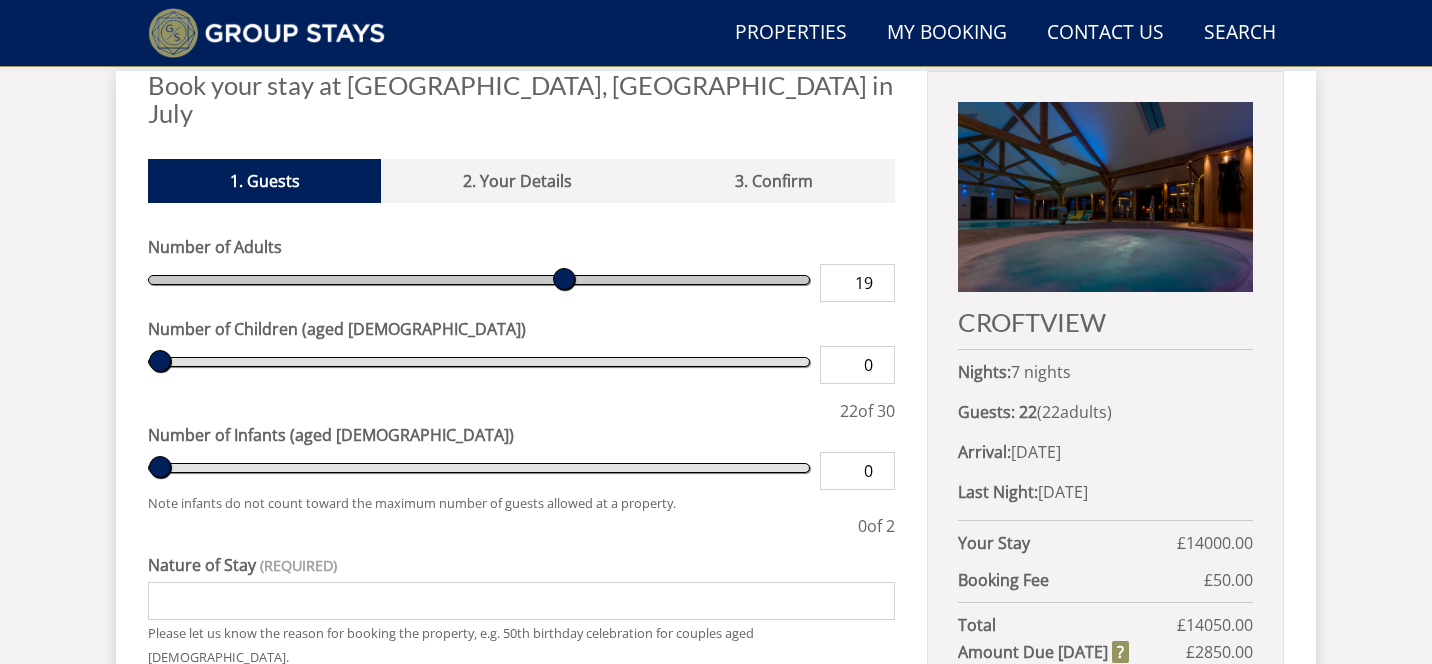 type on "18" 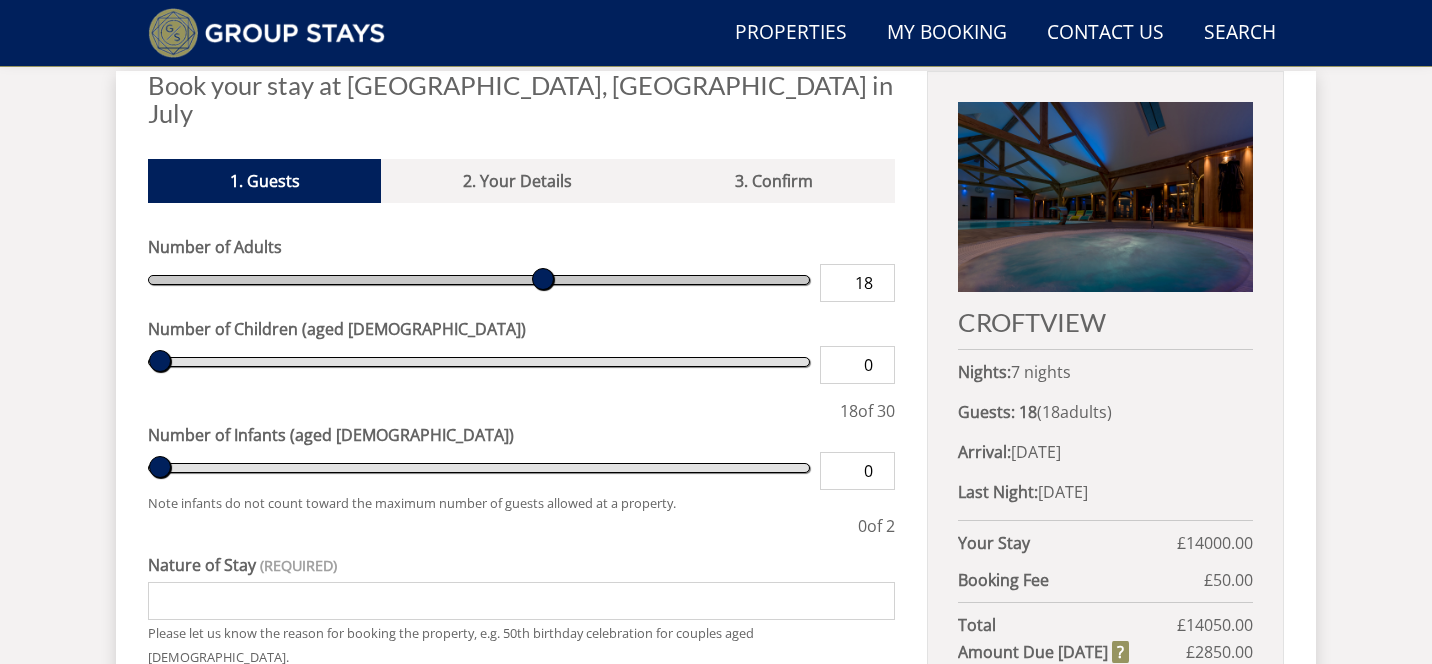 type on "17" 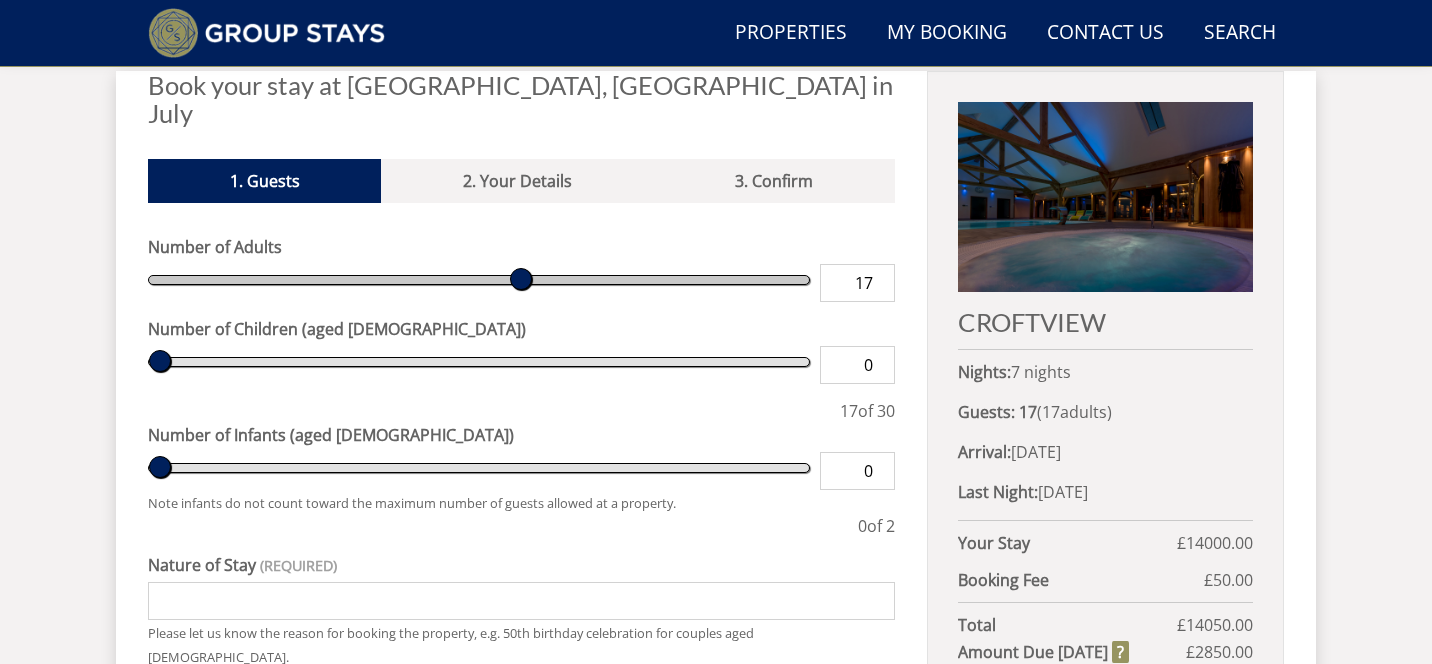 type on "16" 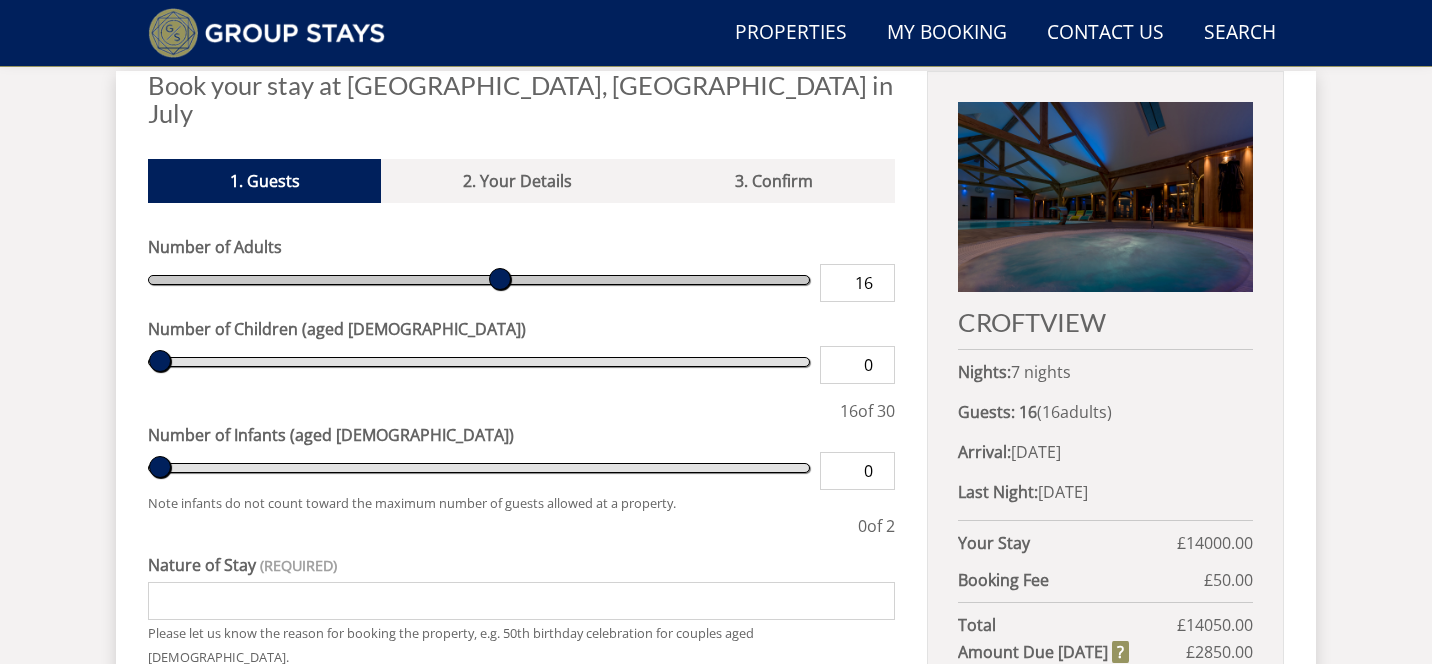 type on "15" 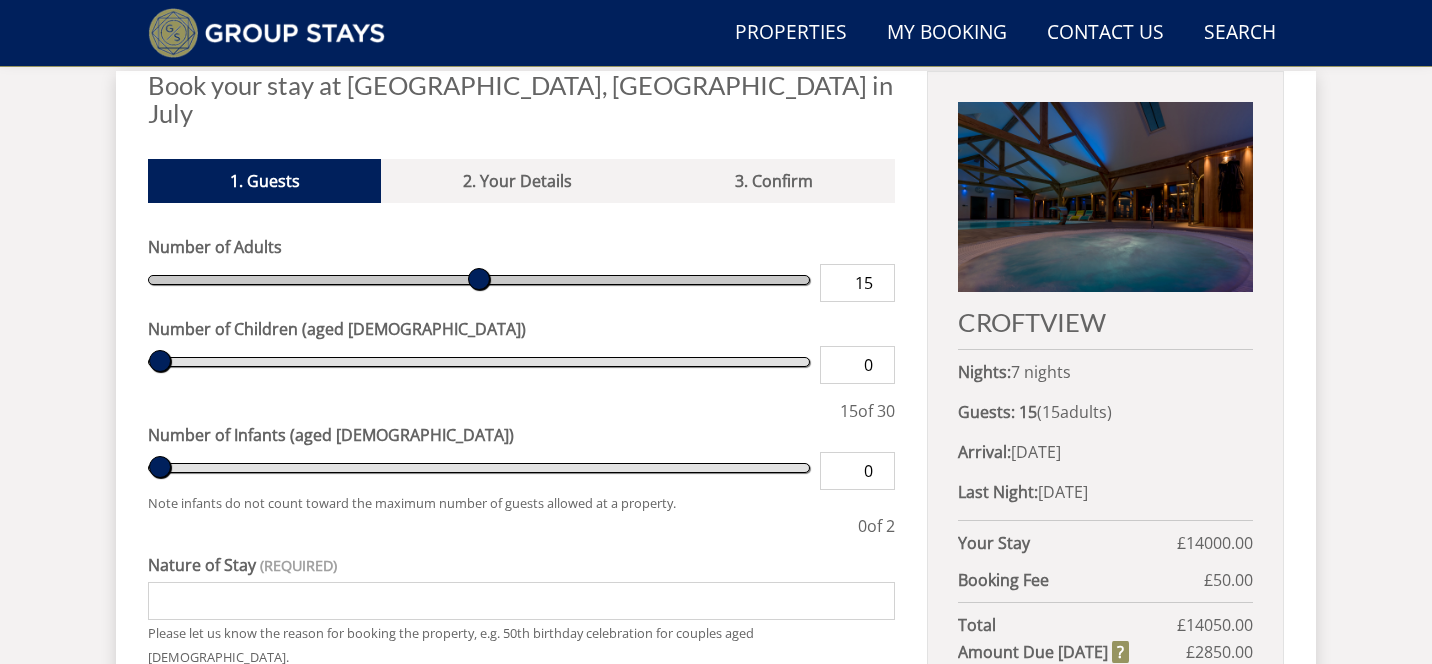 type on "14" 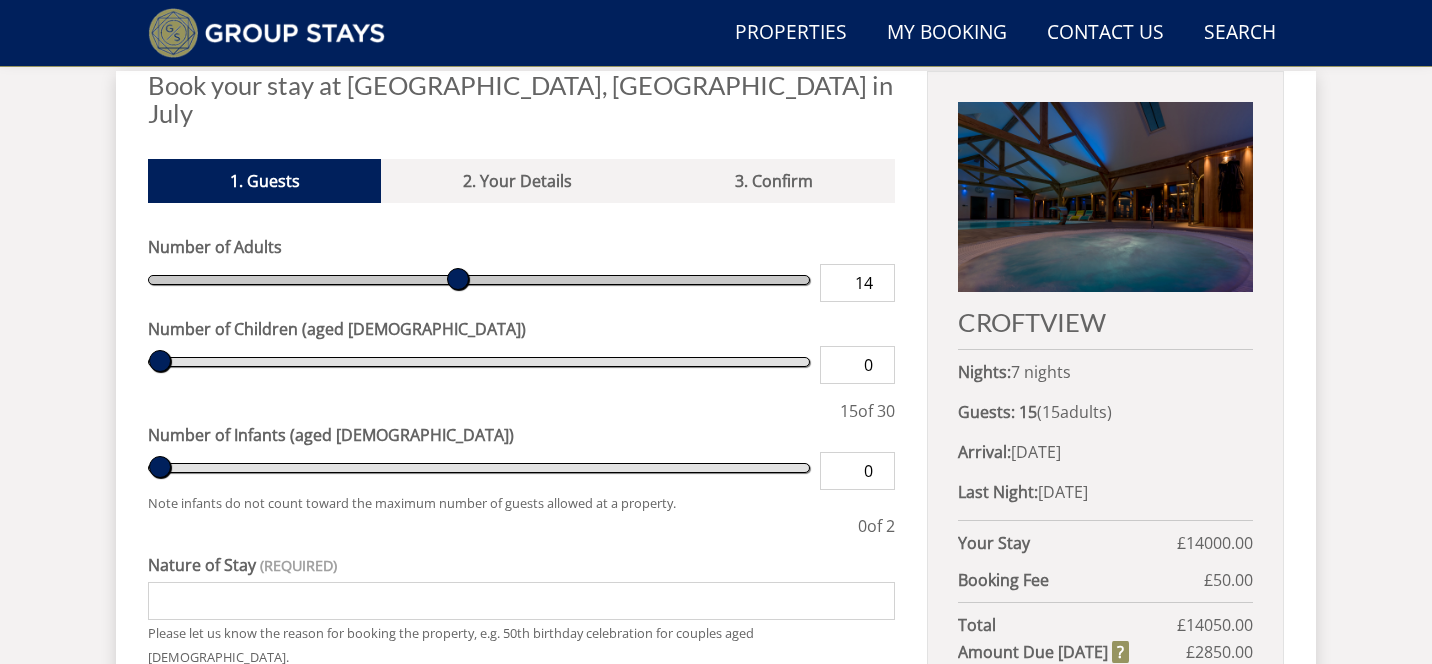 type on "13" 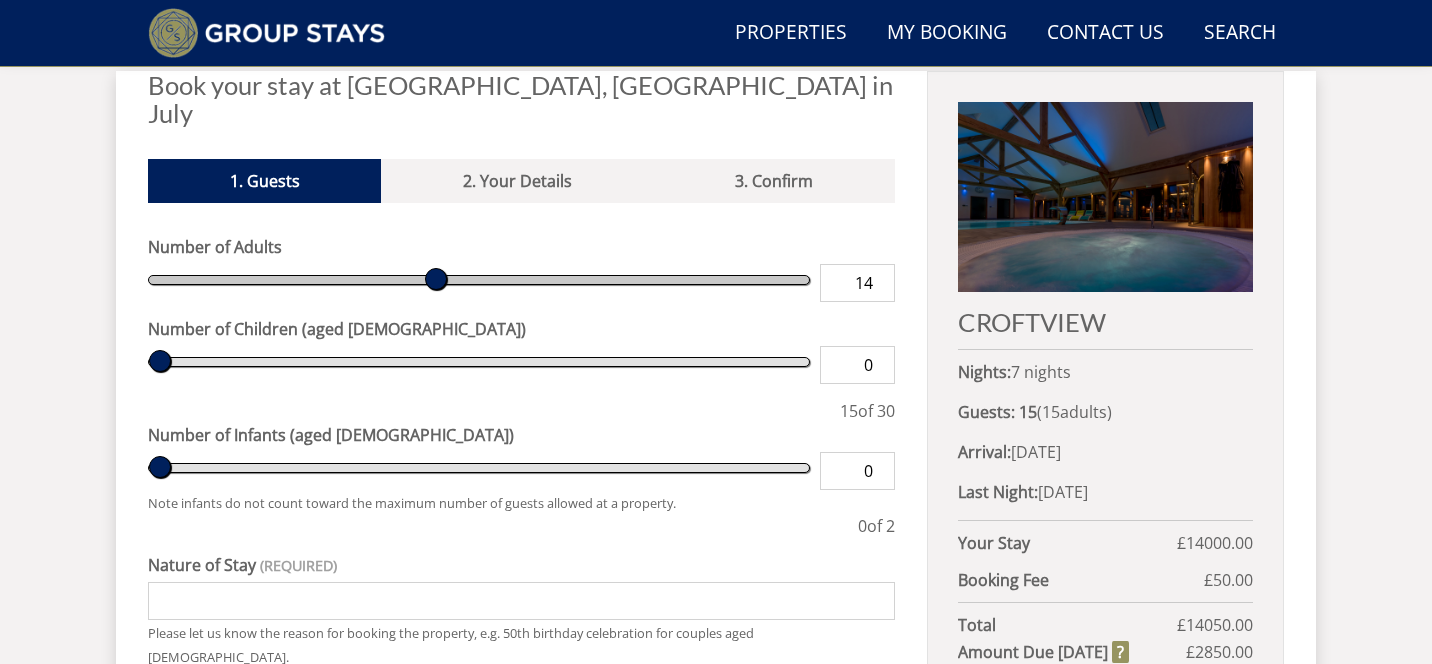 type on "13" 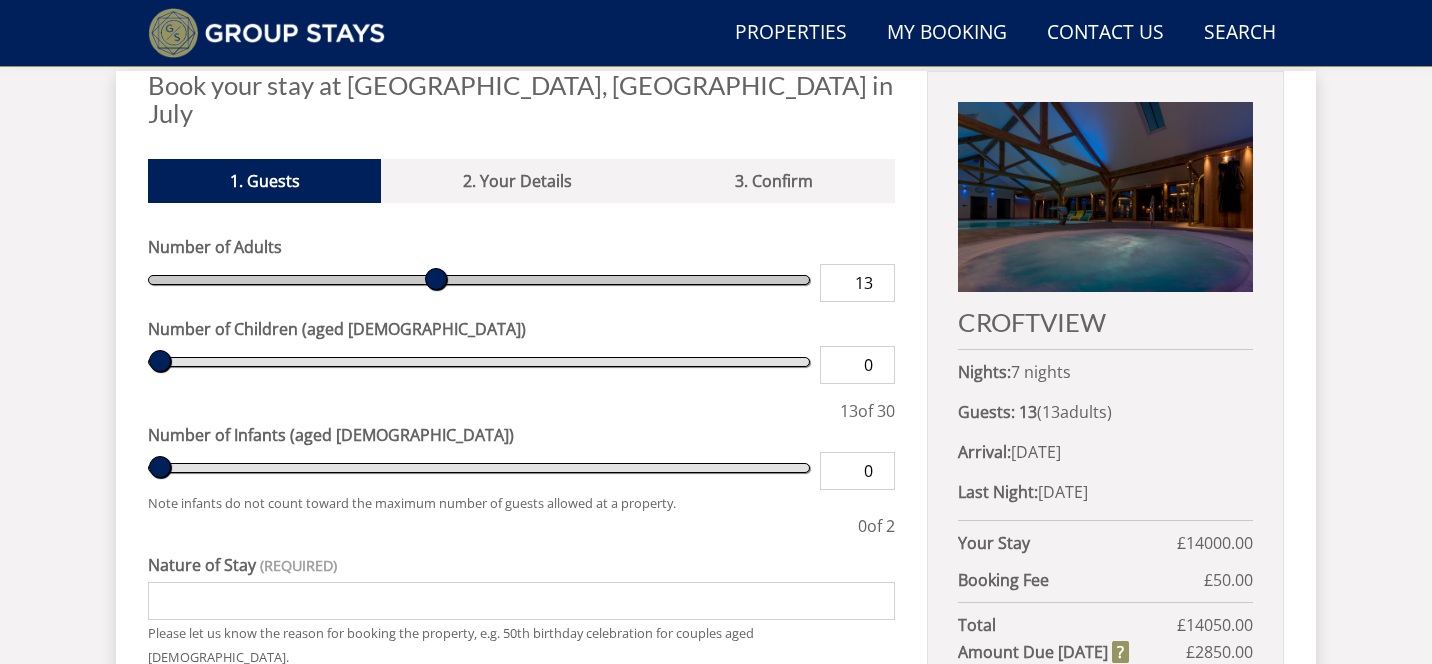 type on "12" 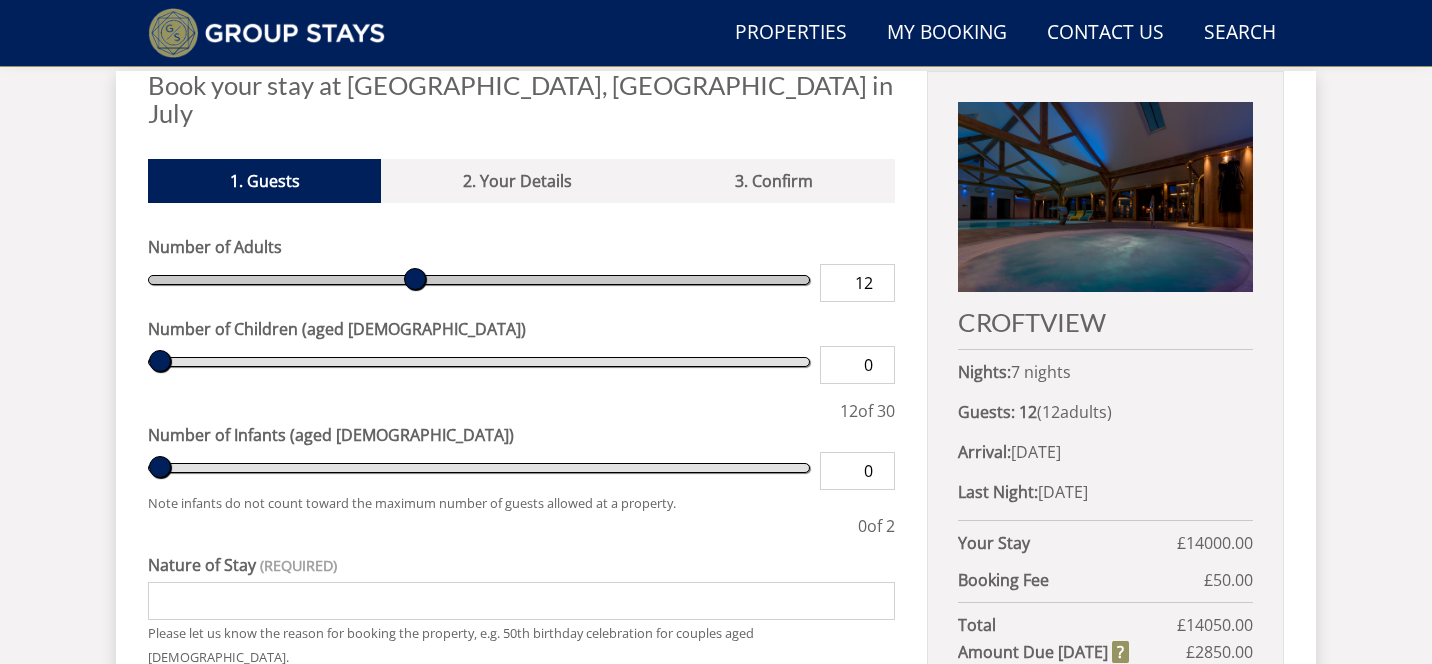 type on "11" 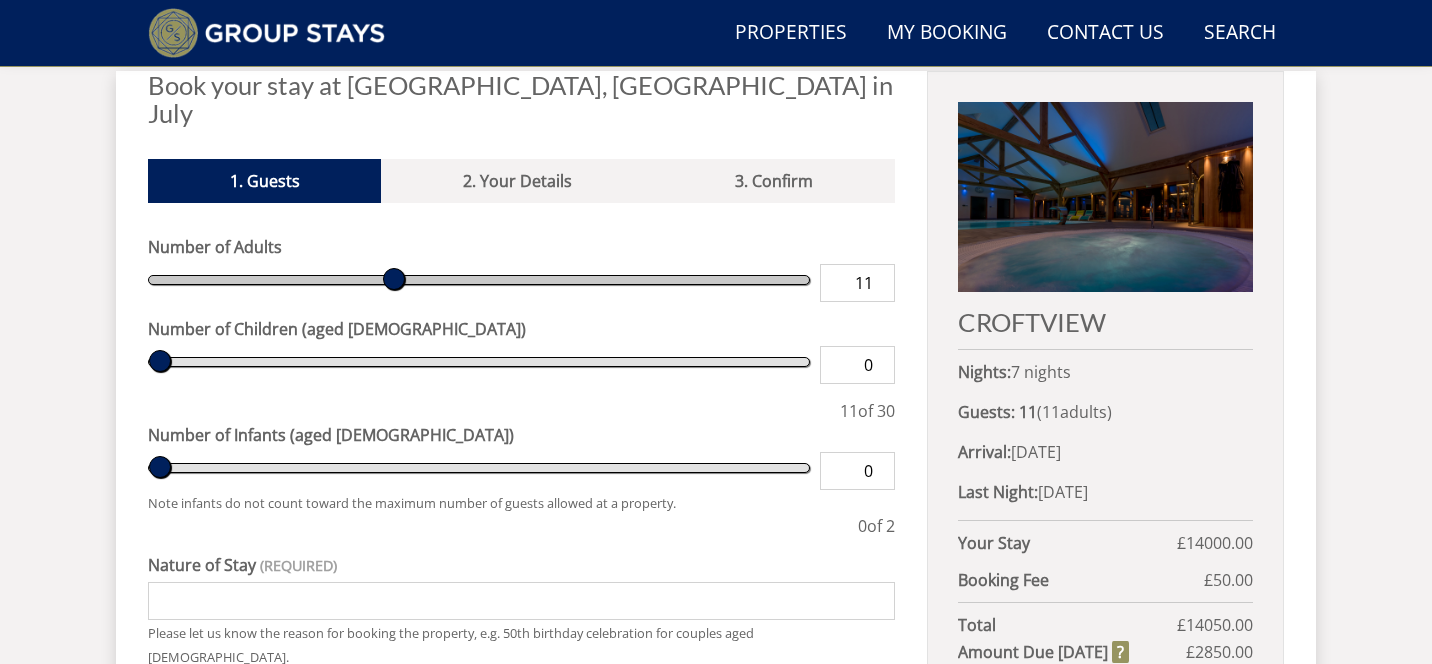 type on "10" 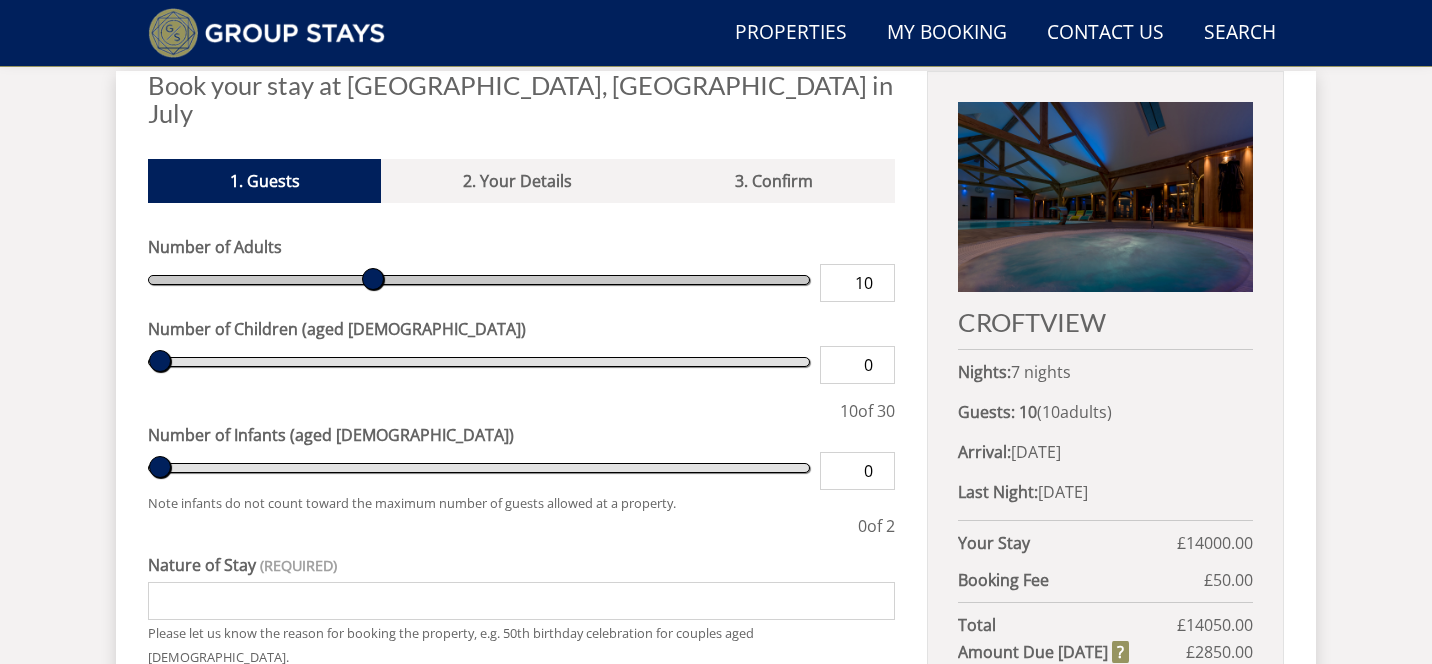 drag, startPoint x: 693, startPoint y: 251, endPoint x: 376, endPoint y: 243, distance: 317.10092 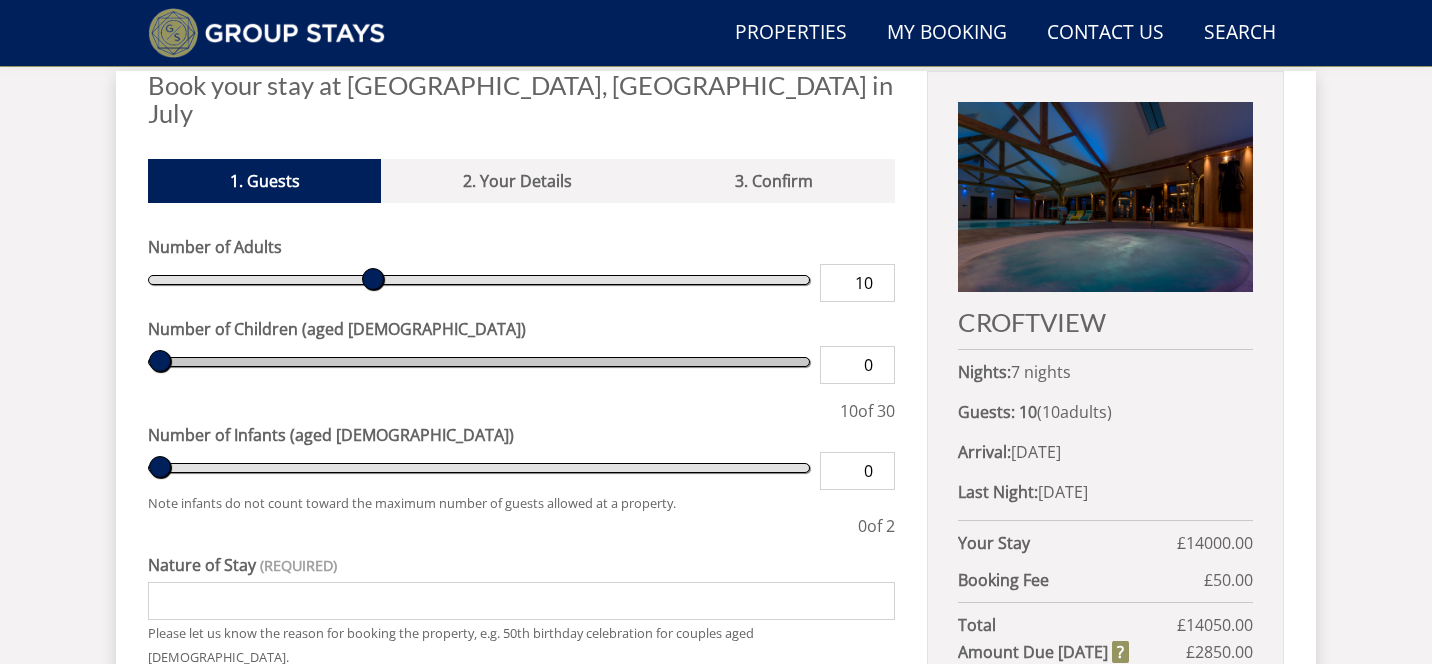type on "1" 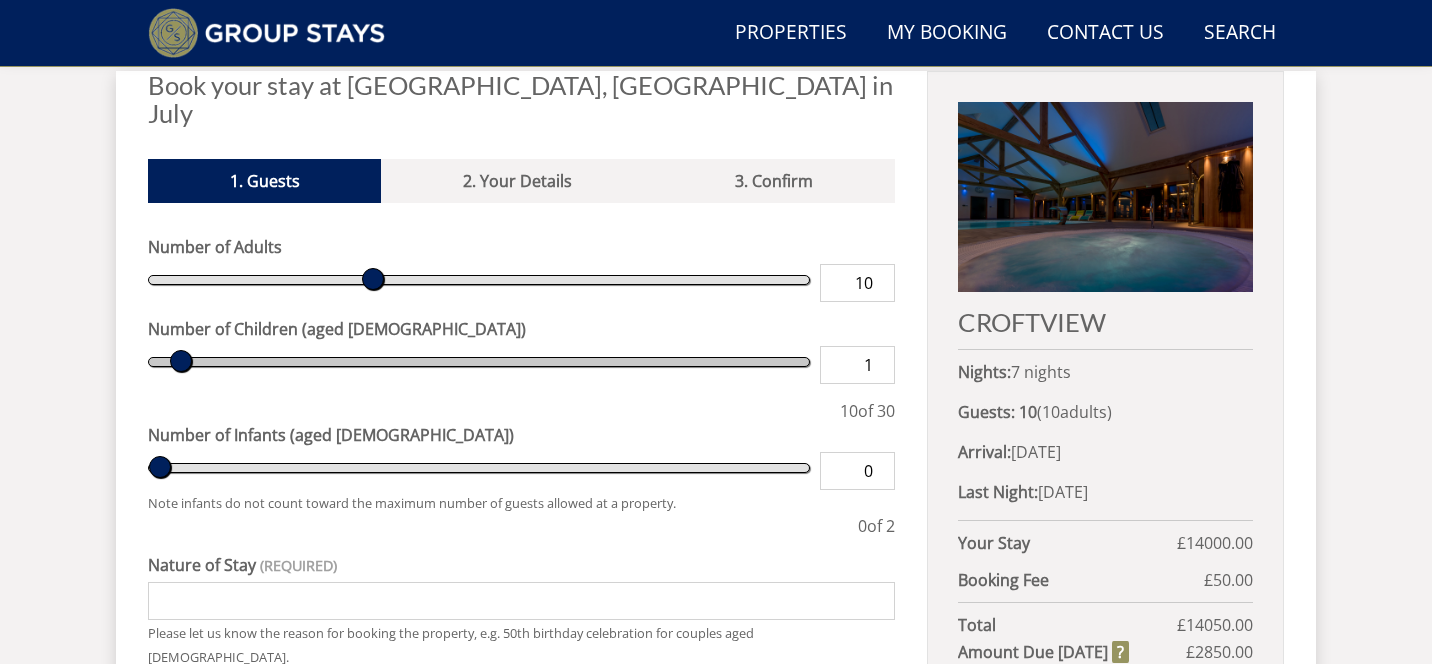 type on "2" 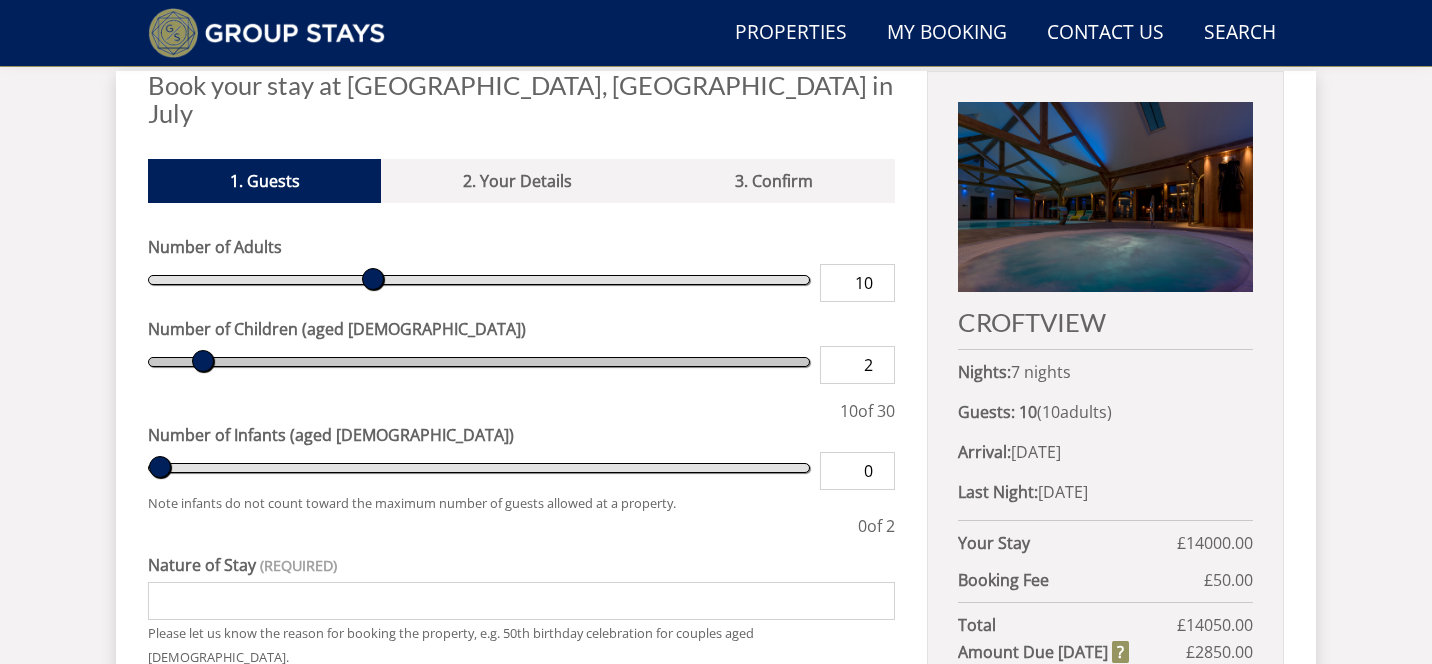type on "3" 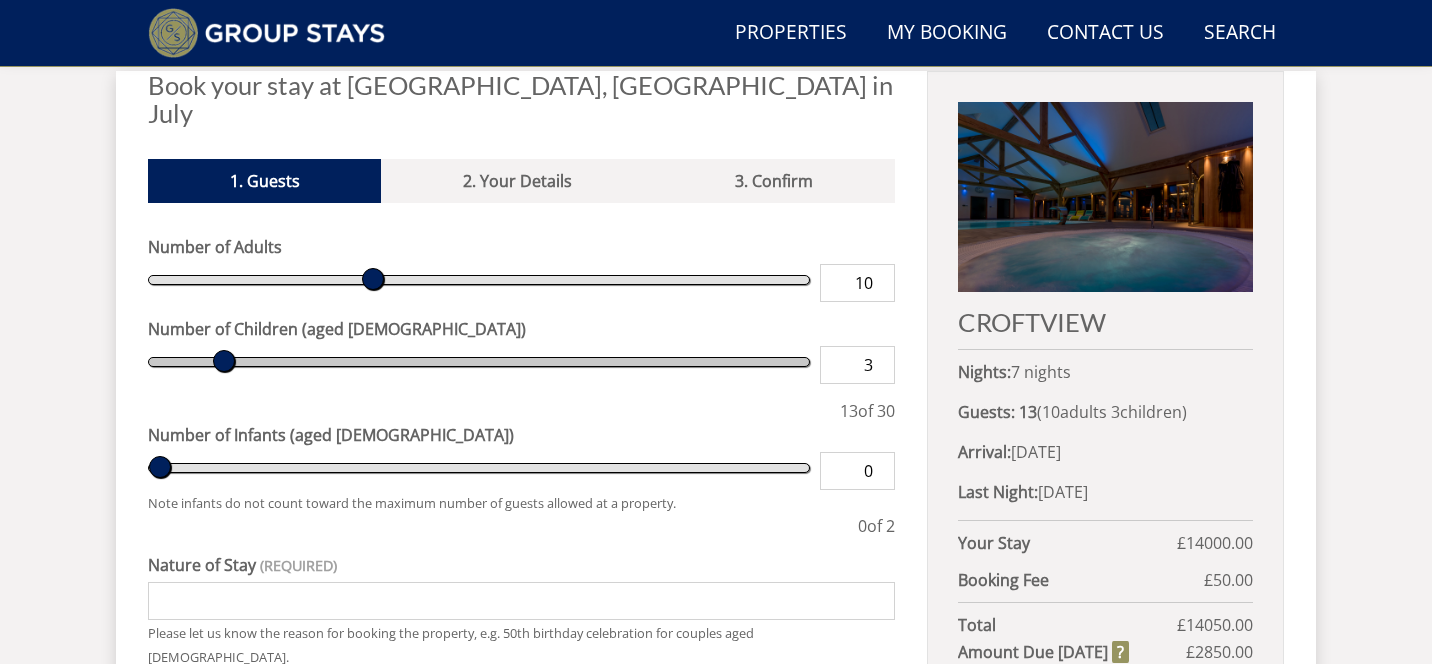 type on "4" 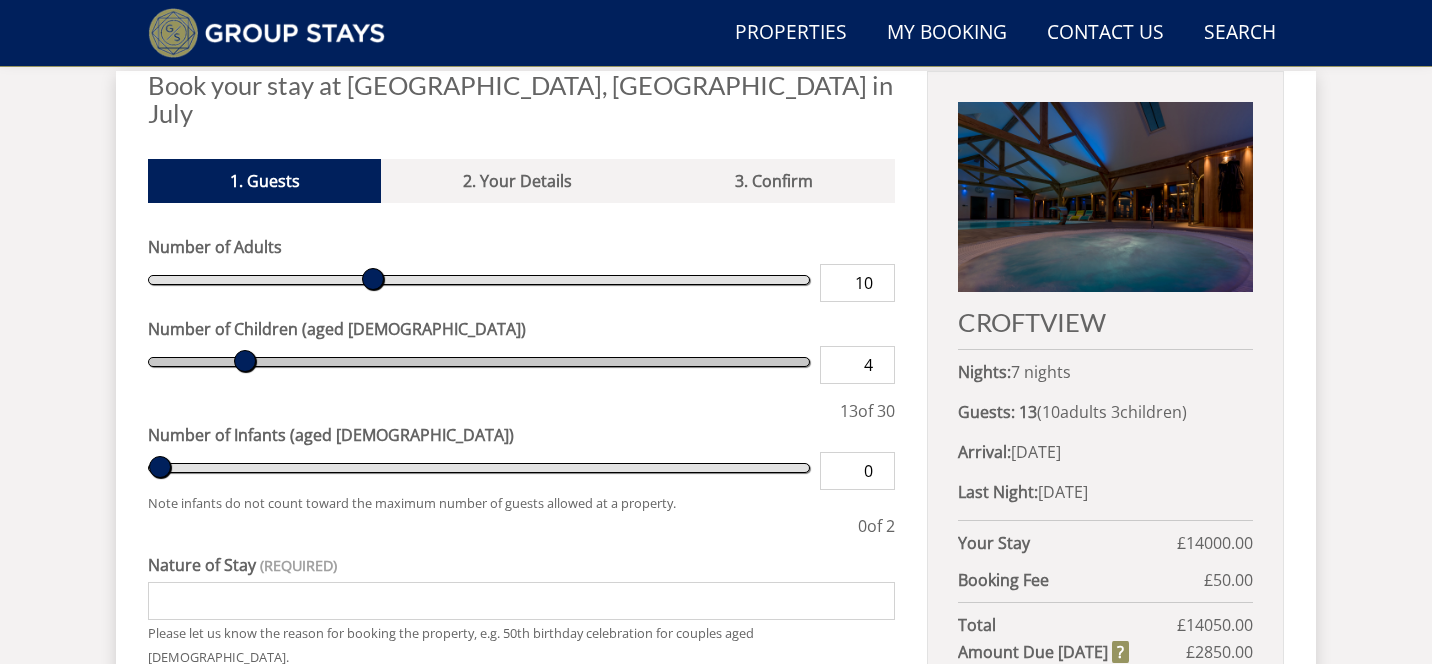 type on "5" 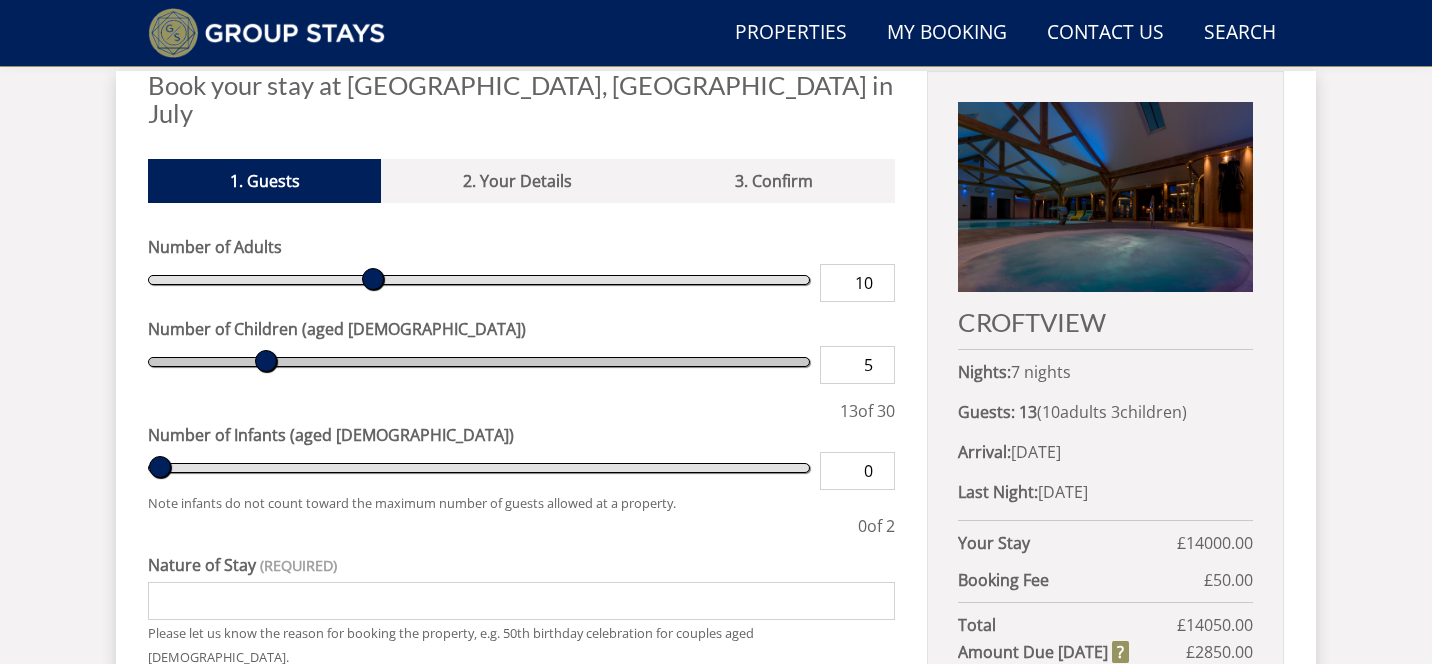 type on "6" 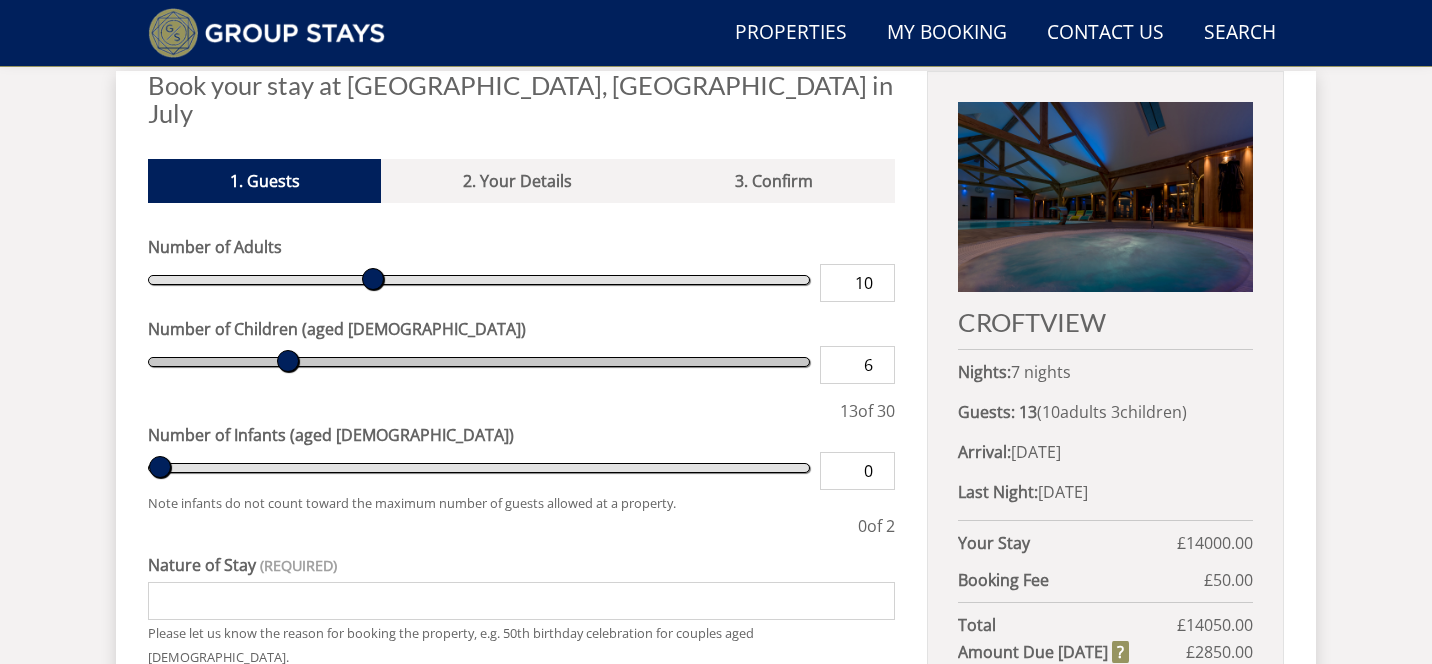 type on "7" 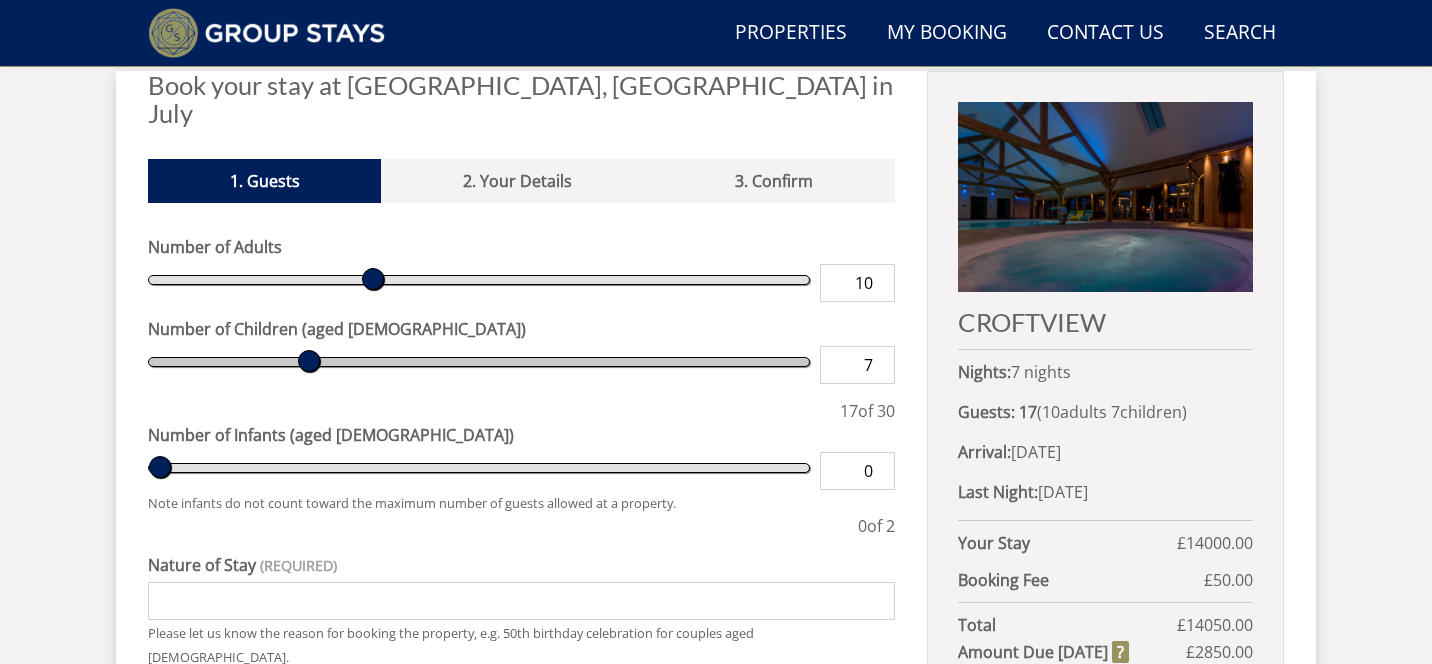 type on "8" 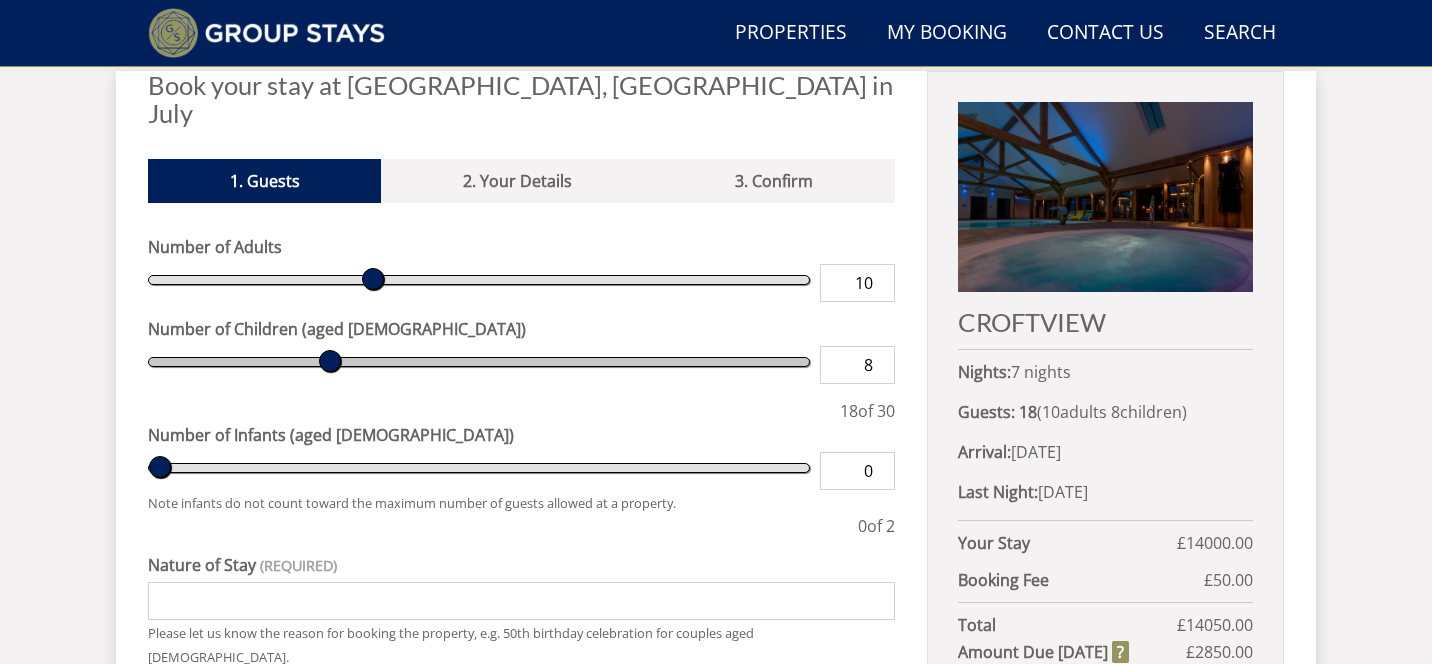 type on "9" 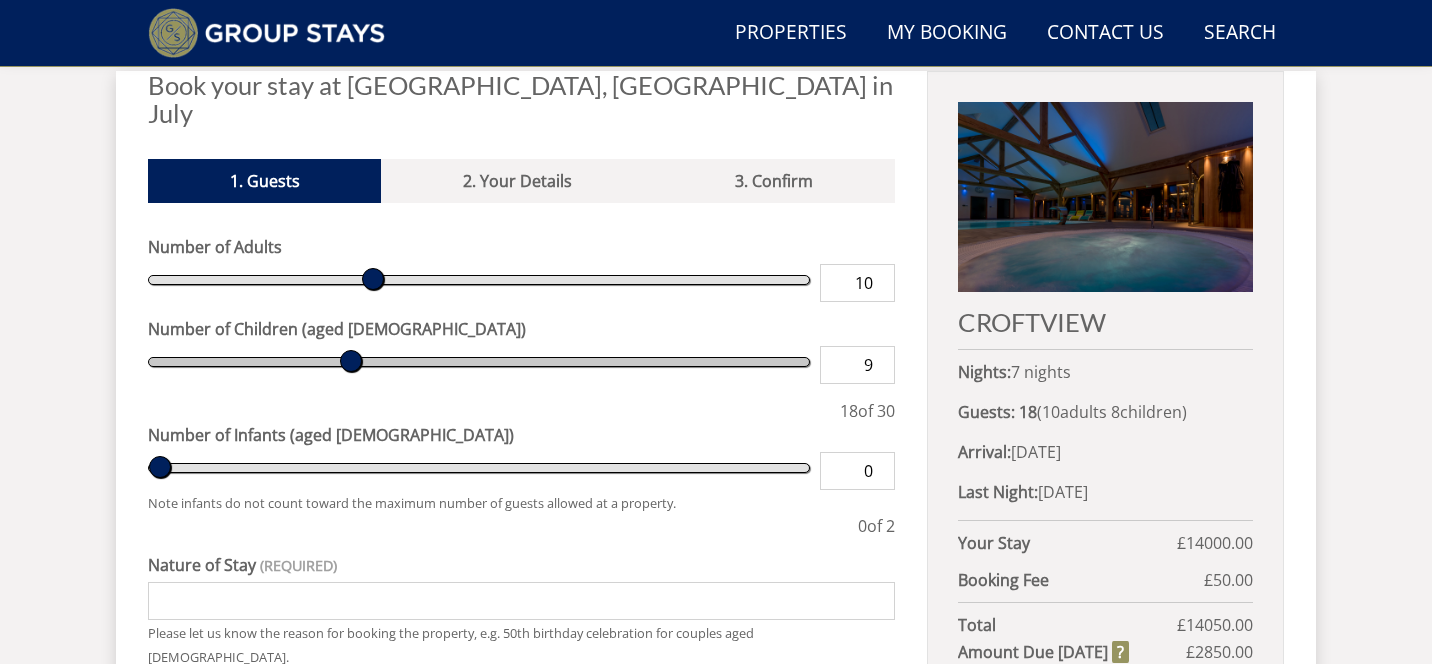type on "11" 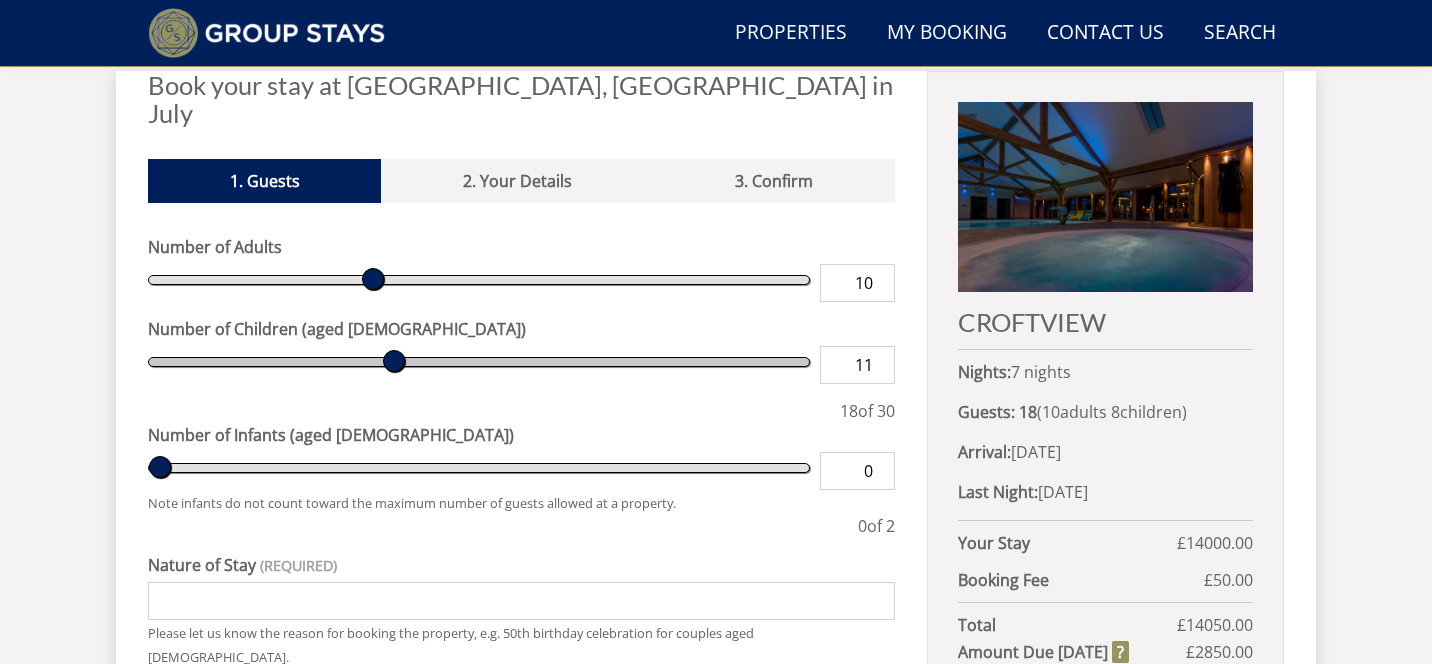 type on "13" 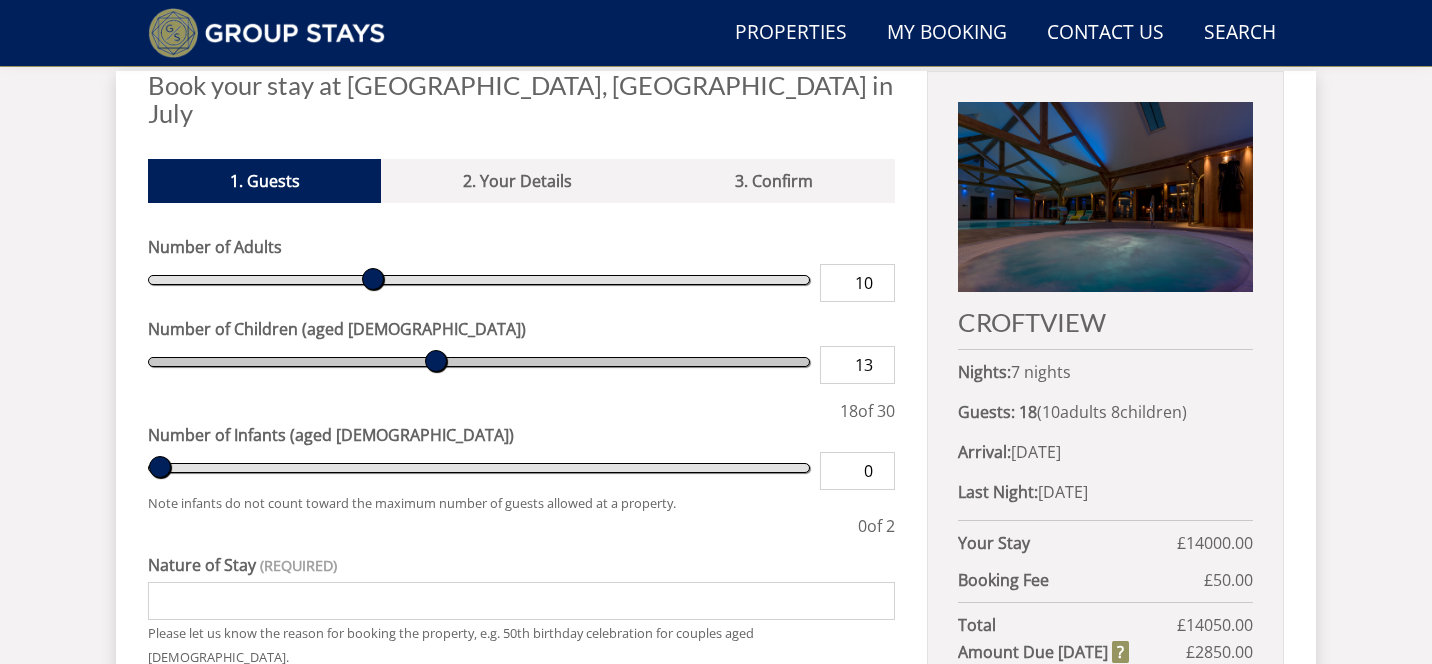 type on "15" 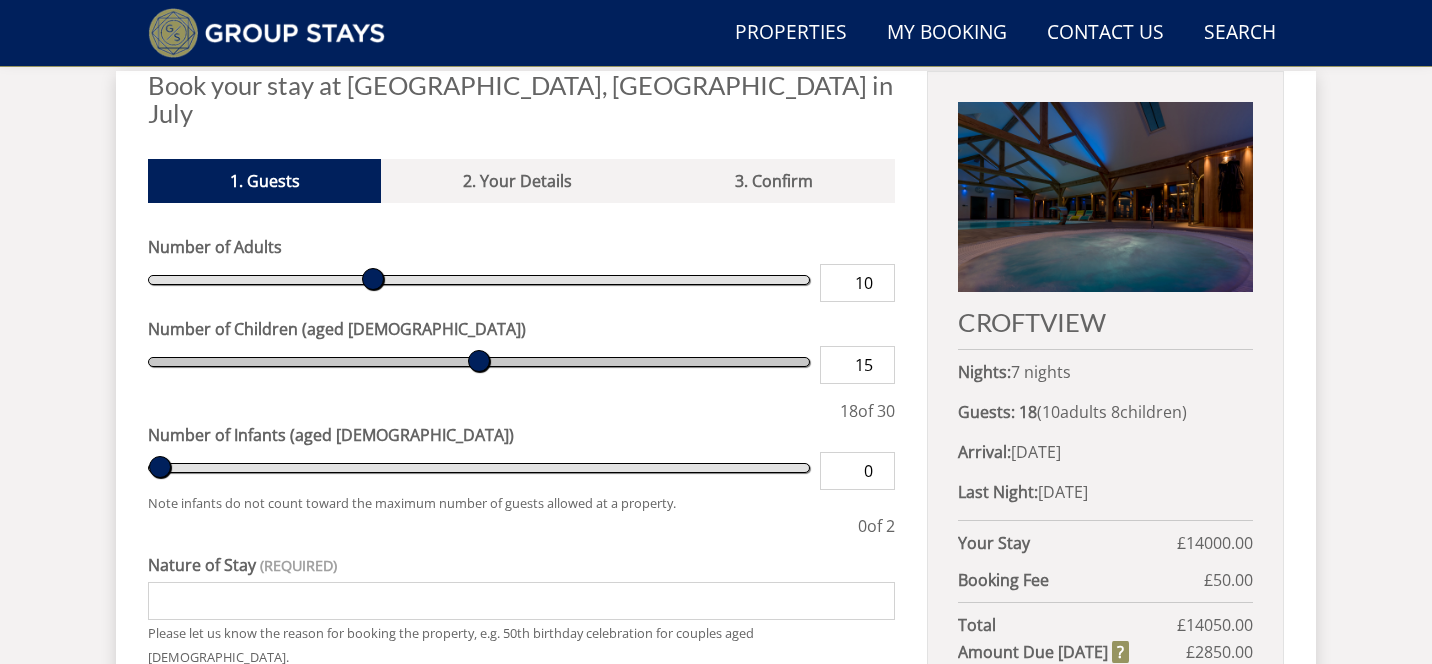 type on "17" 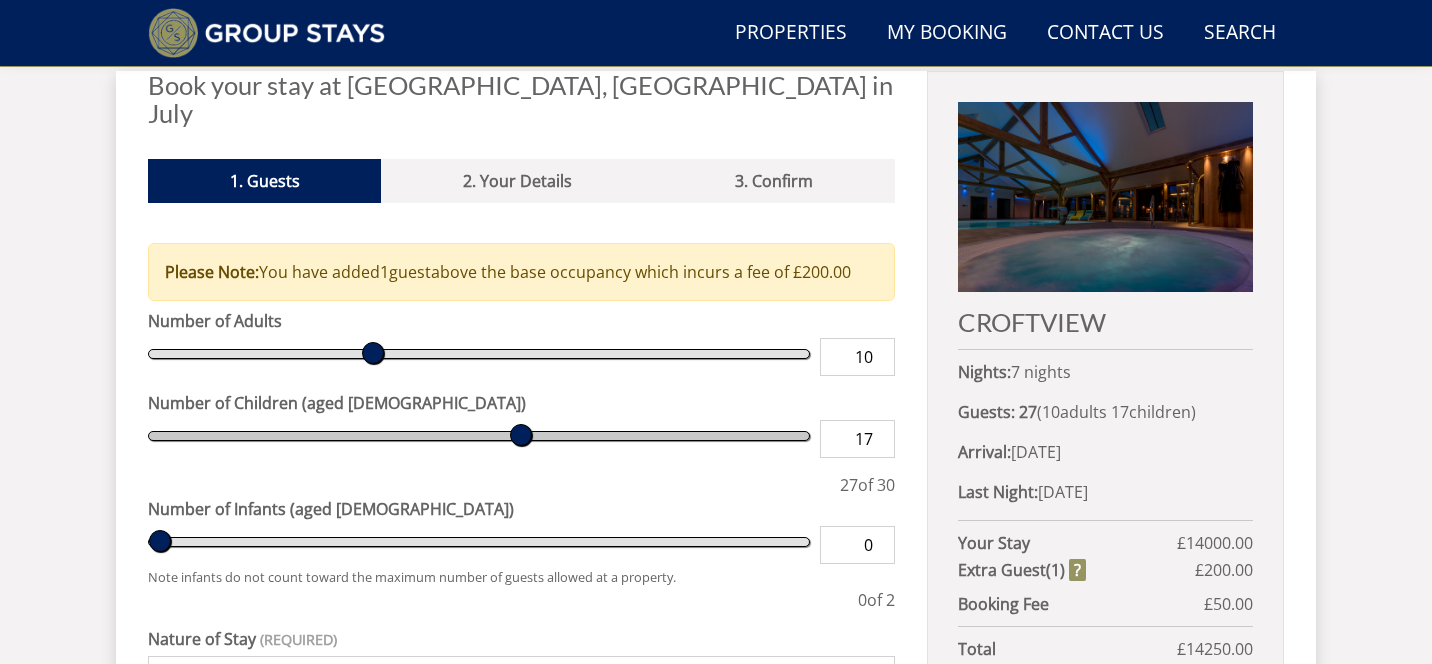type on "18" 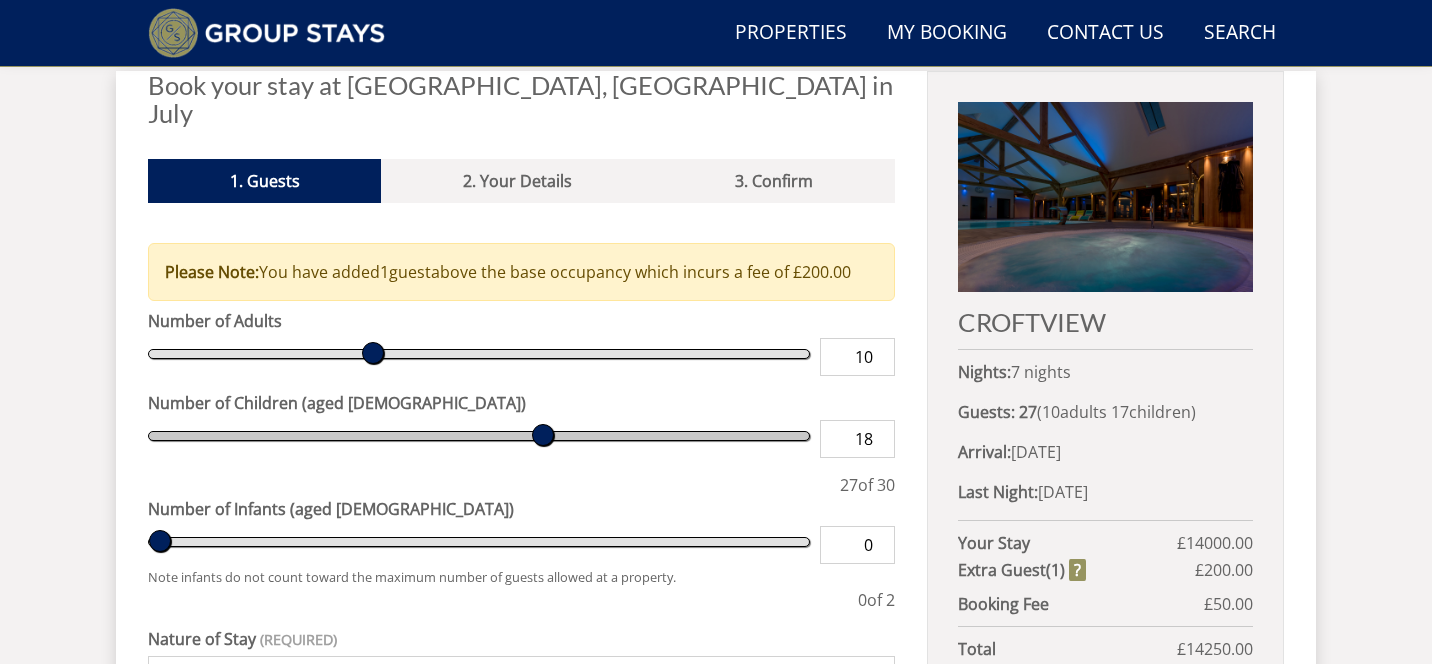 type on "20" 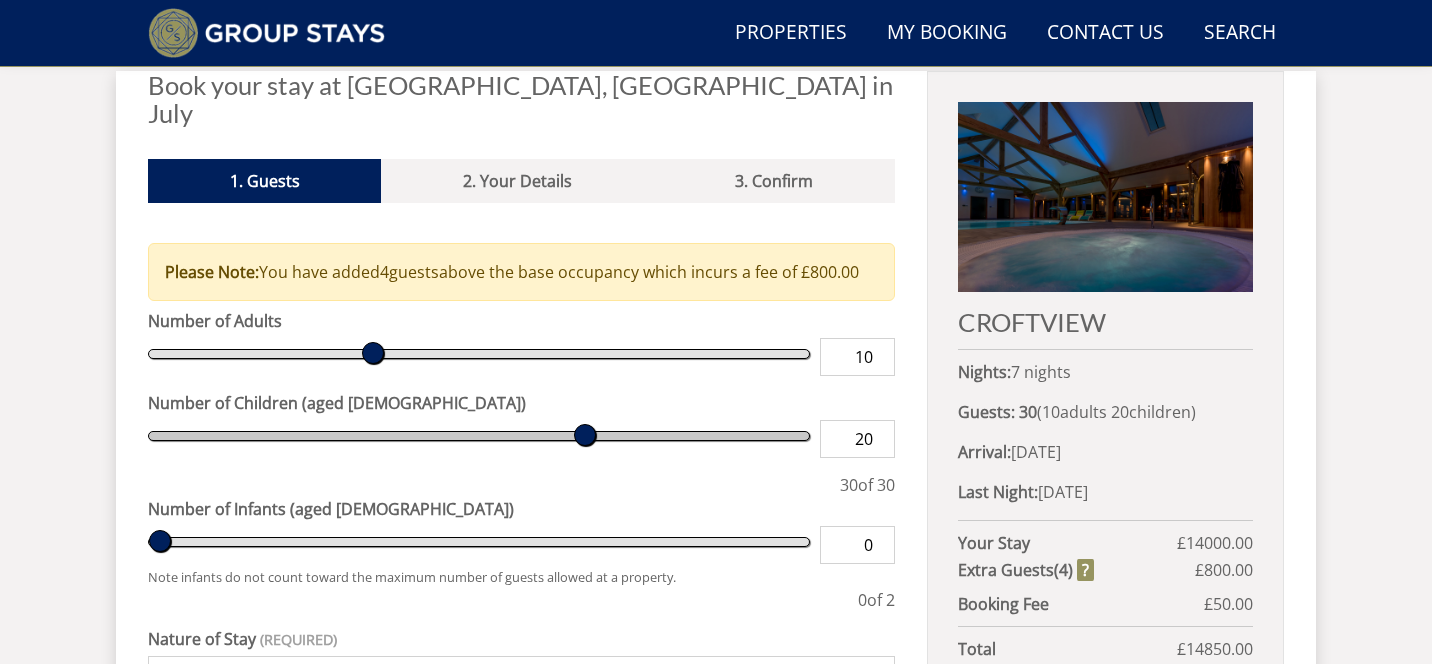 type on "19" 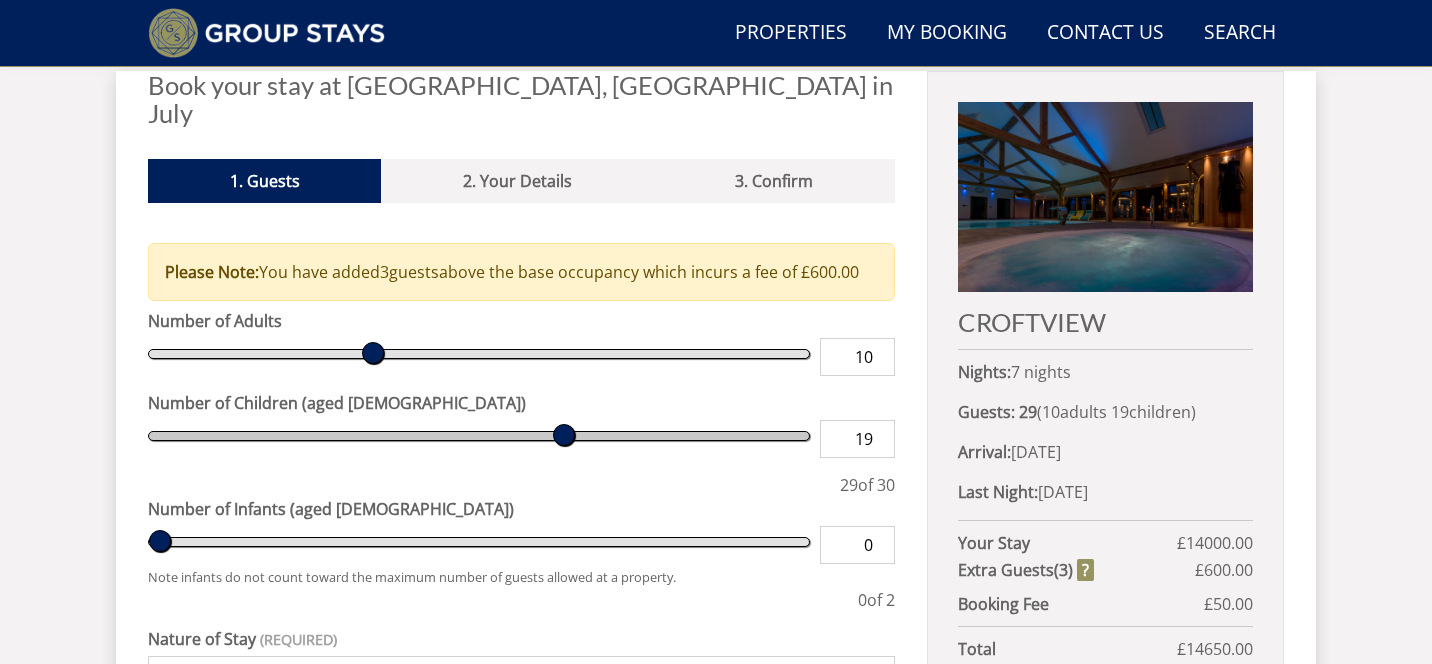 type on "18" 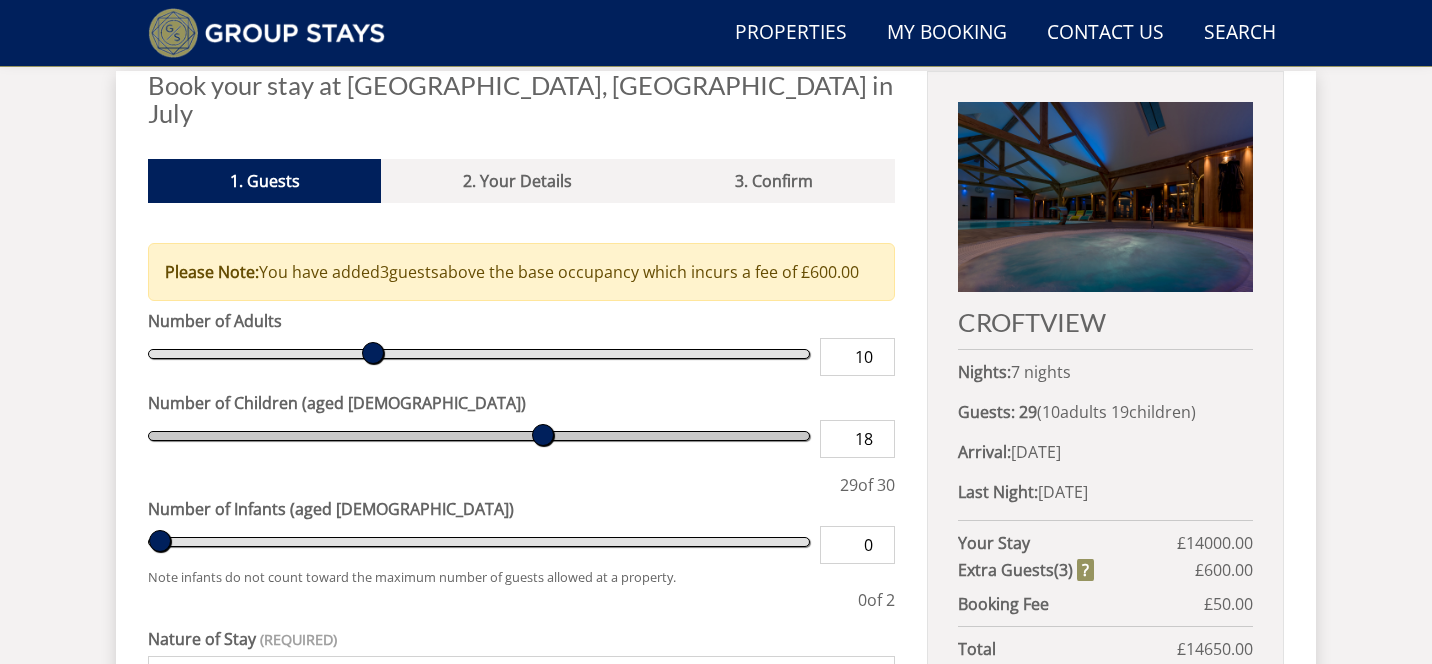type on "17" 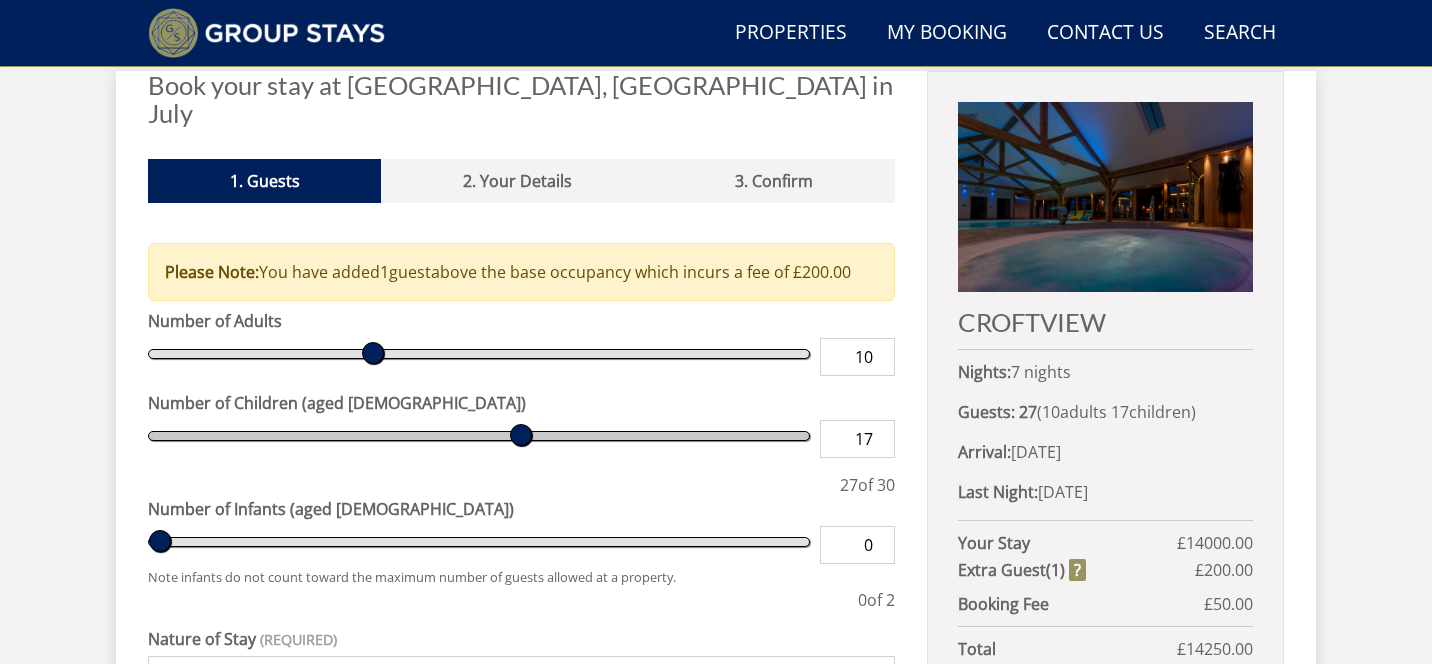 type on "16" 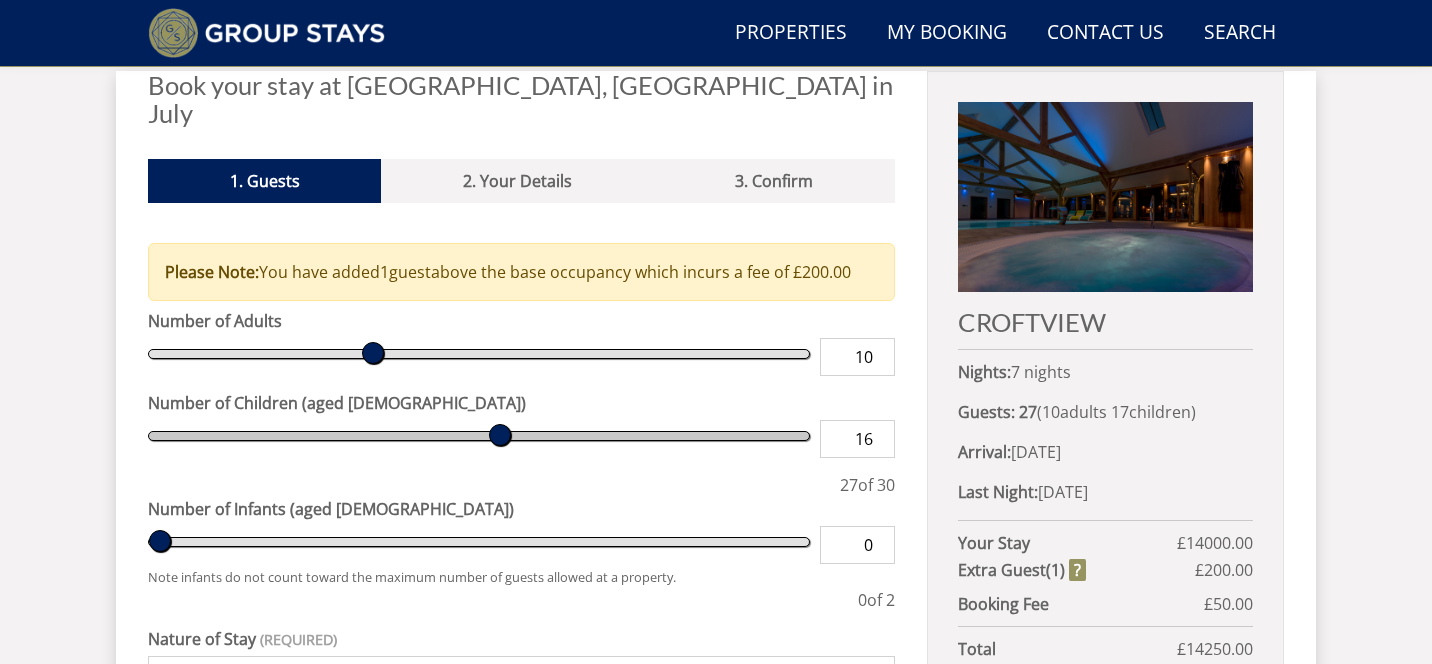 type on "15" 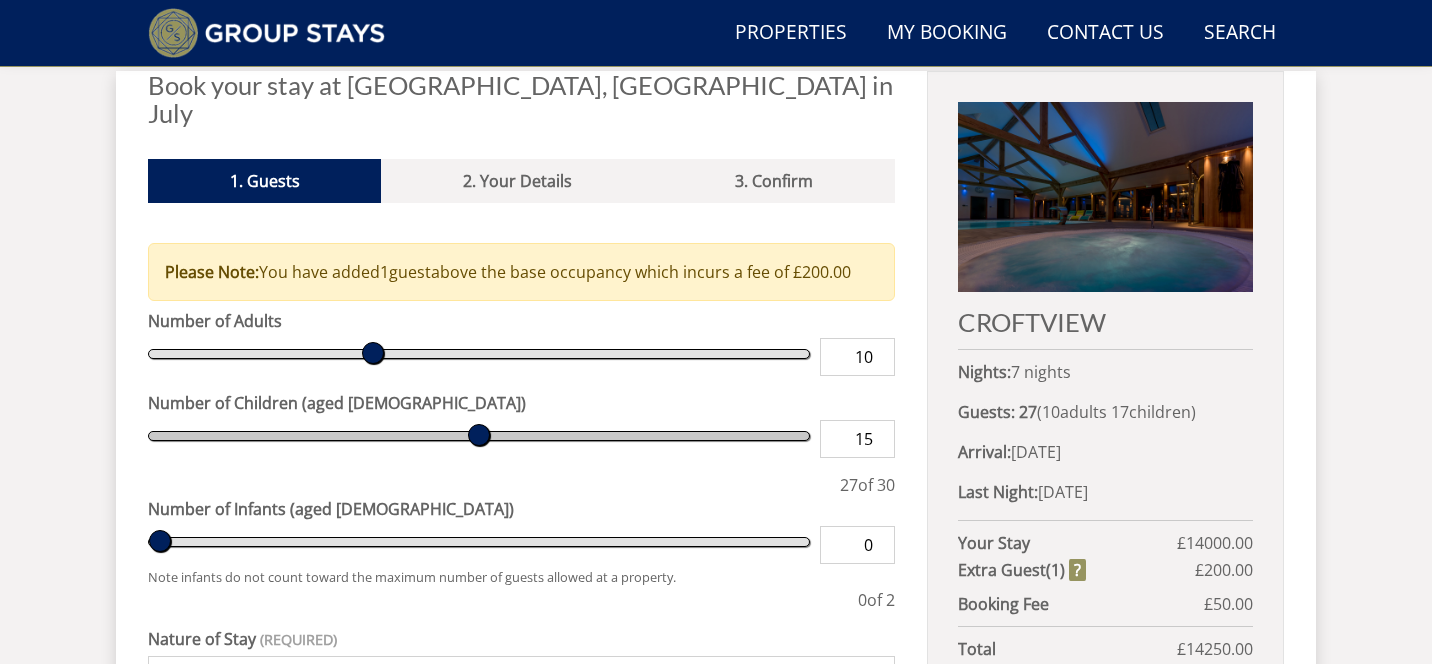 type on "14" 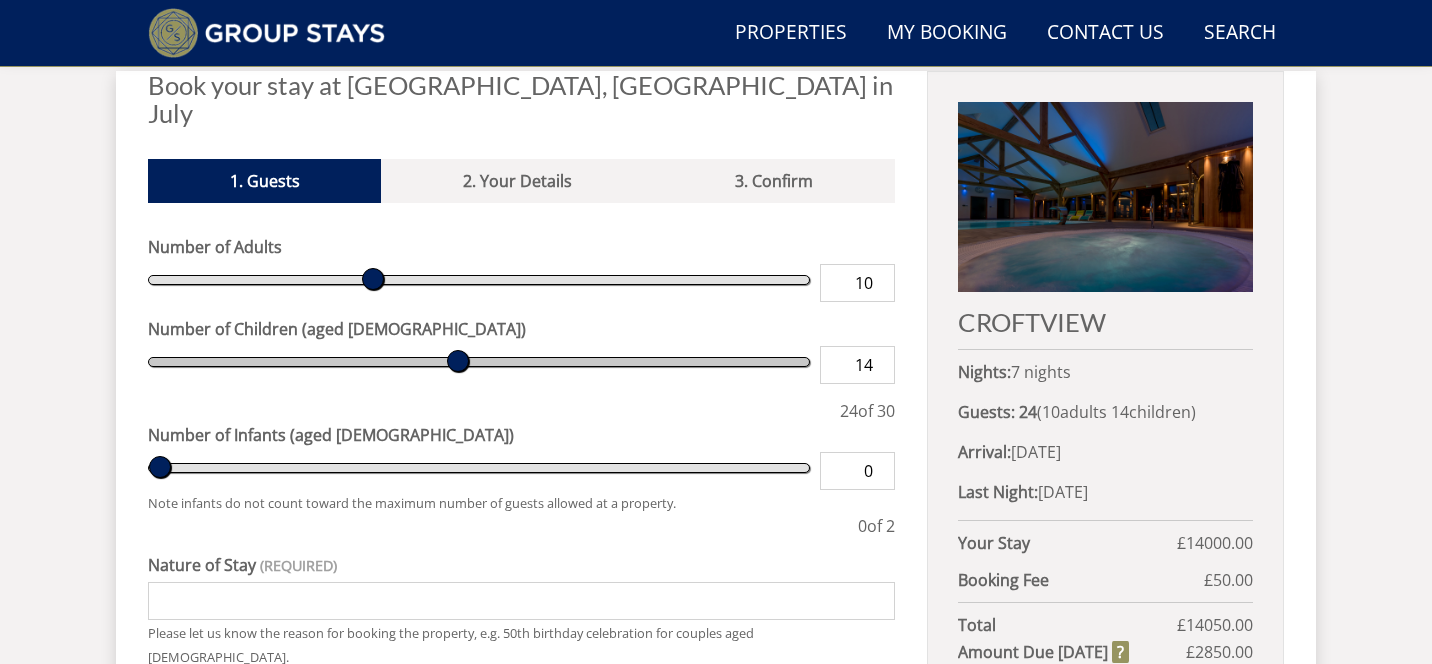type on "13" 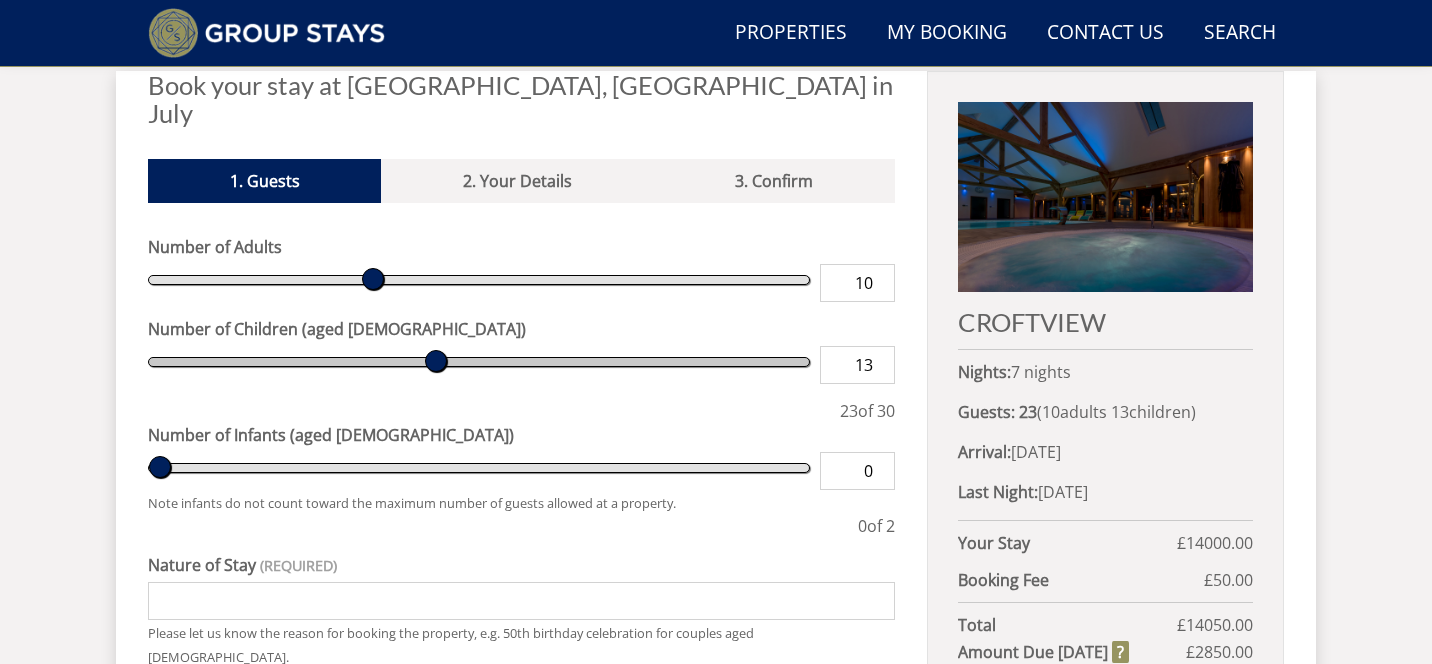 type on "12" 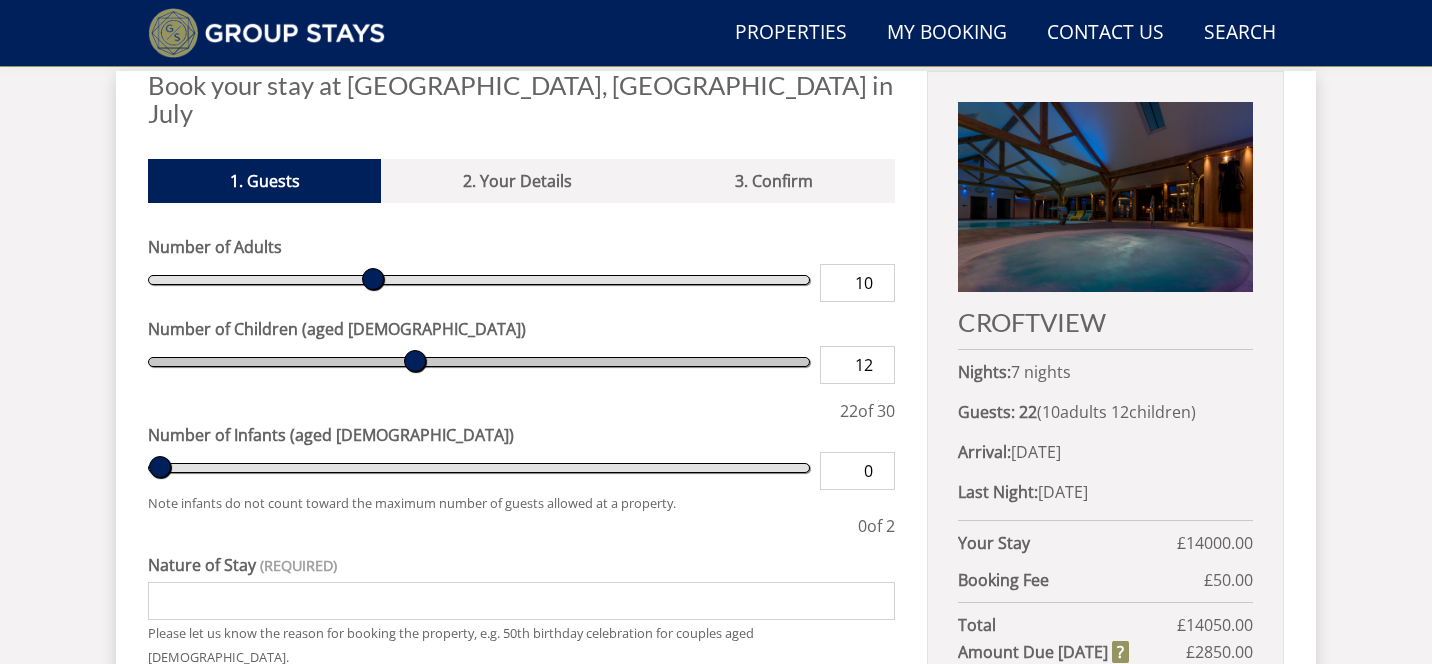 type on "11" 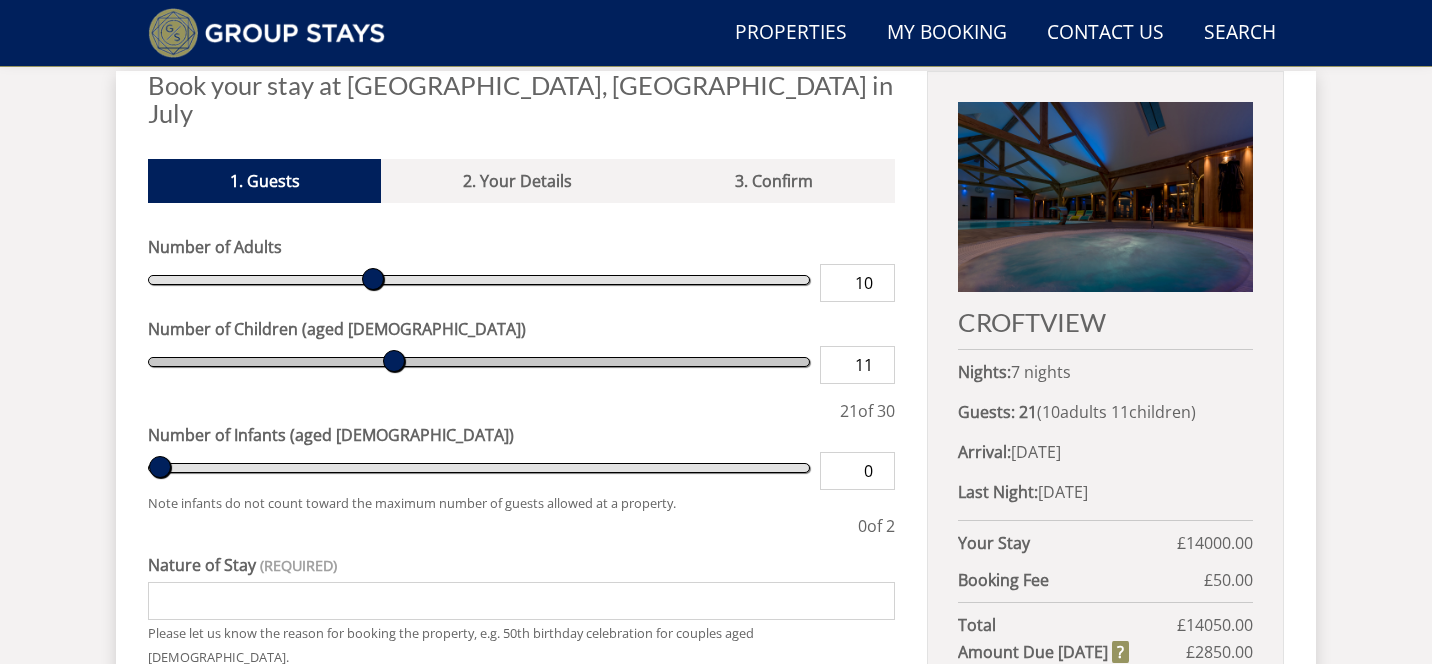 type on "10" 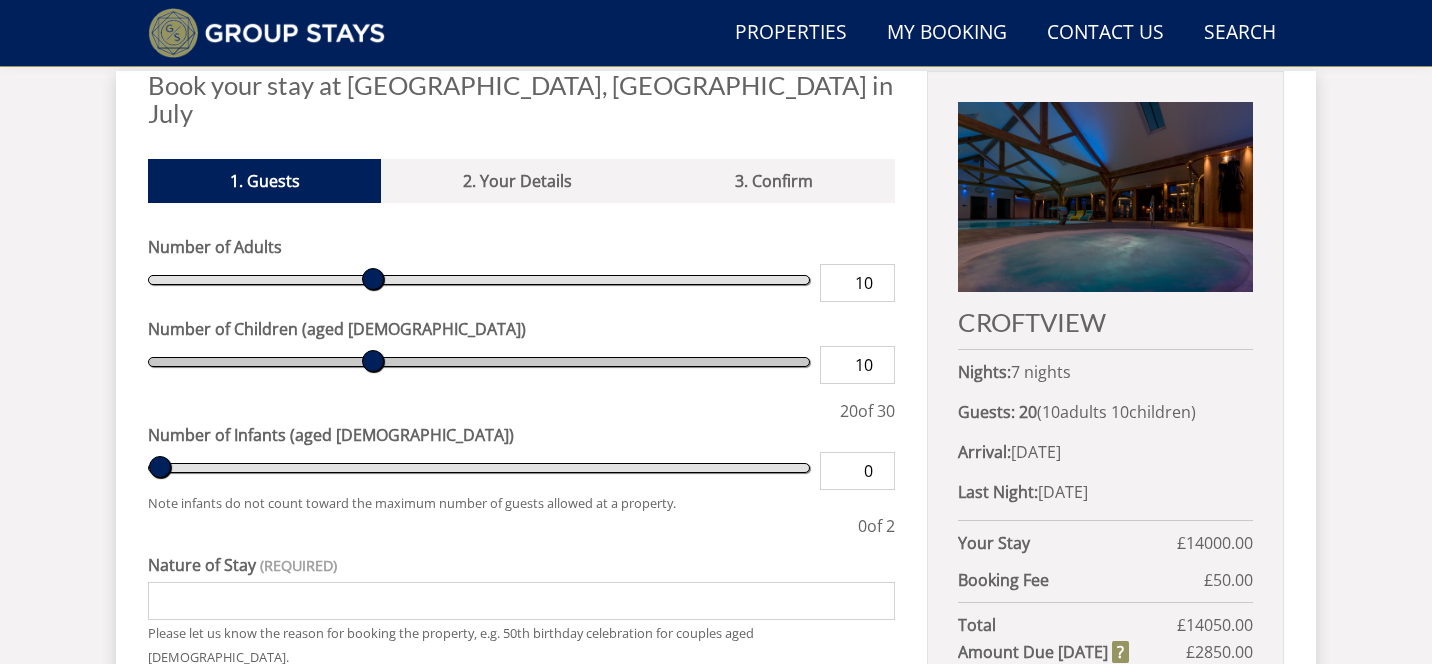 drag, startPoint x: 165, startPoint y: 329, endPoint x: 370, endPoint y: 371, distance: 209.25821 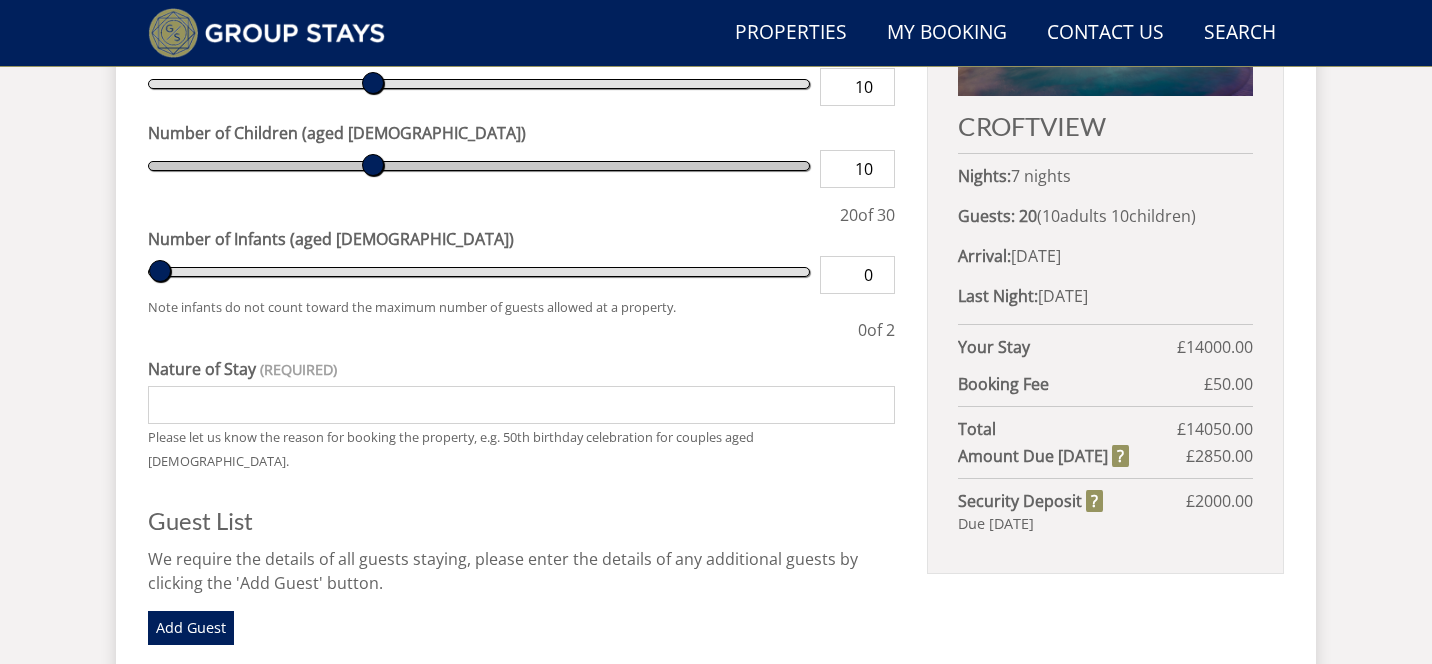 scroll, scrollTop: 958, scrollLeft: 0, axis: vertical 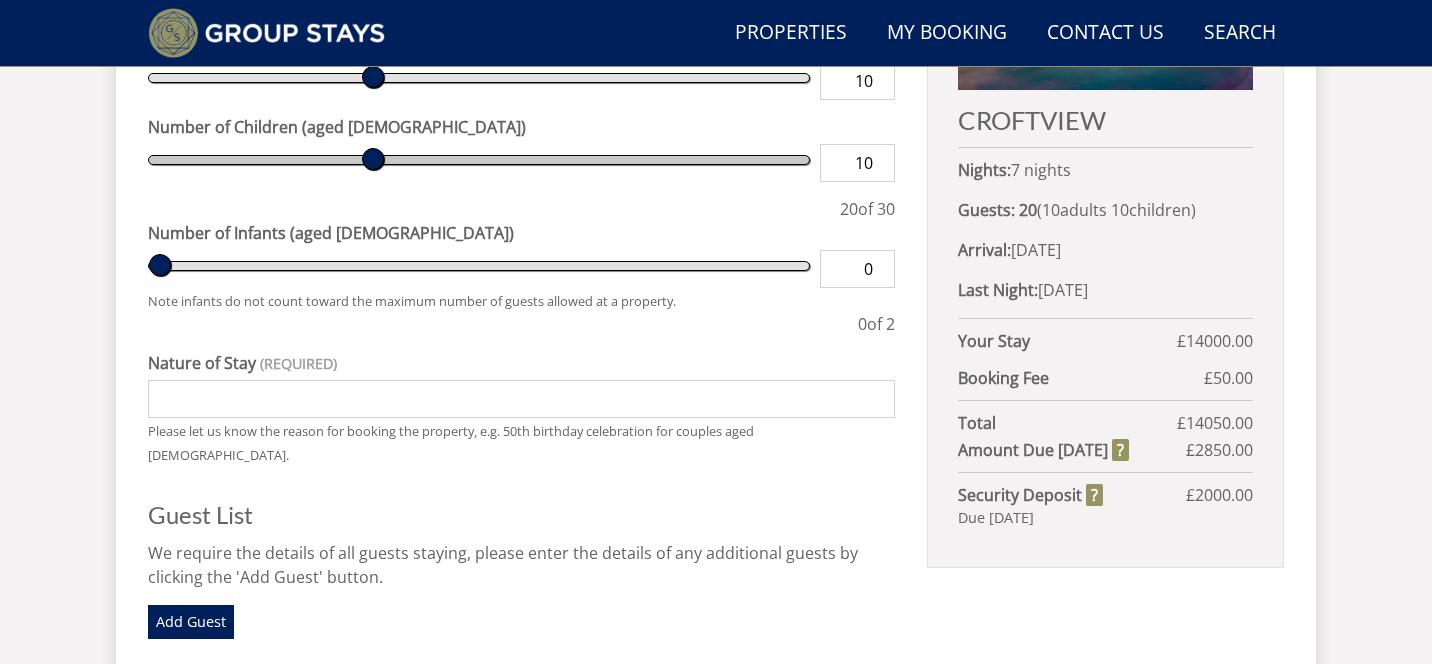 type on "9" 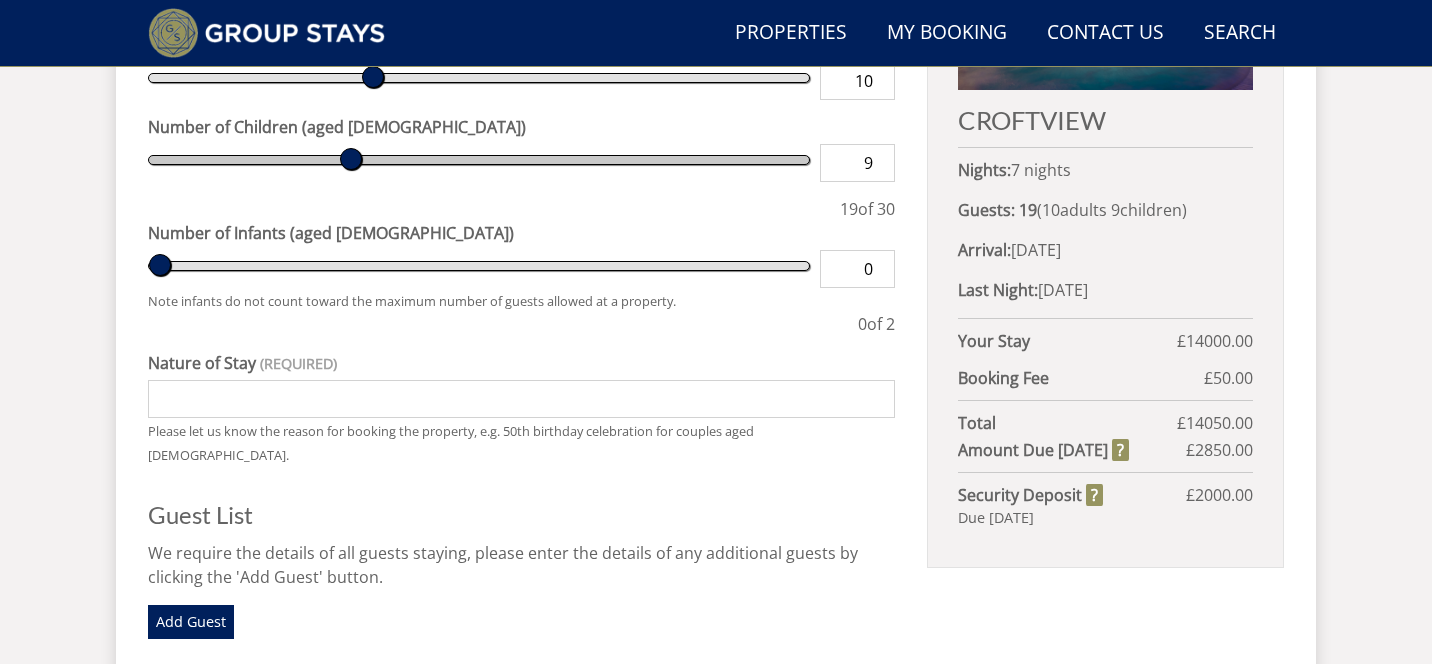 type on "10" 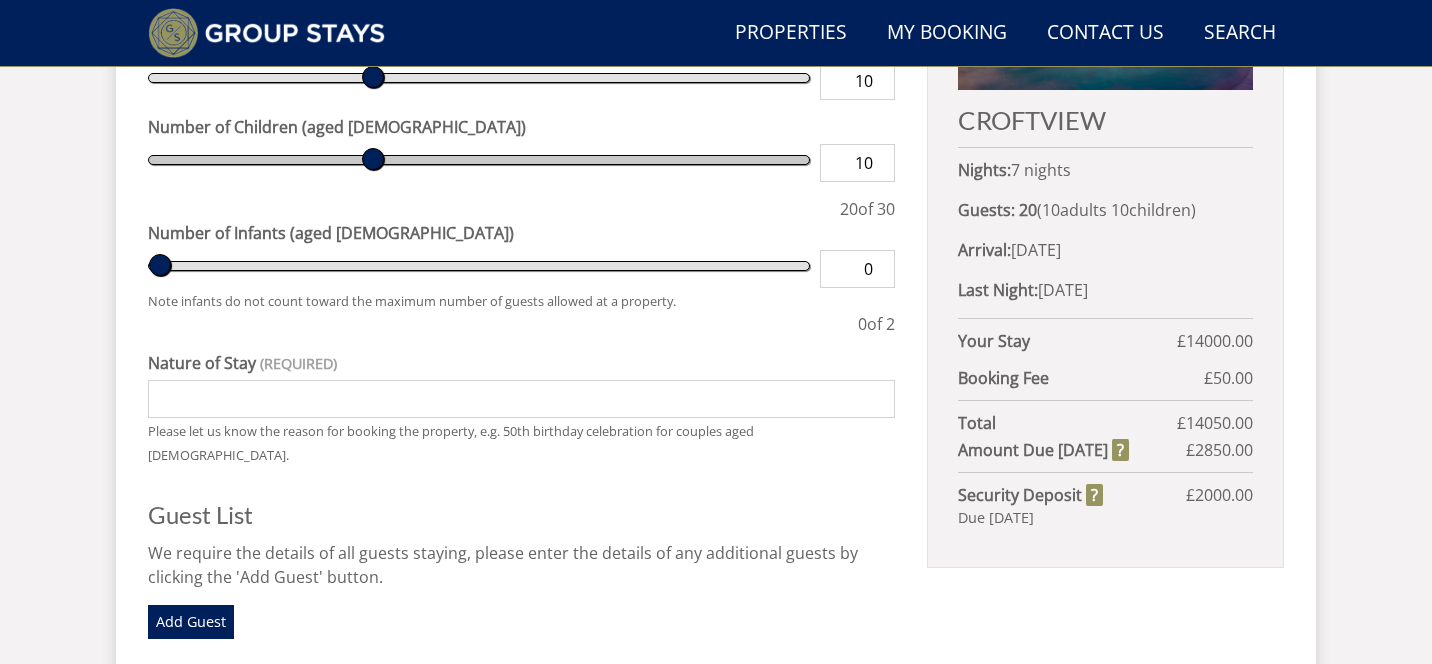 click at bounding box center (479, 159) 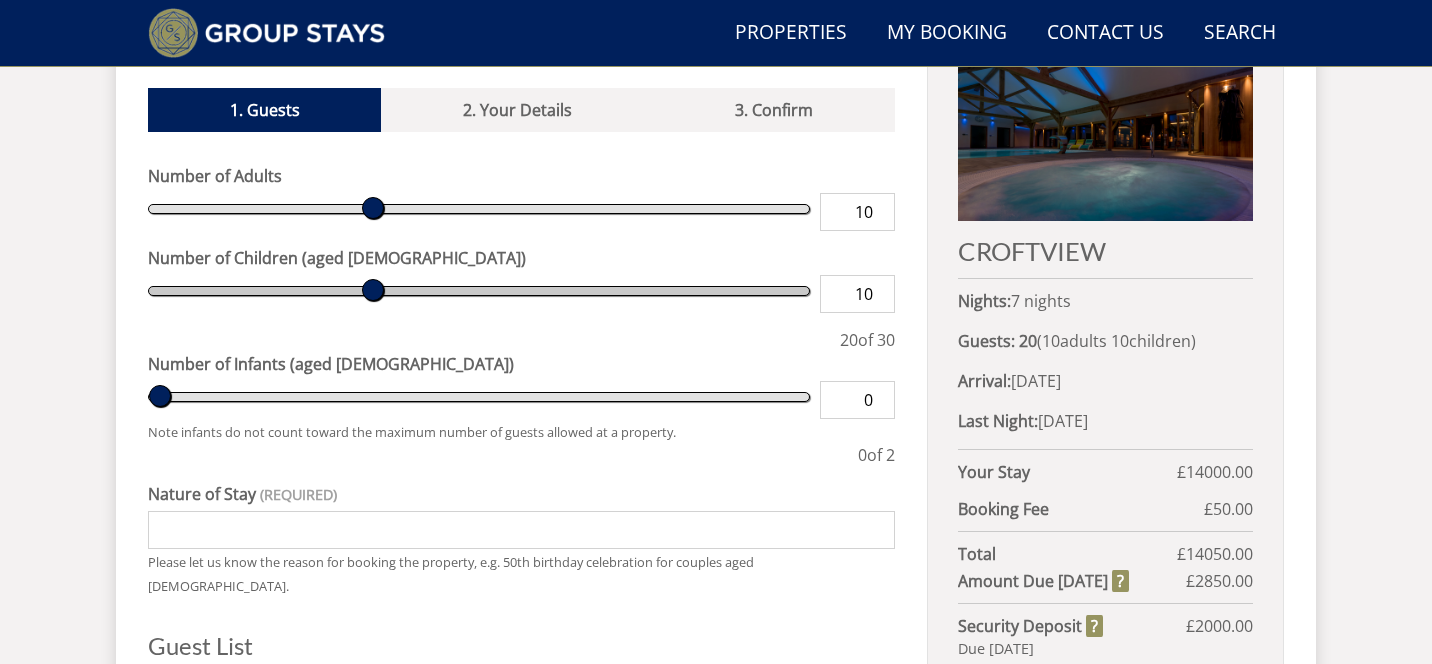 scroll, scrollTop: 828, scrollLeft: 0, axis: vertical 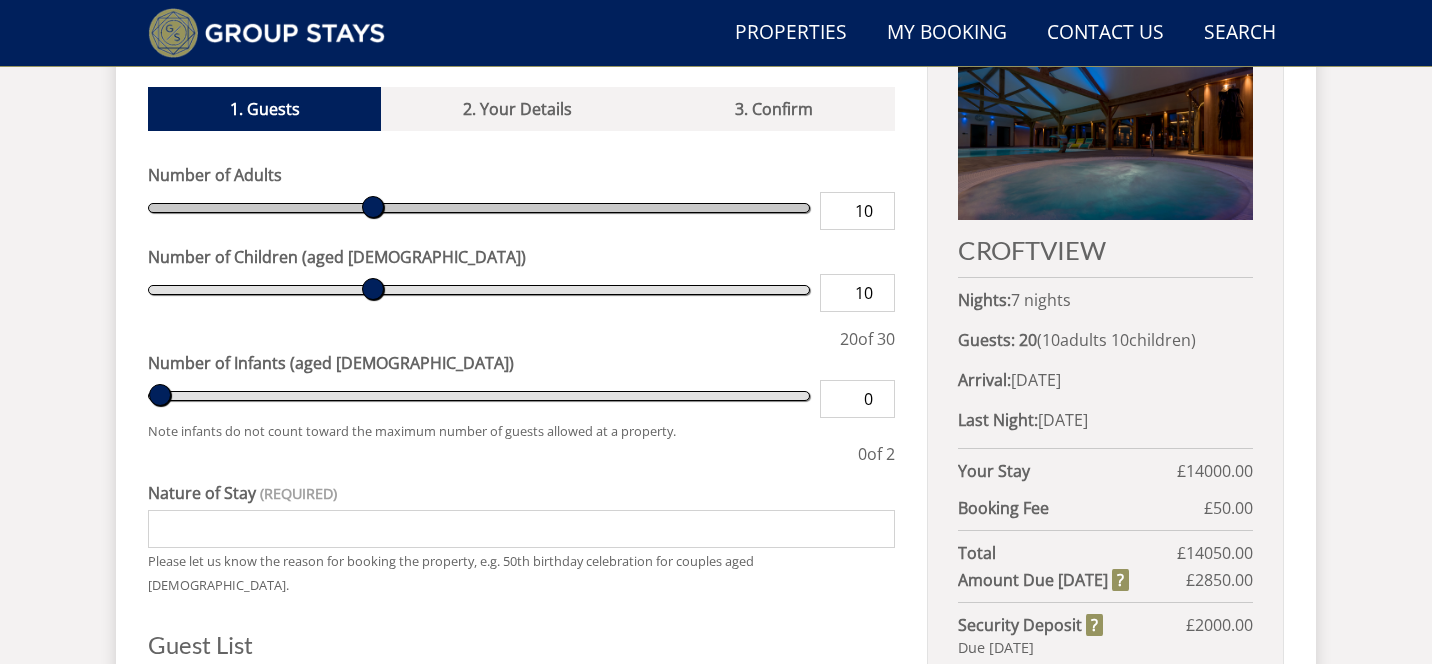 type on "11" 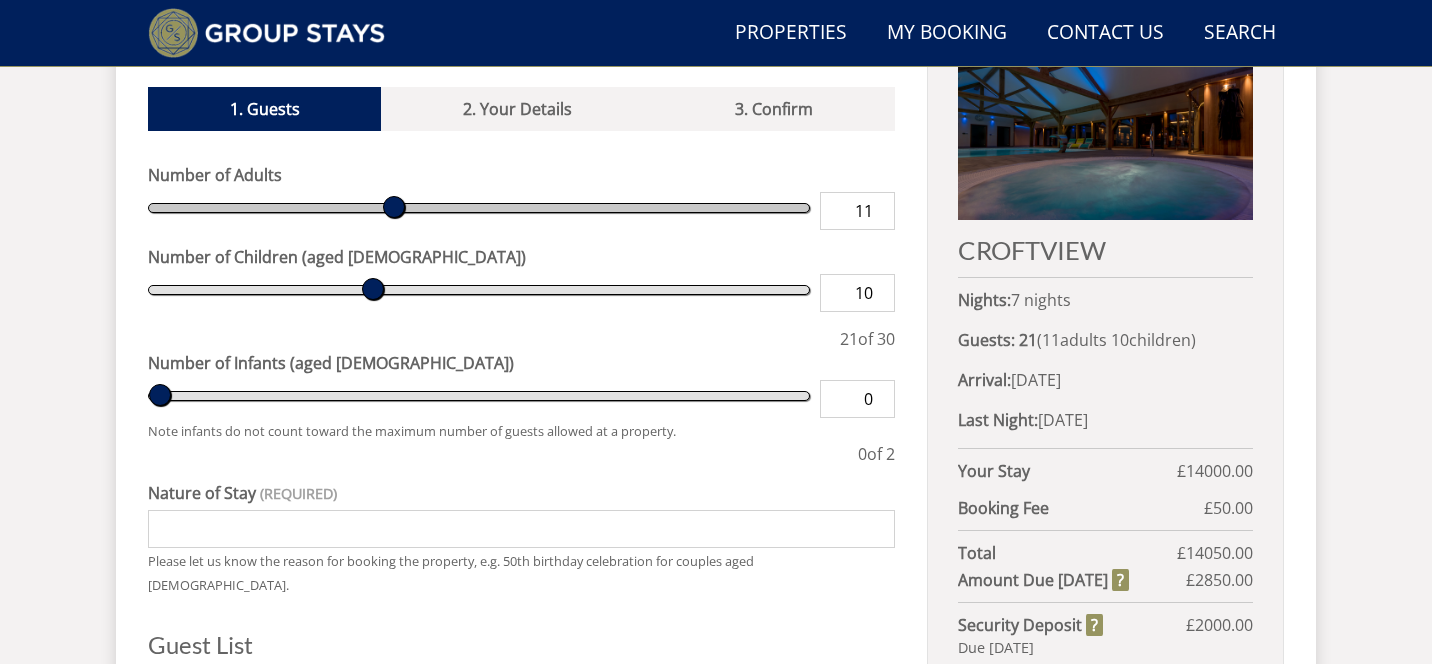 type on "12" 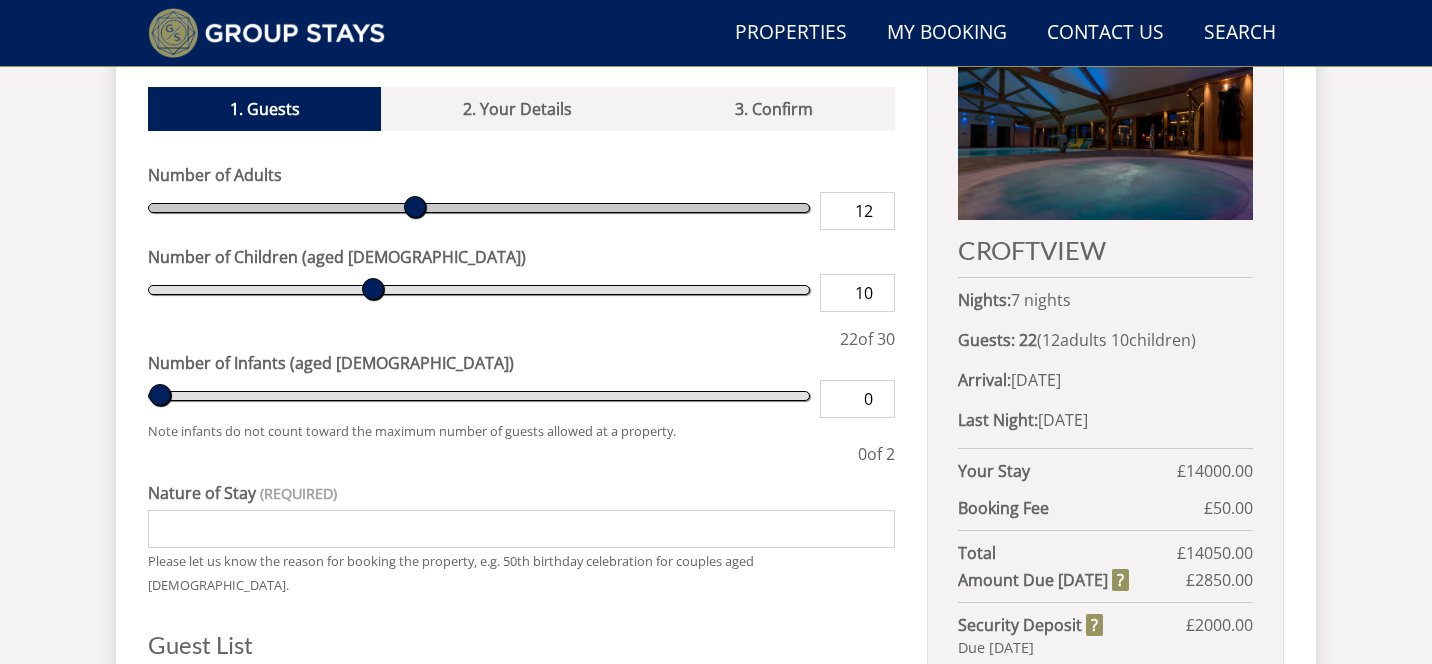 type on "13" 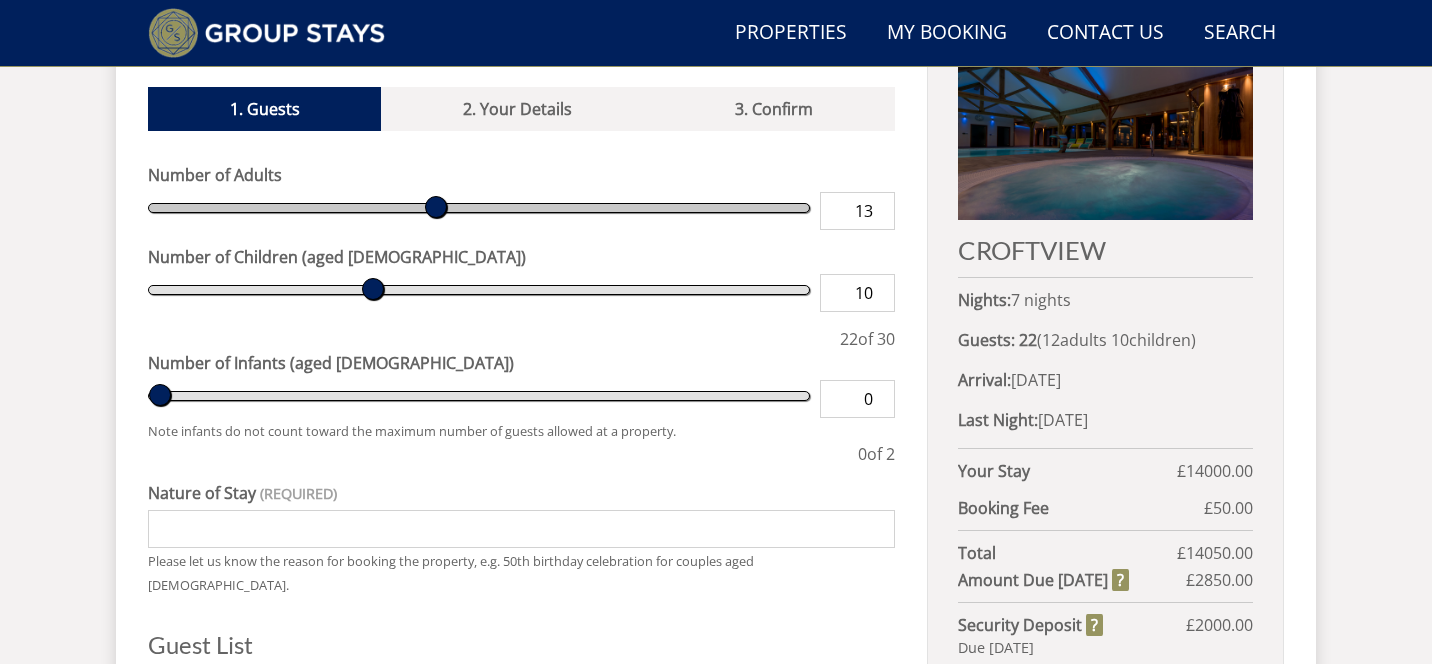 type on "14" 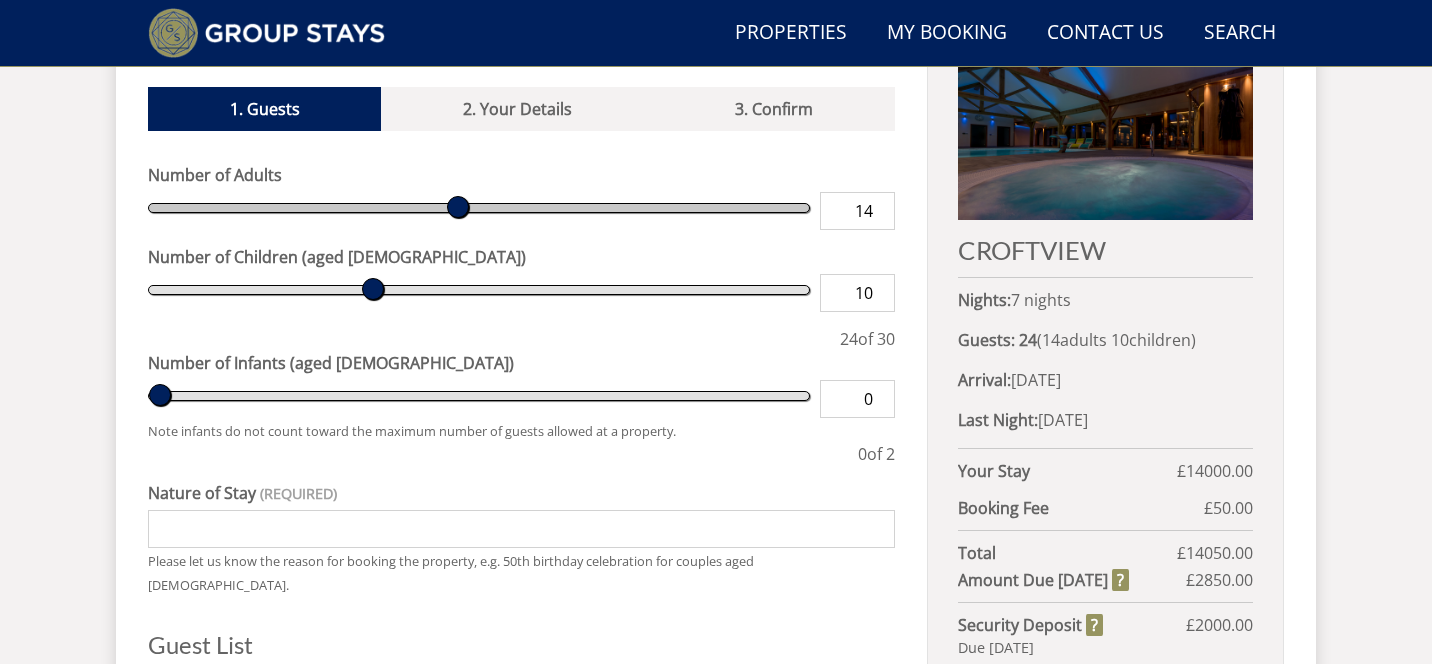 type on "15" 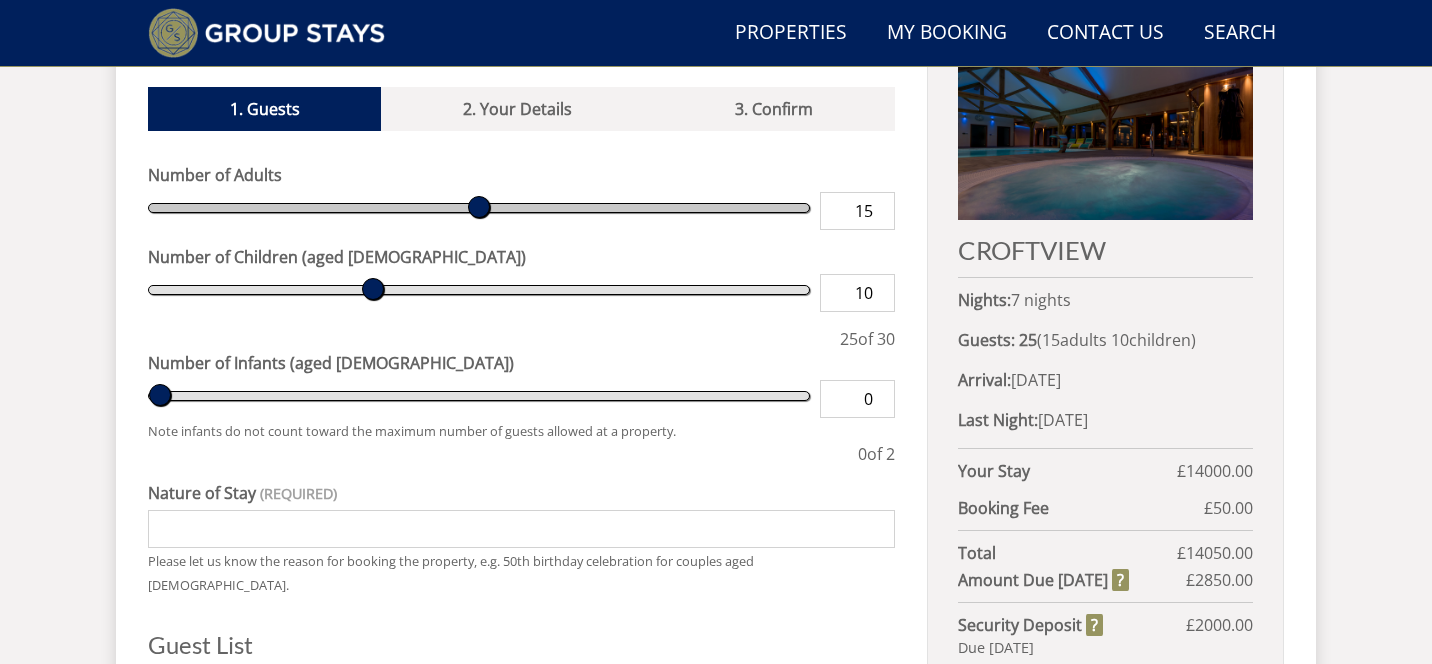 type on "14" 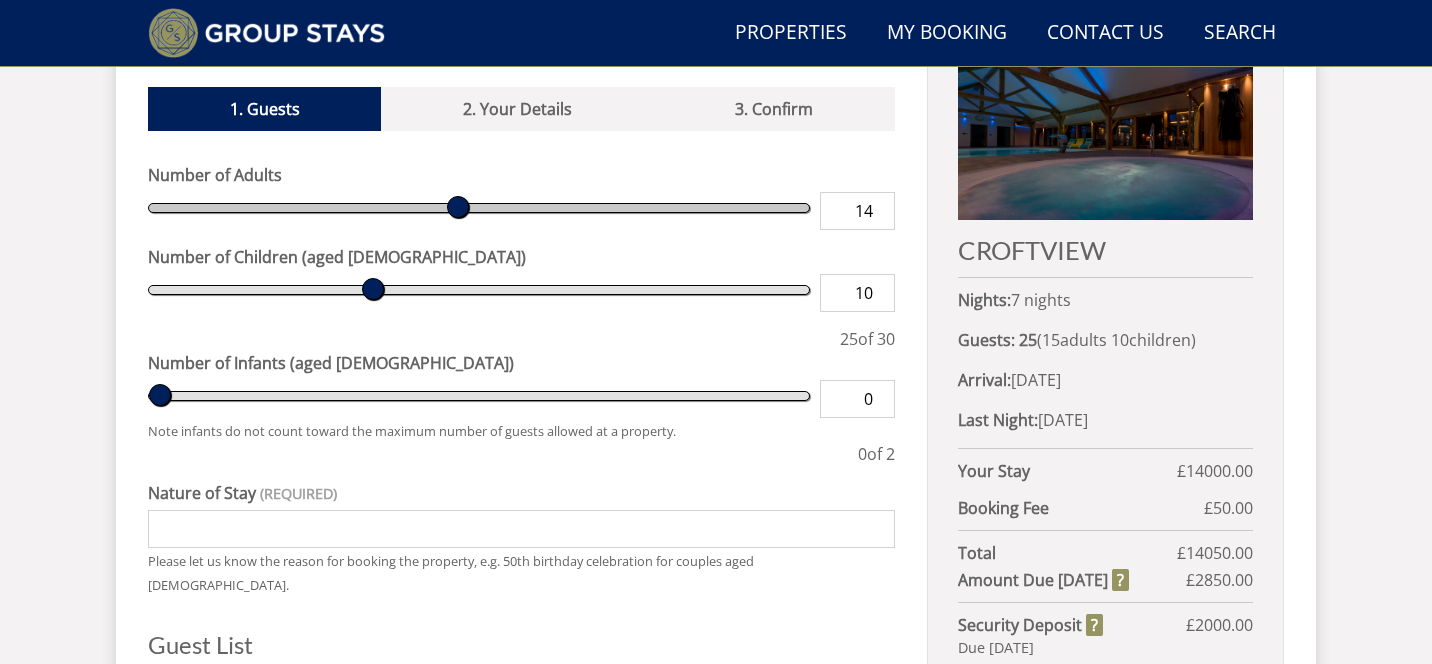 type on "13" 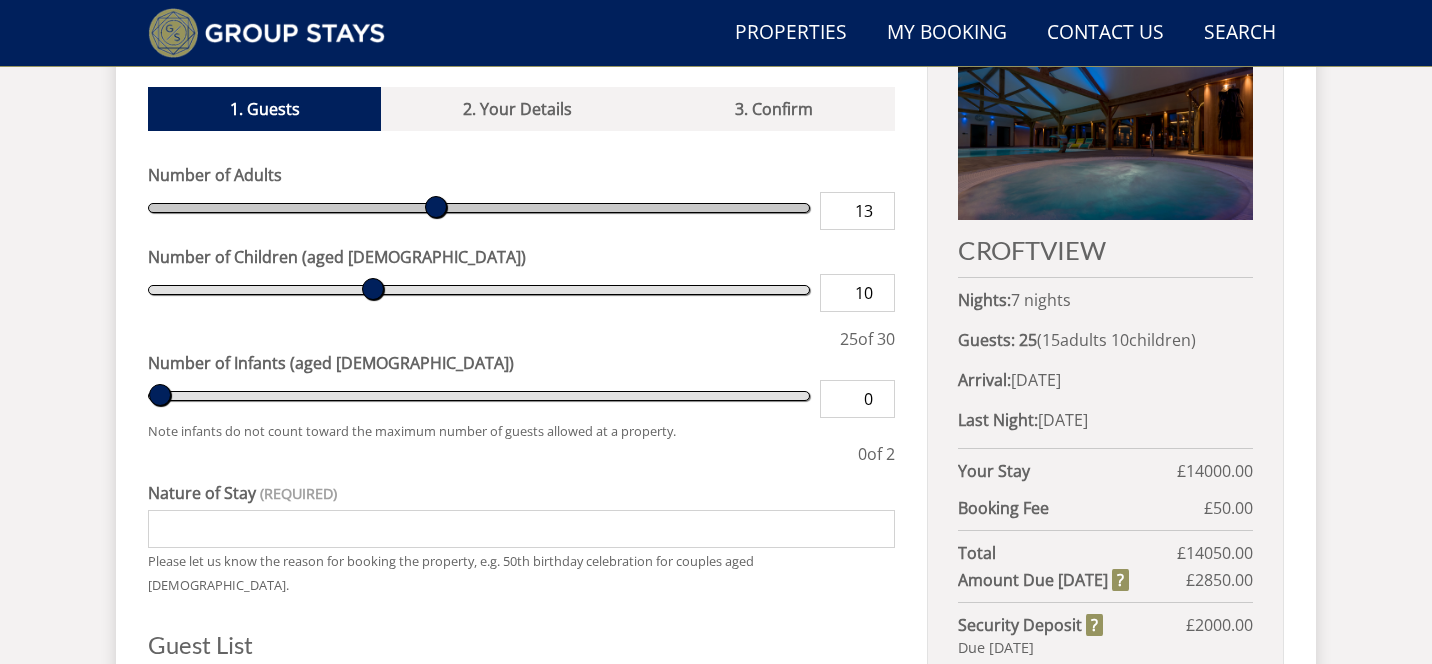 type on "12" 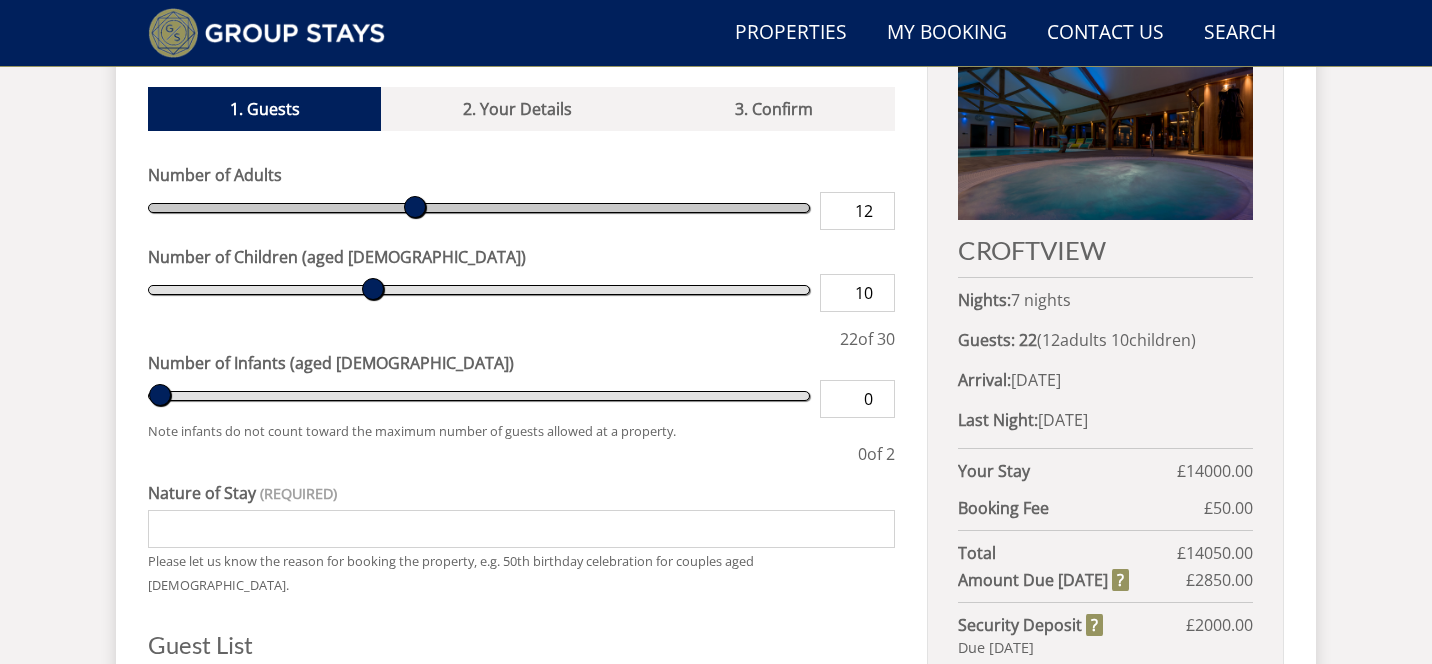 type on "11" 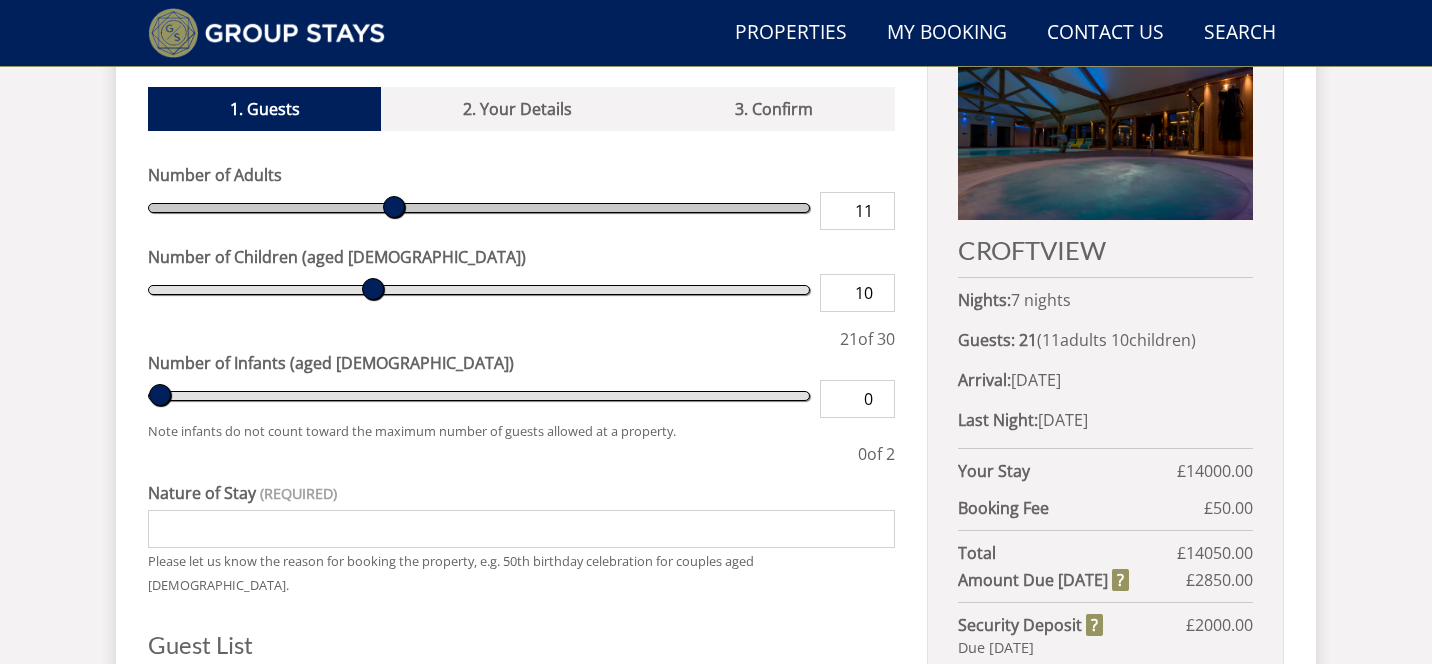type on "10" 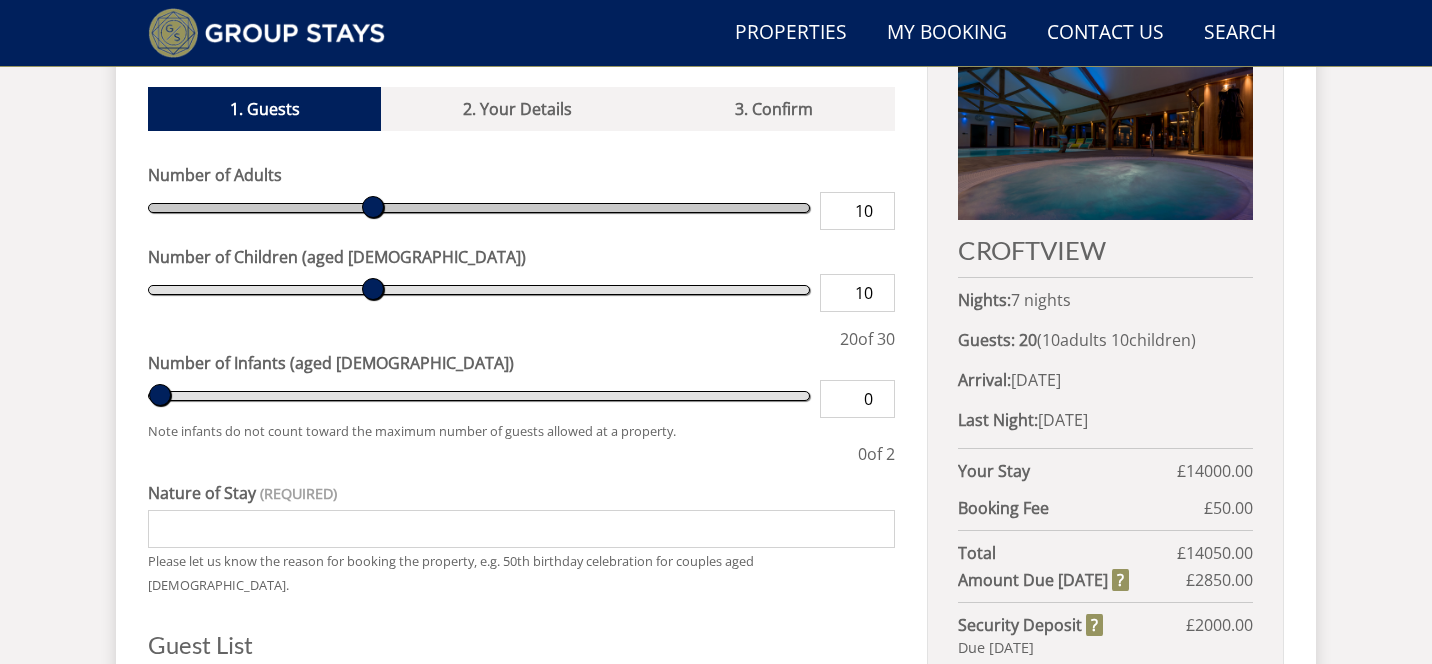 type on "11" 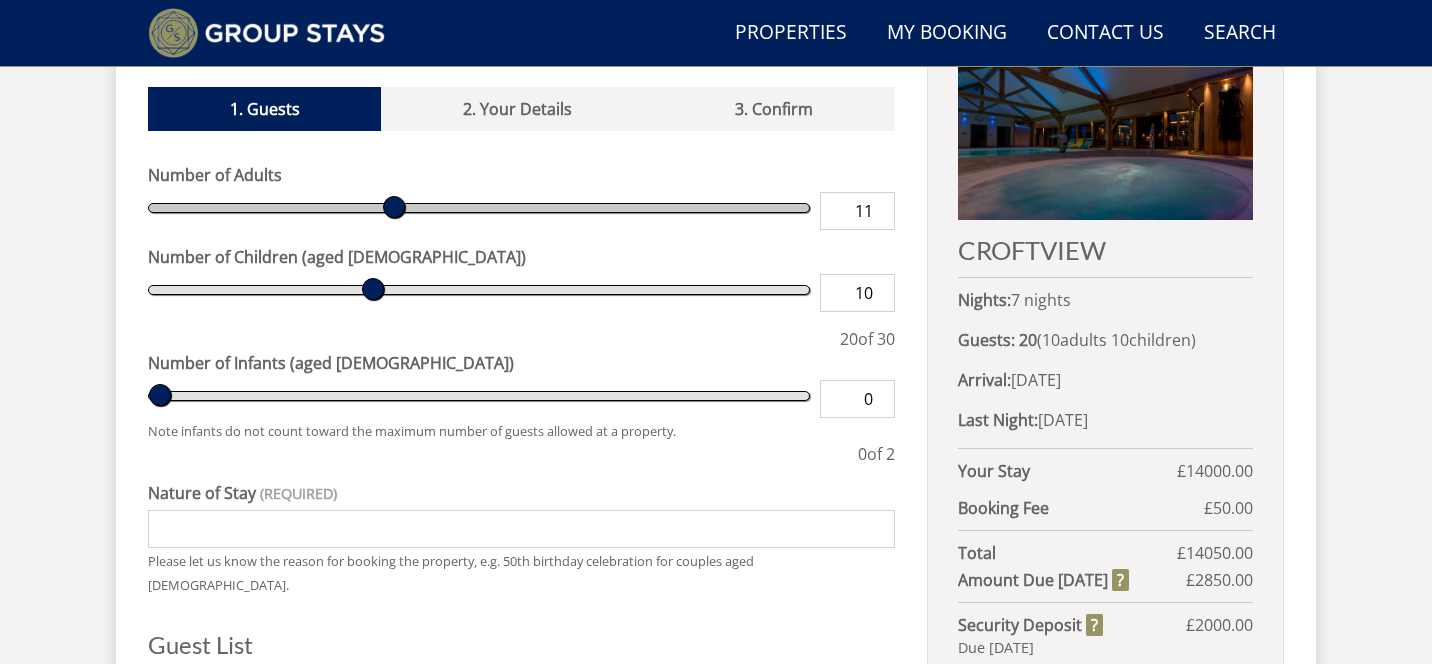 type on "12" 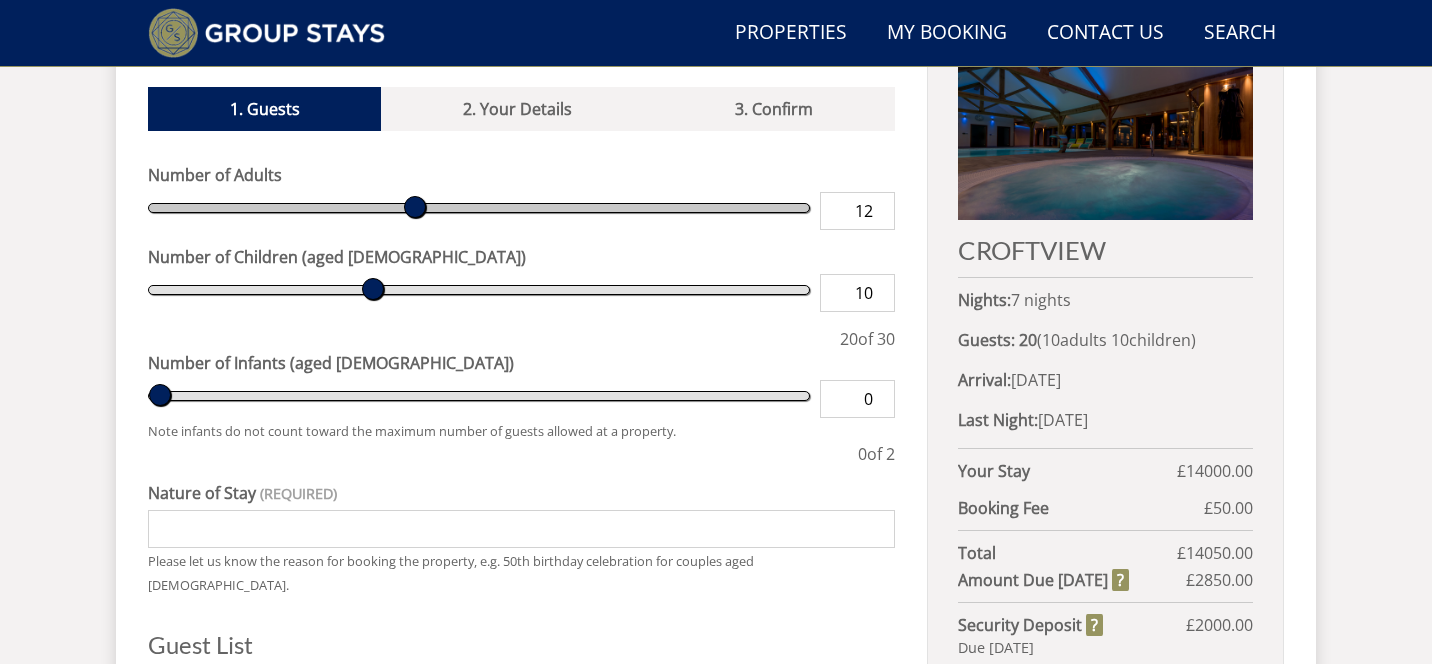 type on "13" 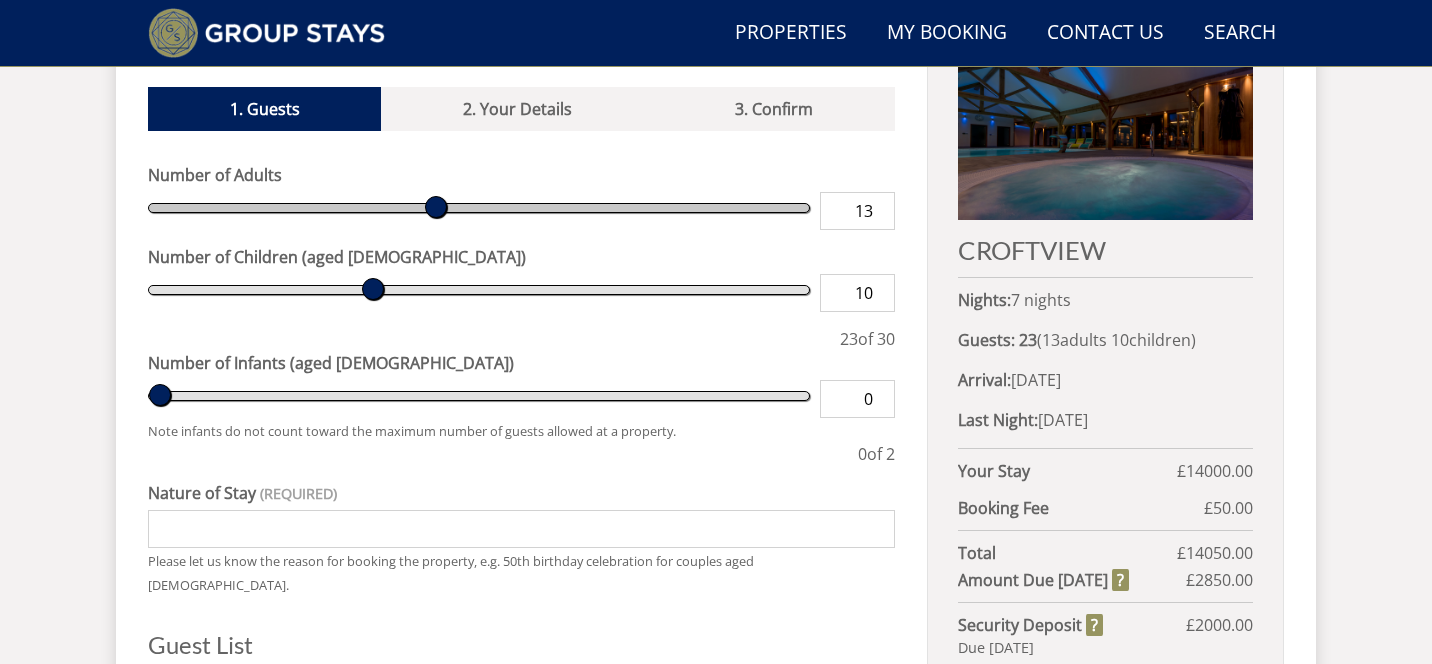 type on "14" 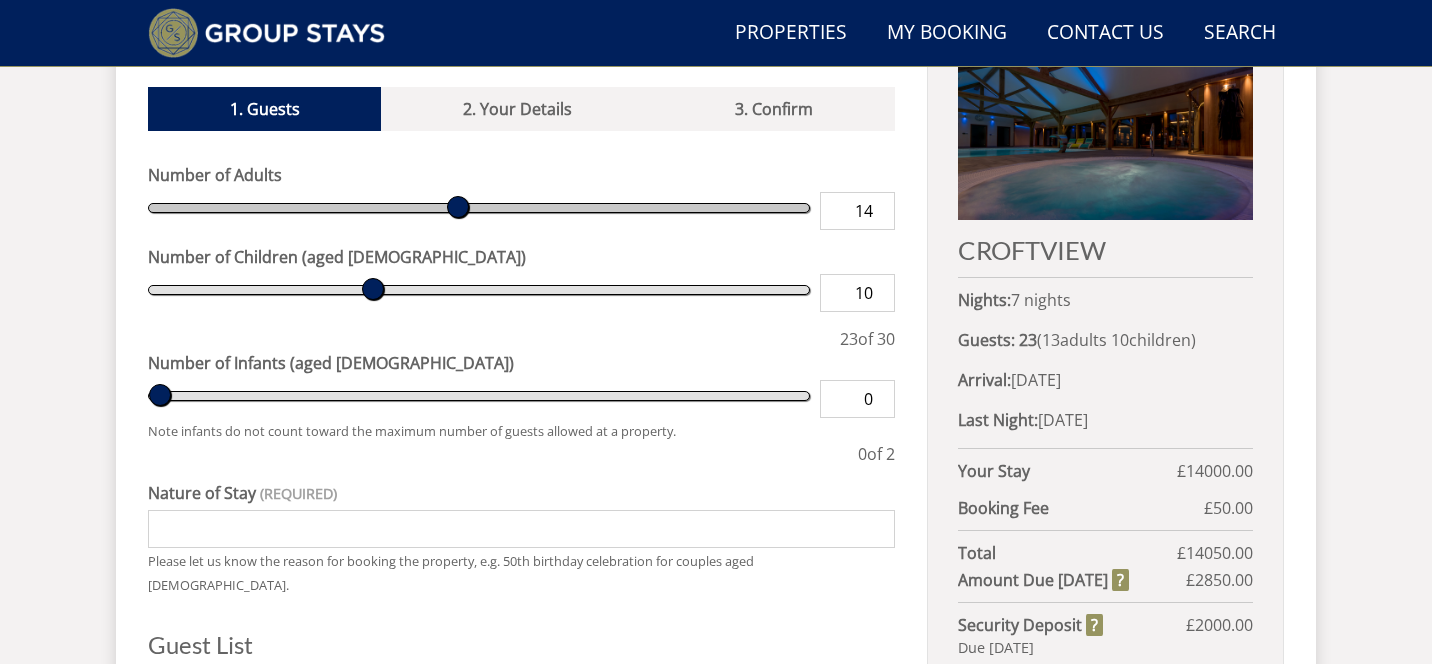 type on "15" 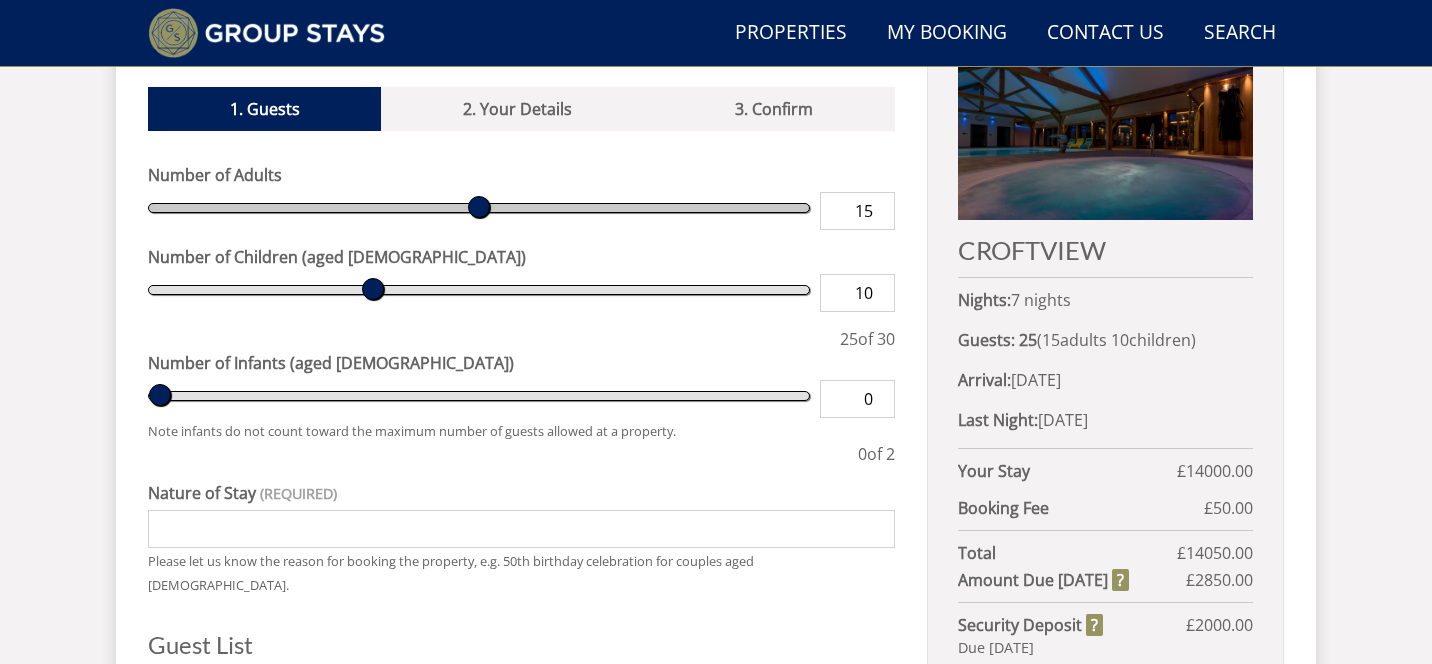 drag, startPoint x: 372, startPoint y: 180, endPoint x: 471, endPoint y: 176, distance: 99.08077 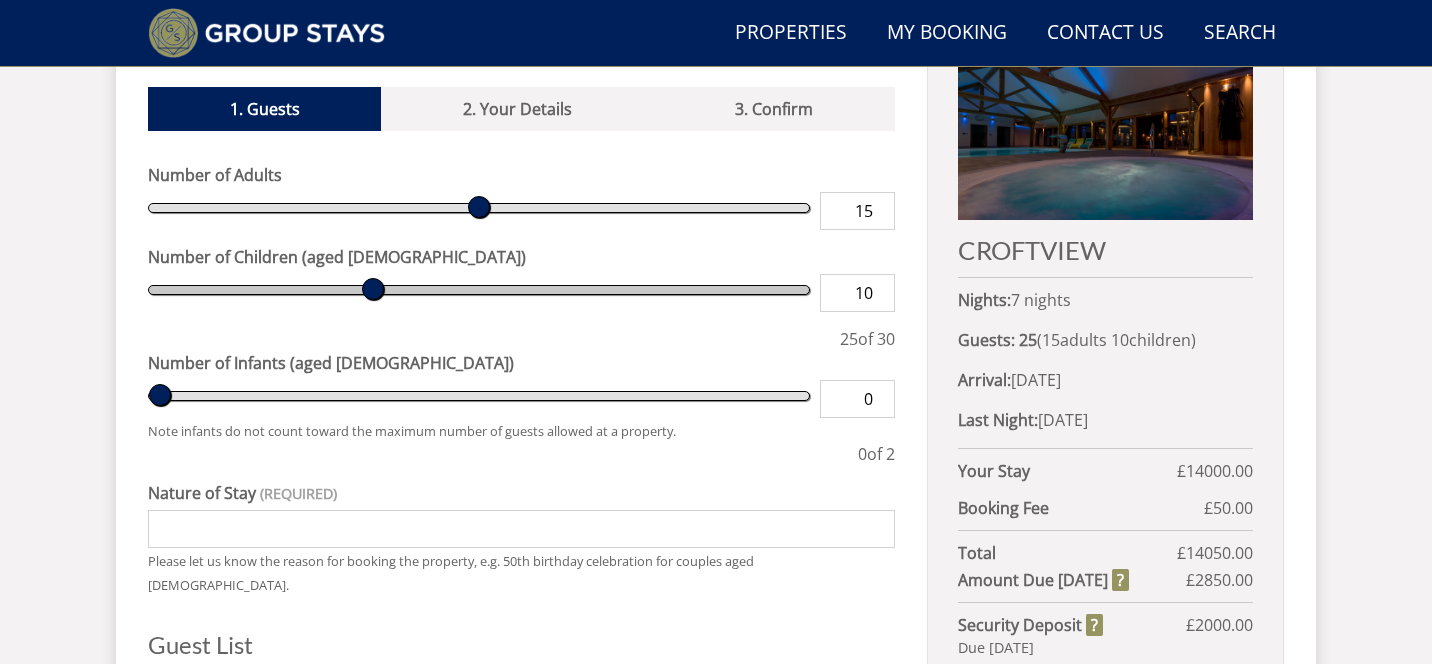 type on "11" 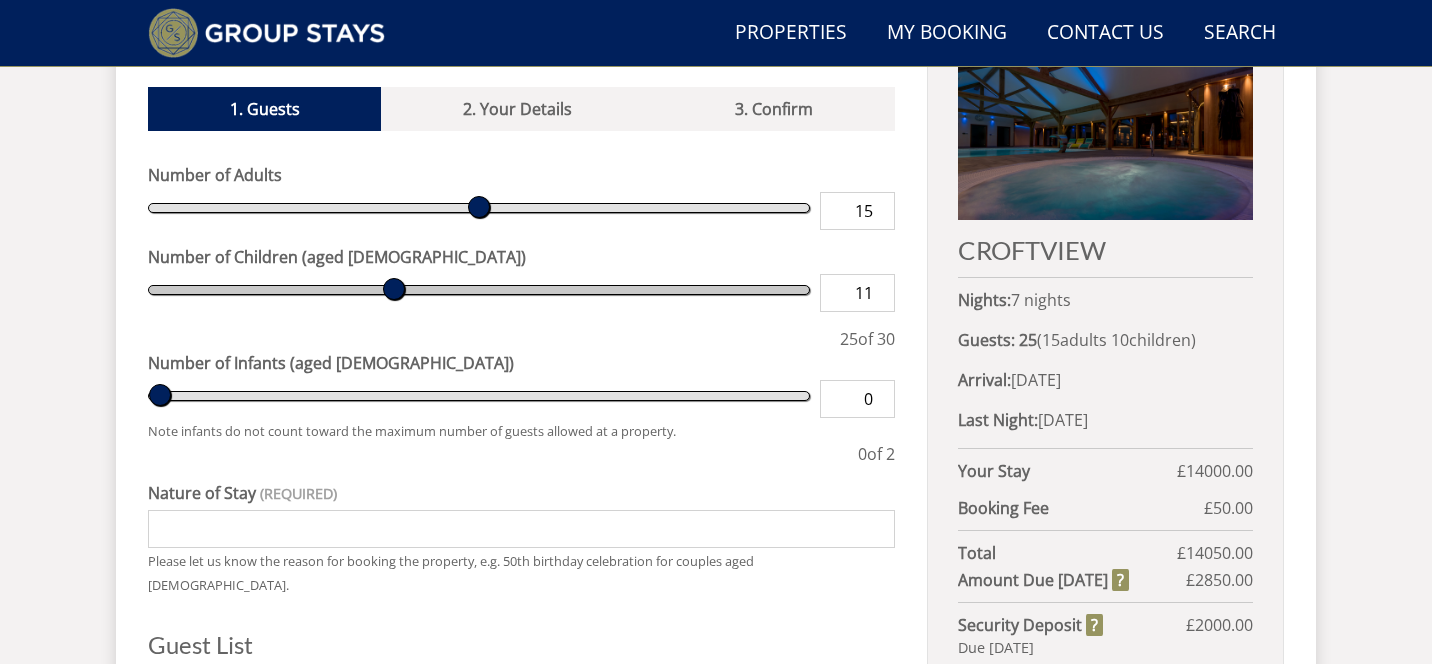type on "12" 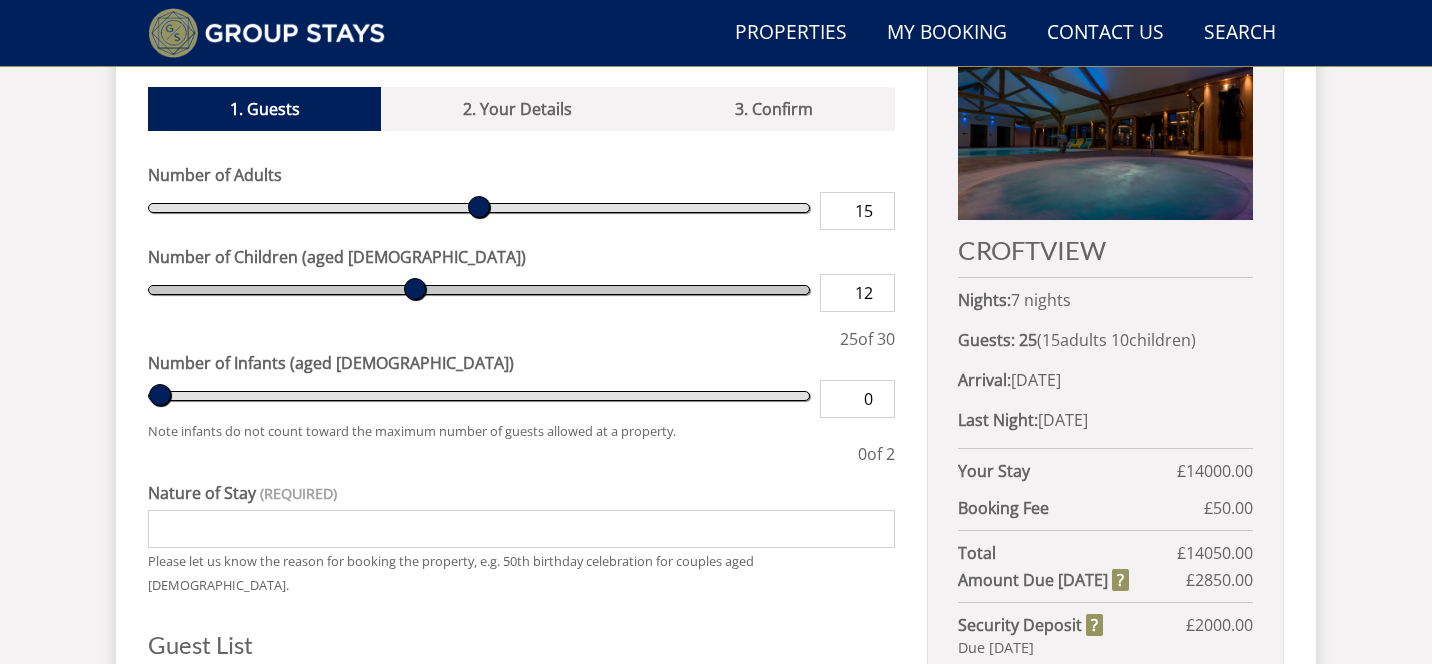 type on "13" 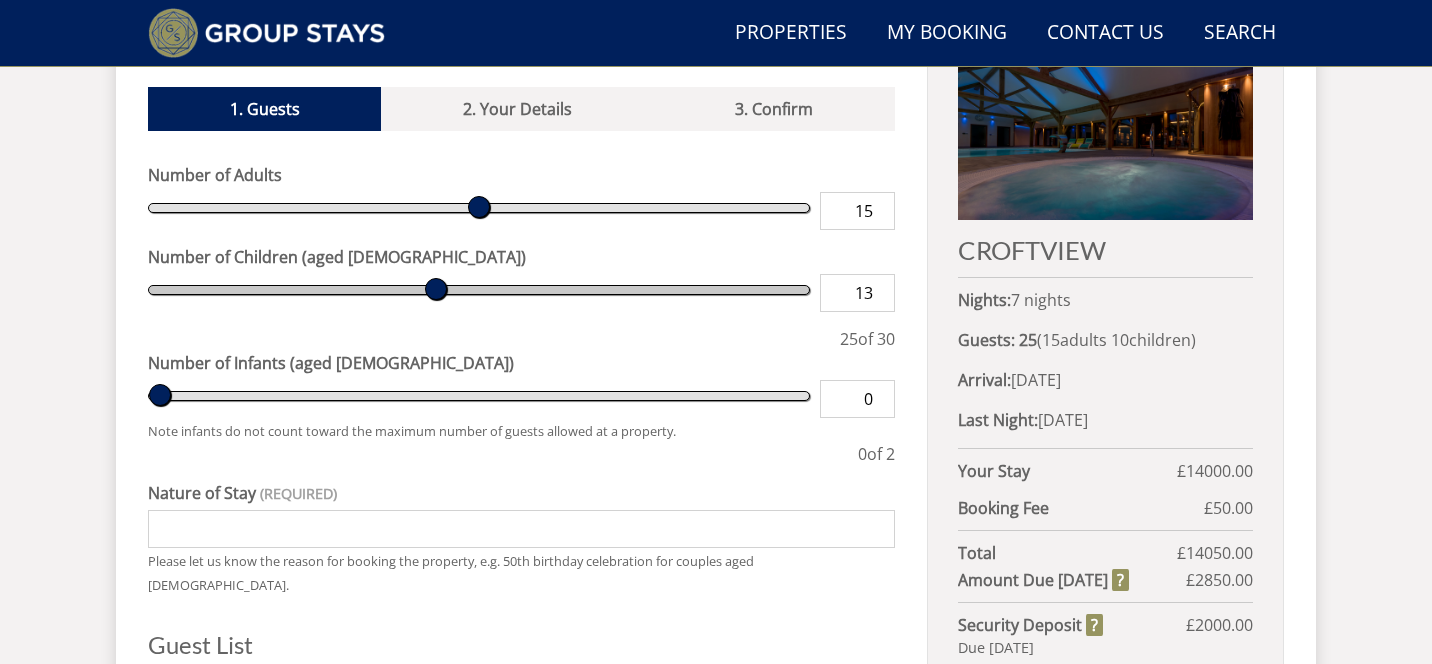 type on "14" 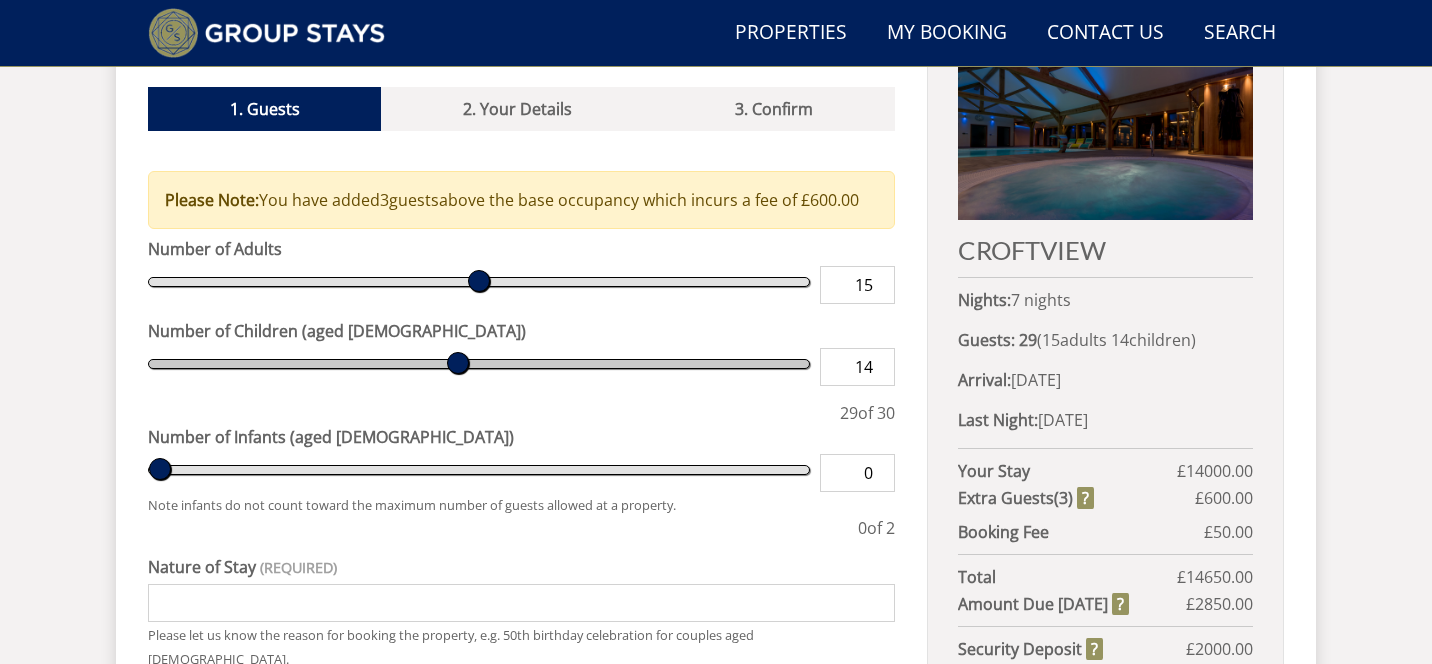 type on "15" 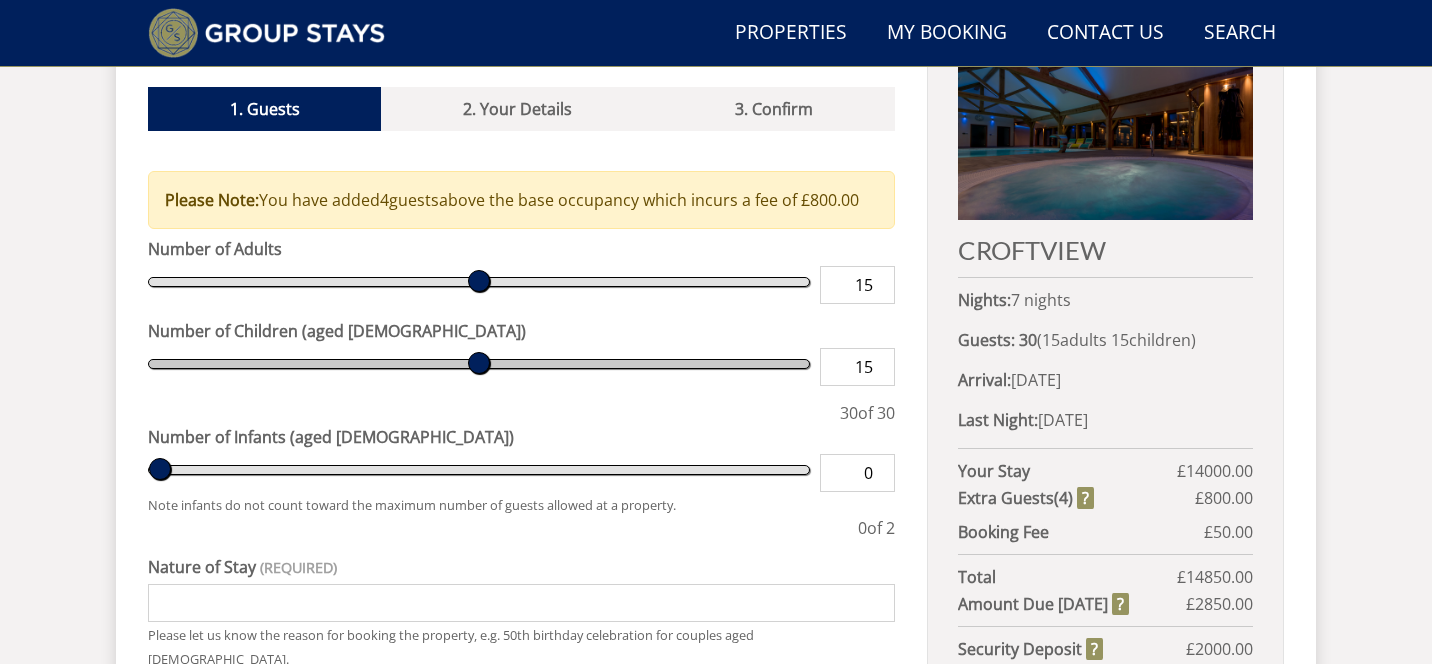 drag, startPoint x: 373, startPoint y: 256, endPoint x: 485, endPoint y: 264, distance: 112.28535 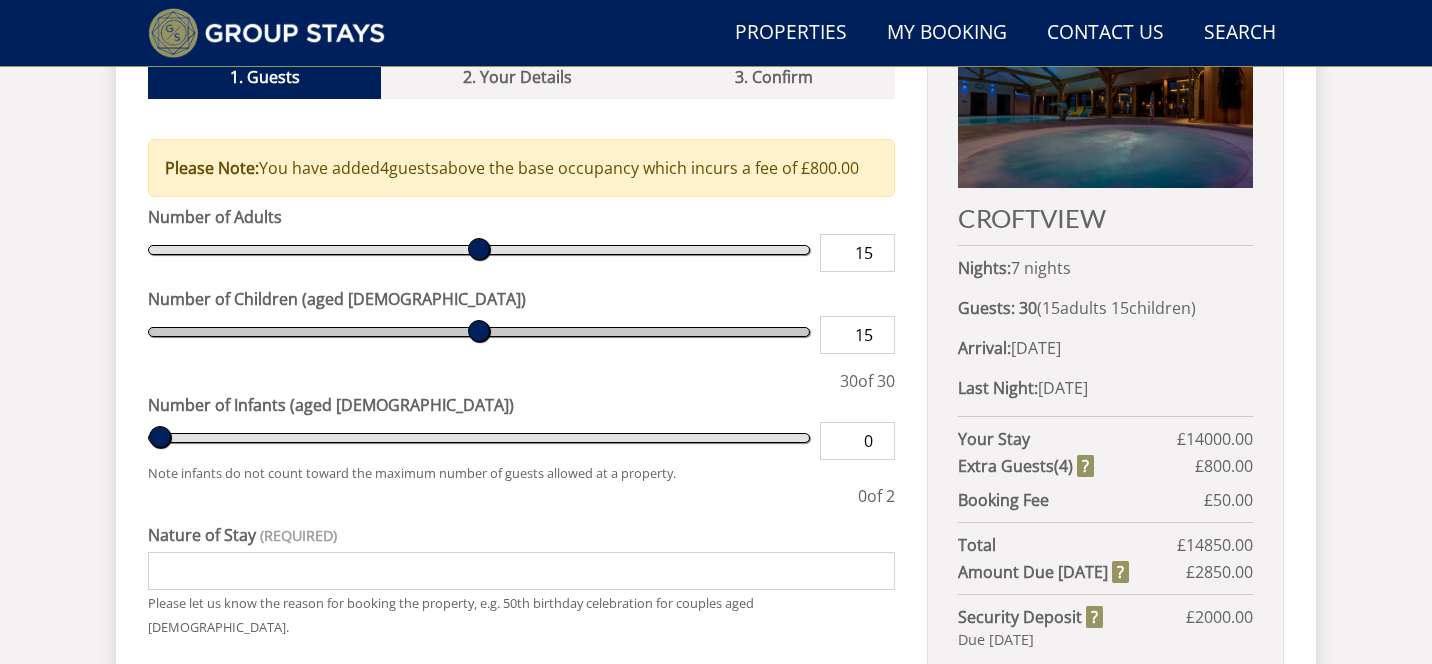 scroll, scrollTop: 863, scrollLeft: 0, axis: vertical 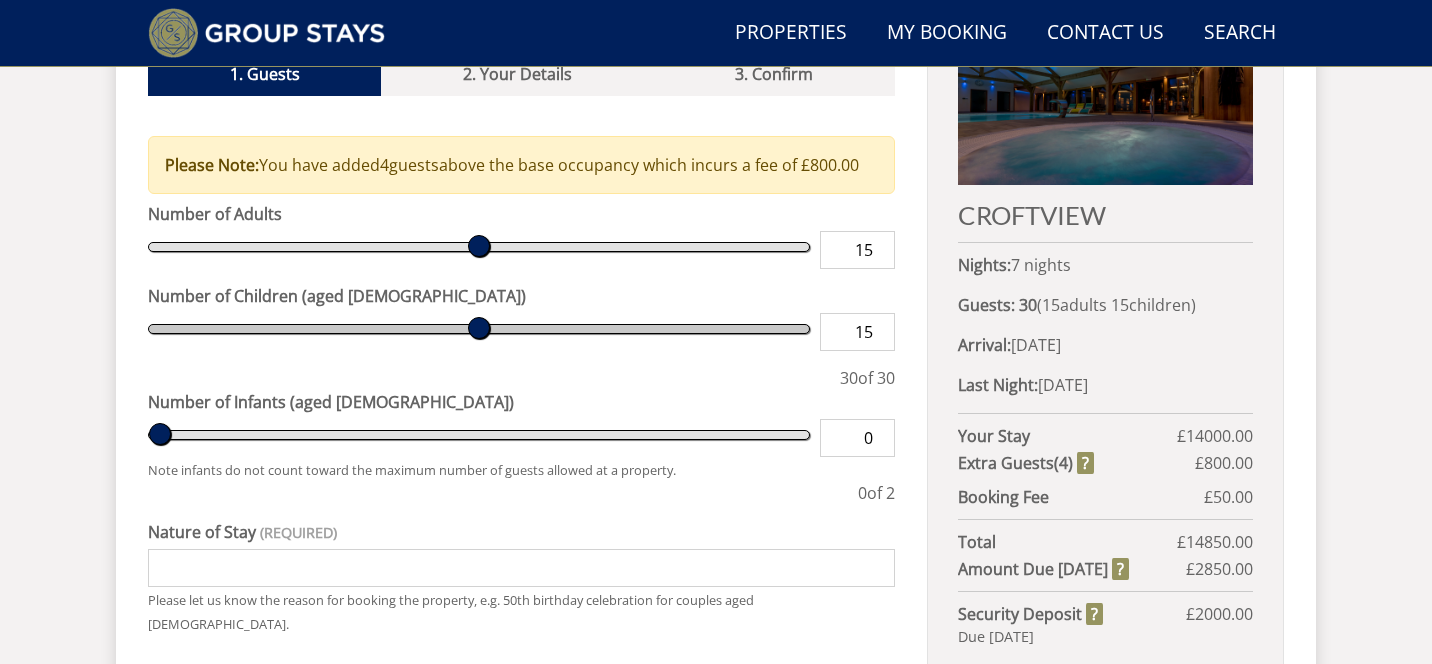 type on "14" 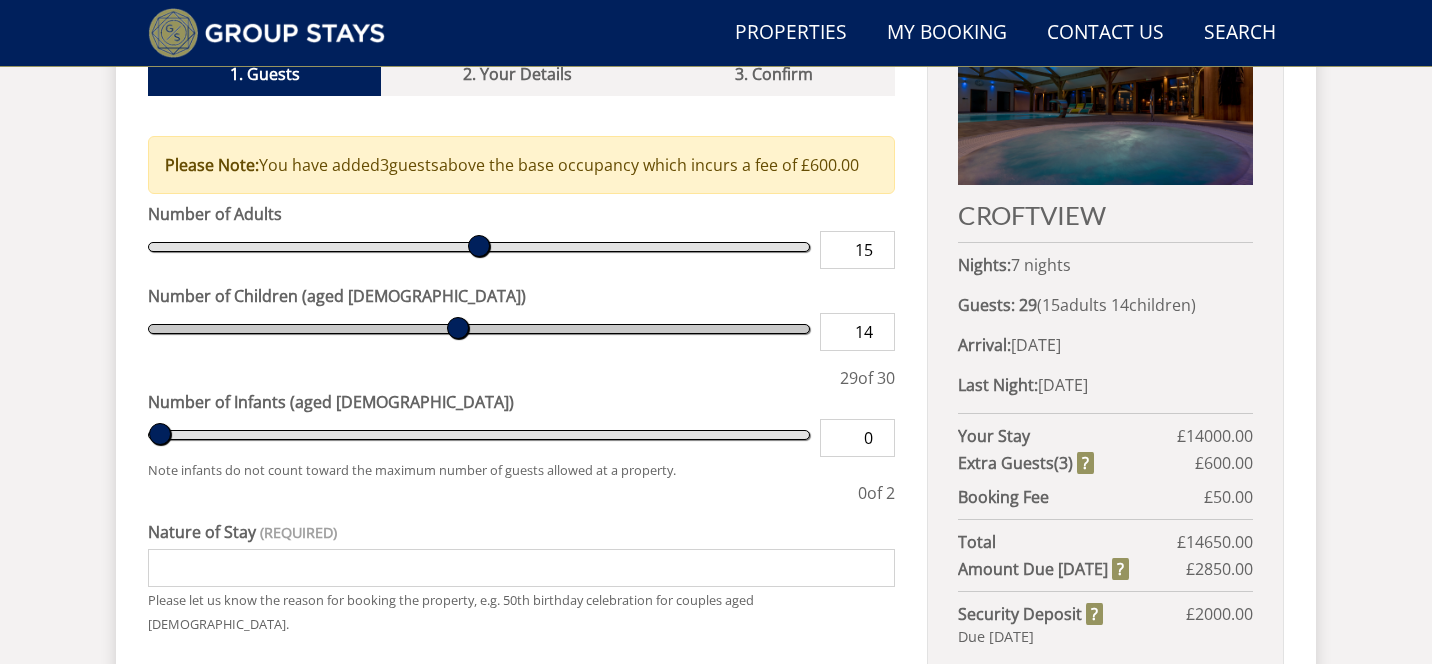 type on "13" 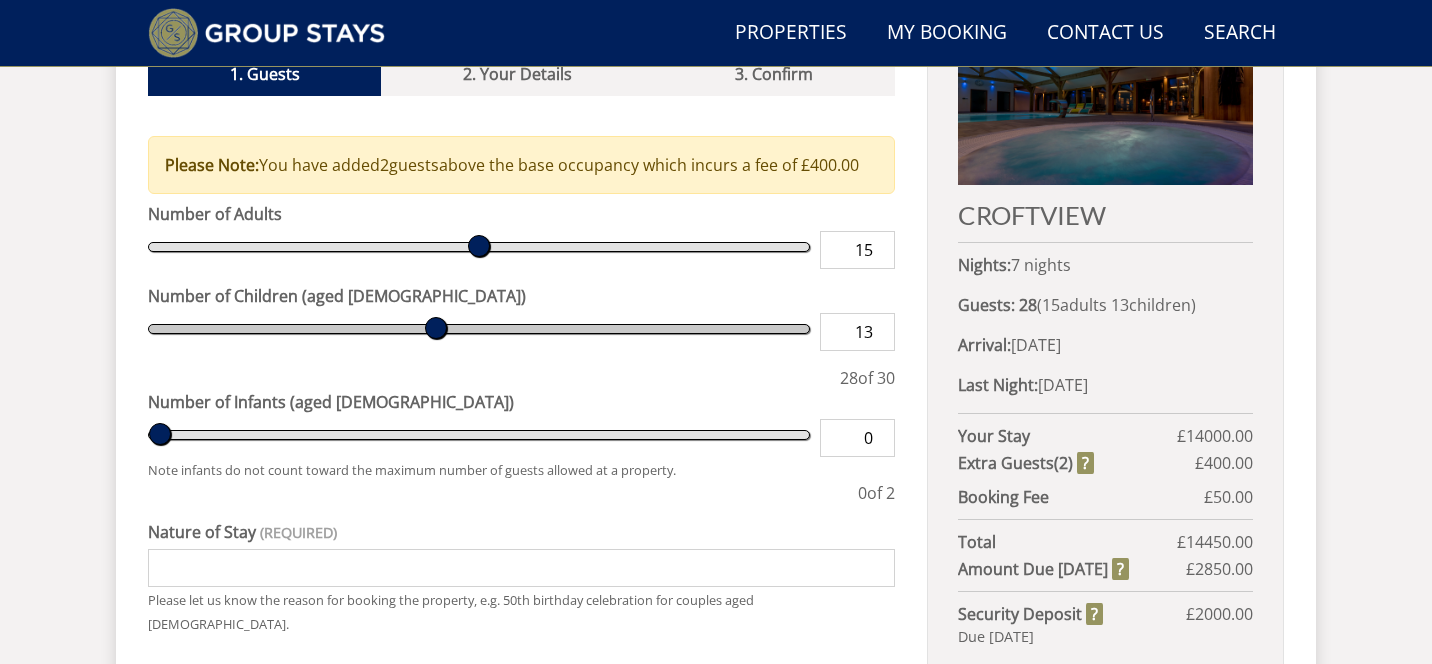 drag, startPoint x: 480, startPoint y: 300, endPoint x: 441, endPoint y: 297, distance: 39.115215 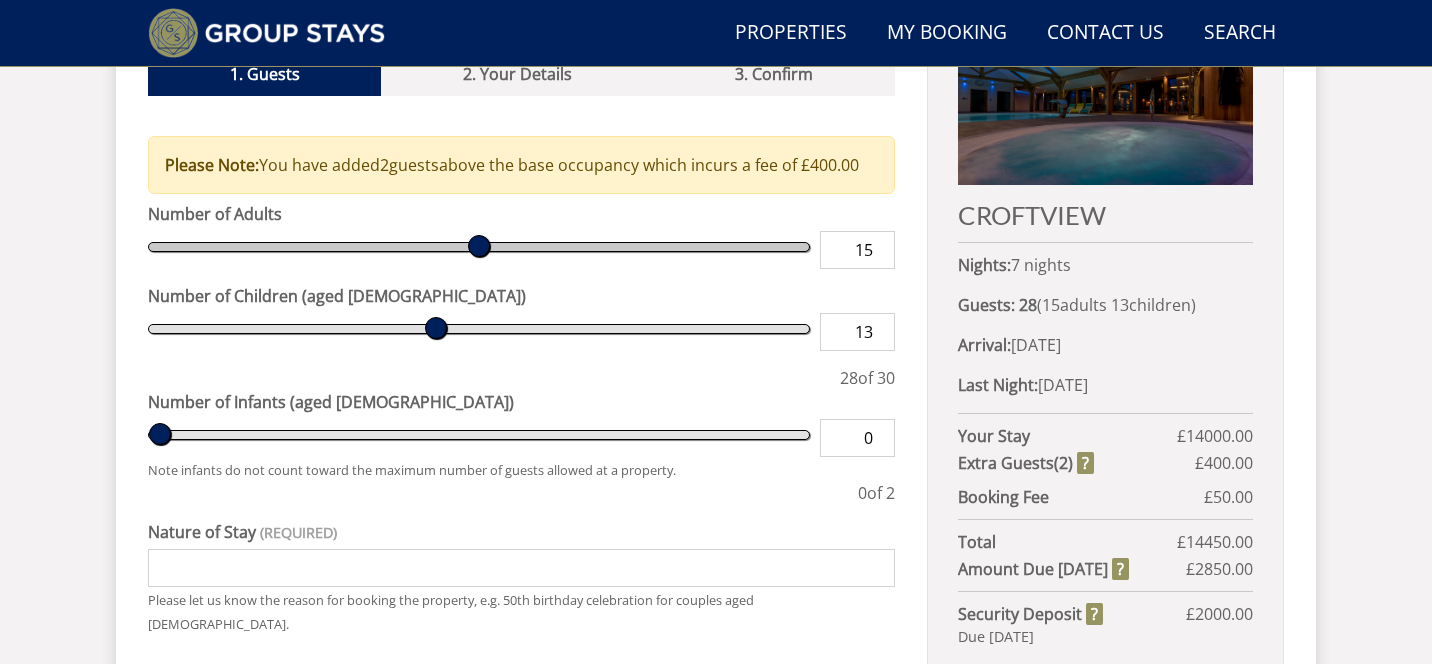 type on "14" 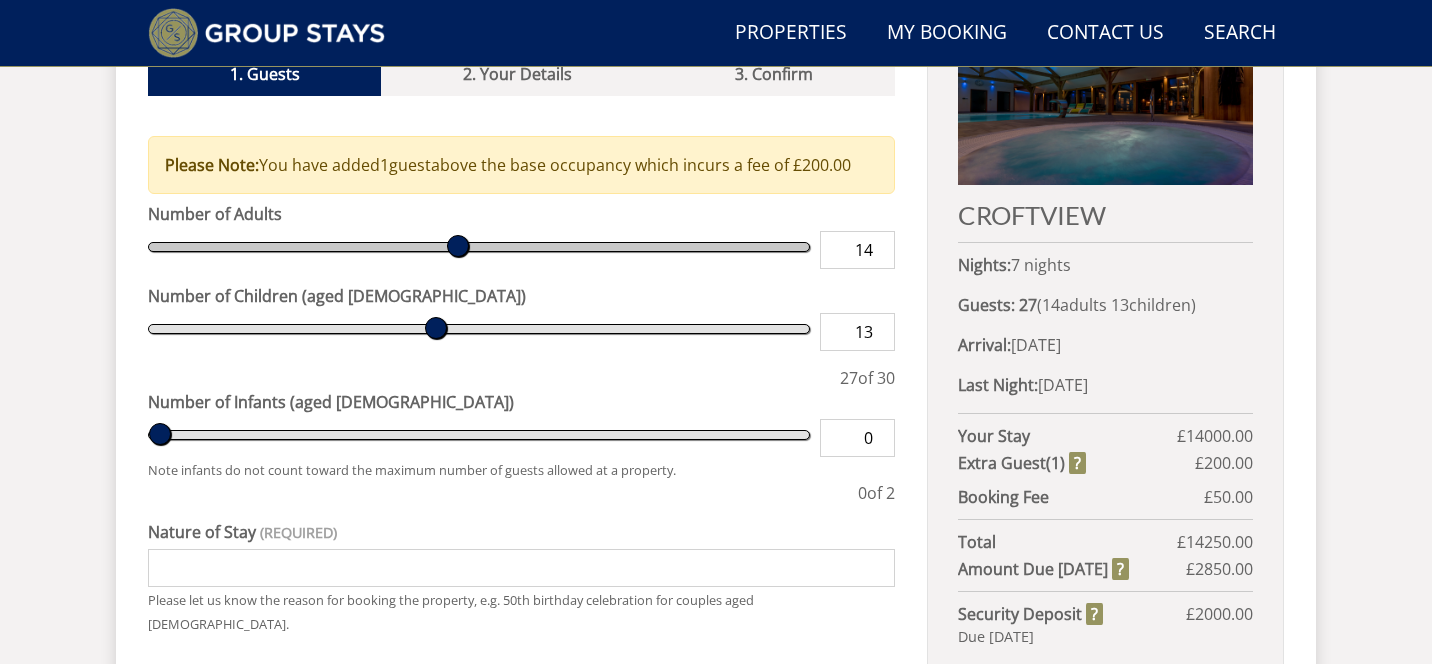 type on "13" 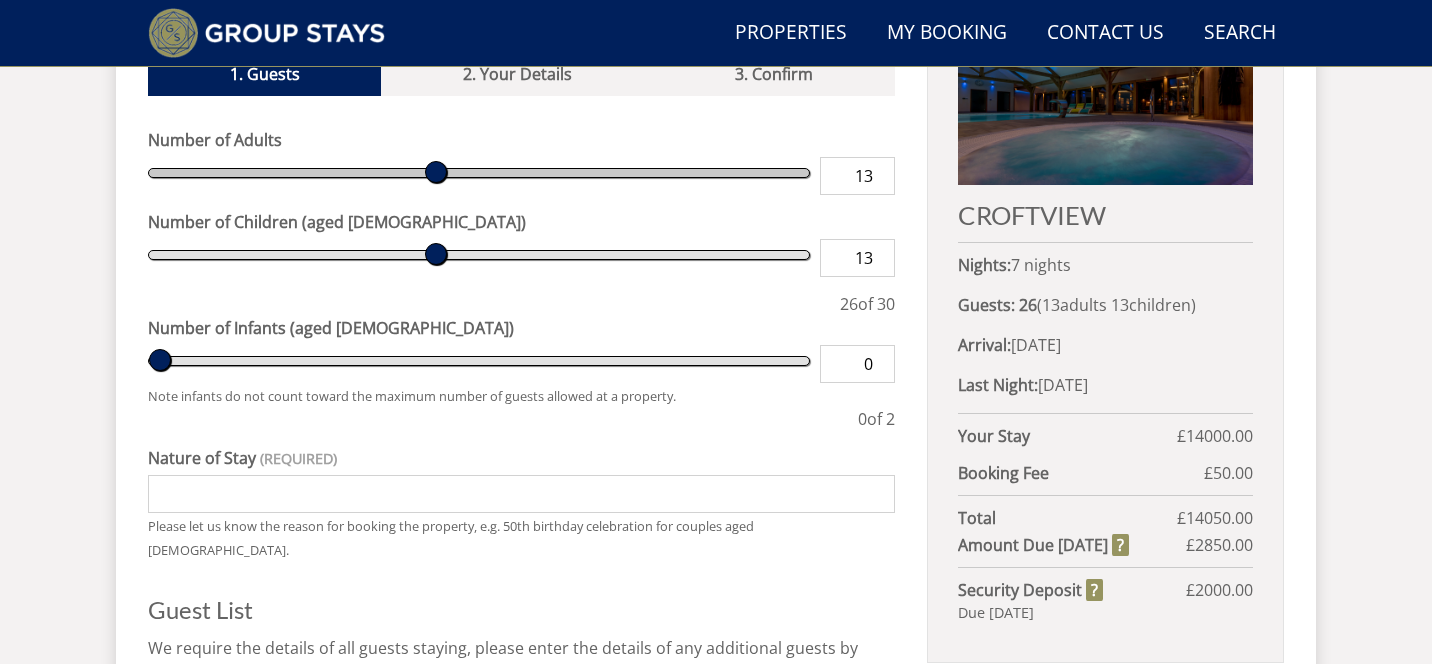 drag, startPoint x: 485, startPoint y: 212, endPoint x: 439, endPoint y: 216, distance: 46.173584 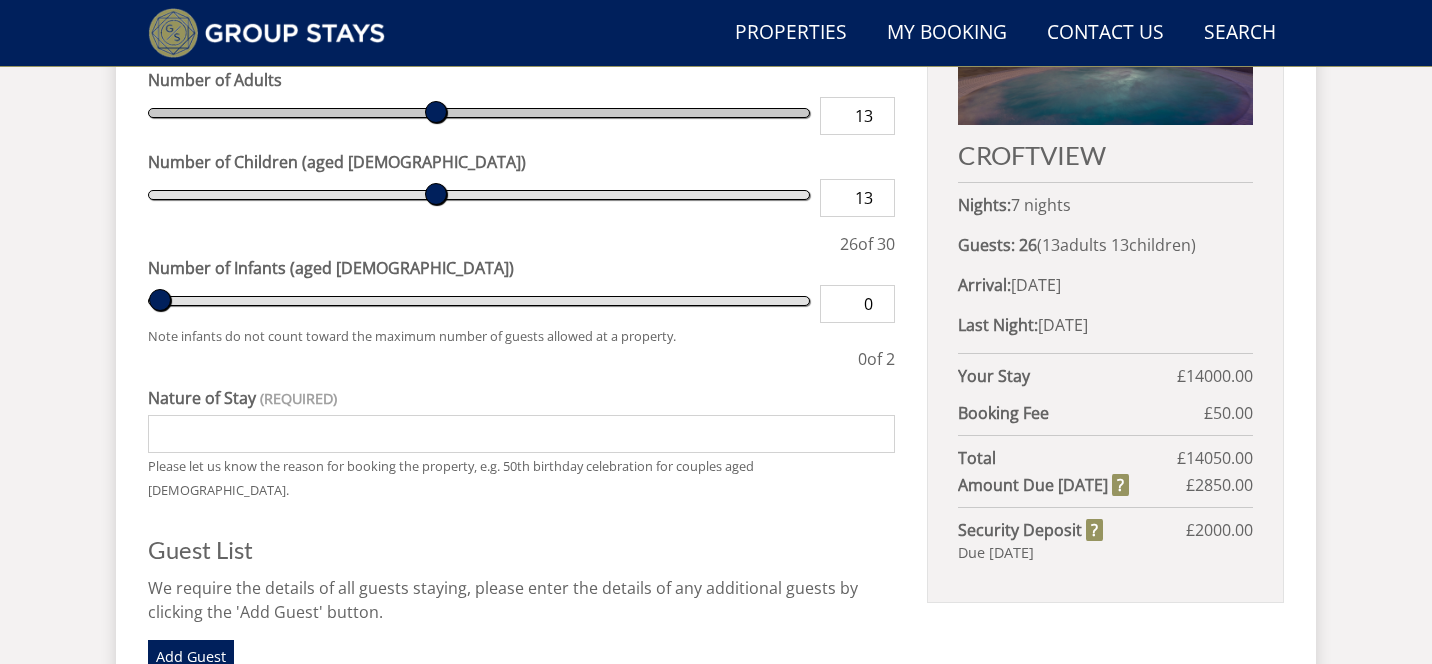 scroll, scrollTop: 937, scrollLeft: 0, axis: vertical 